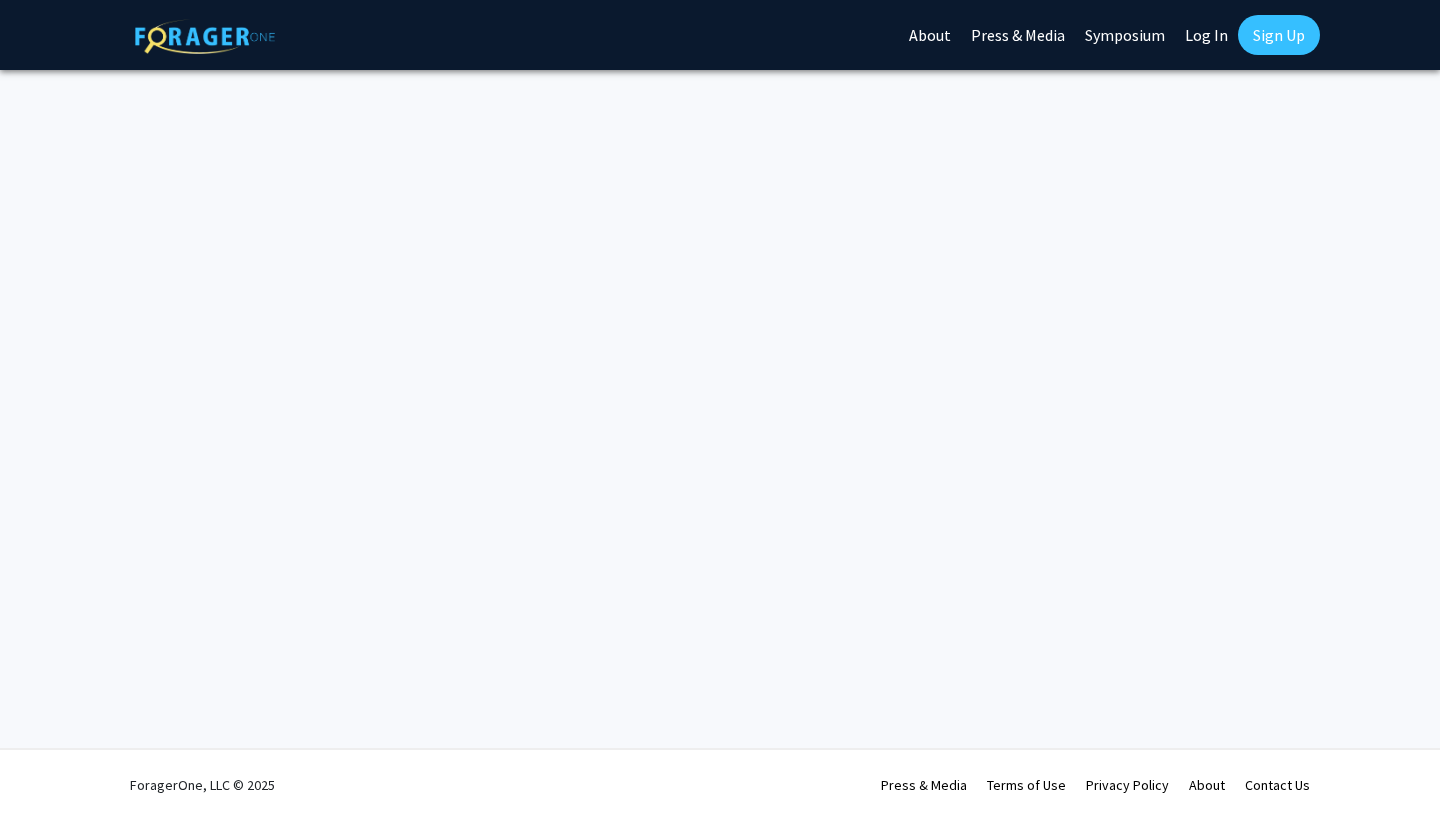 scroll, scrollTop: 0, scrollLeft: 0, axis: both 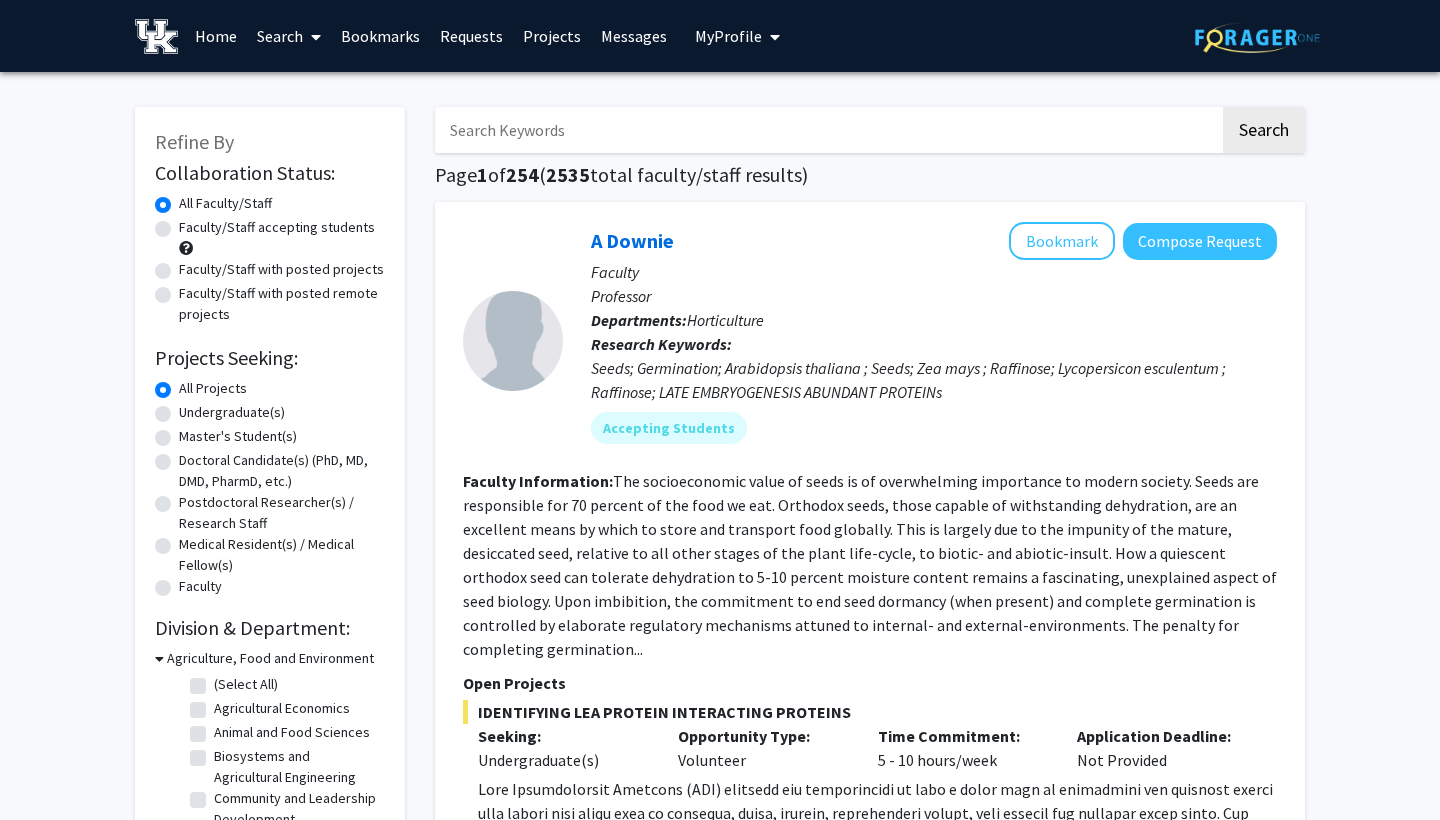 click on "Faculty/Staff accepting students" 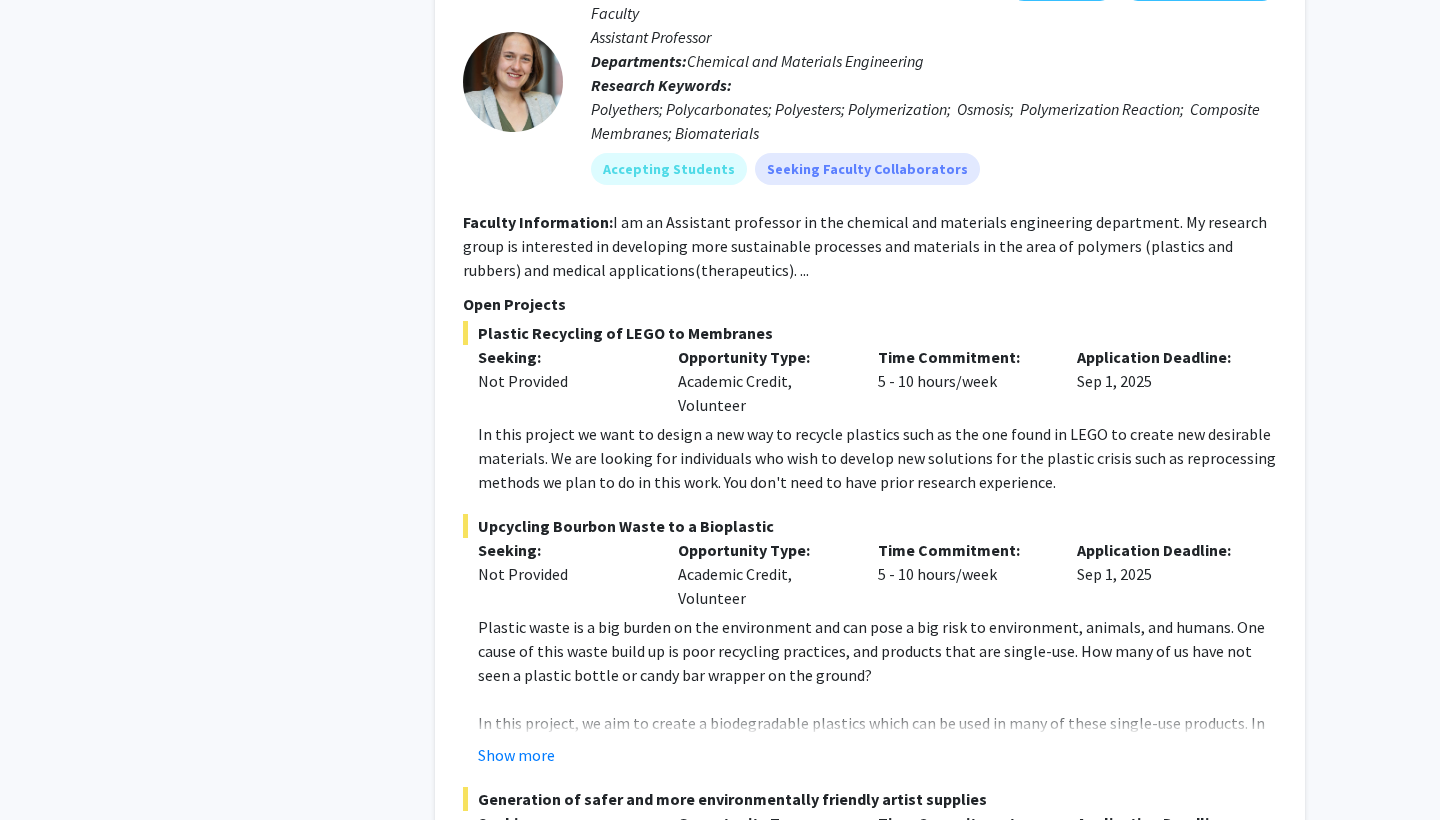 scroll, scrollTop: 5895, scrollLeft: 0, axis: vertical 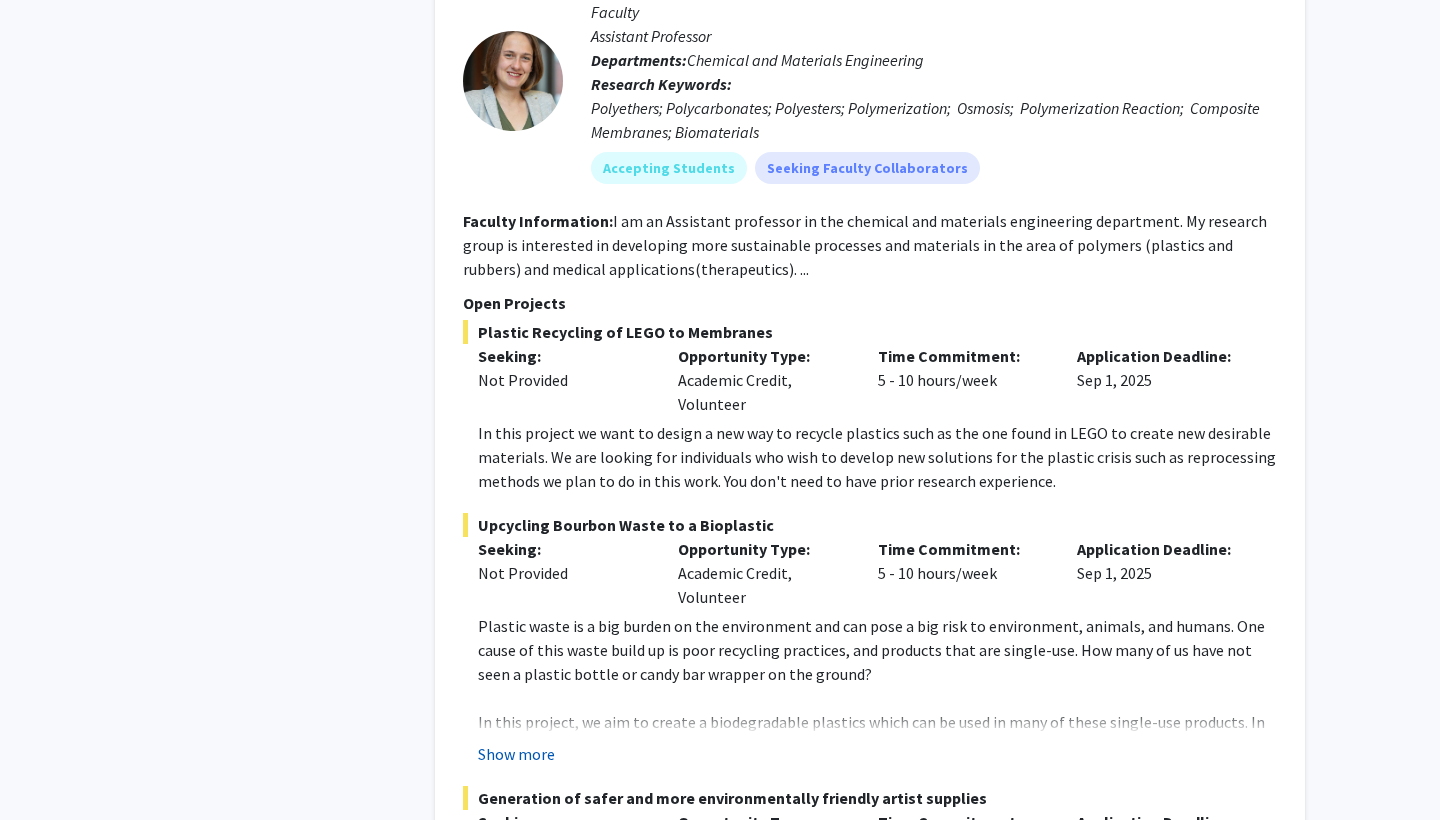 click on "Show more" 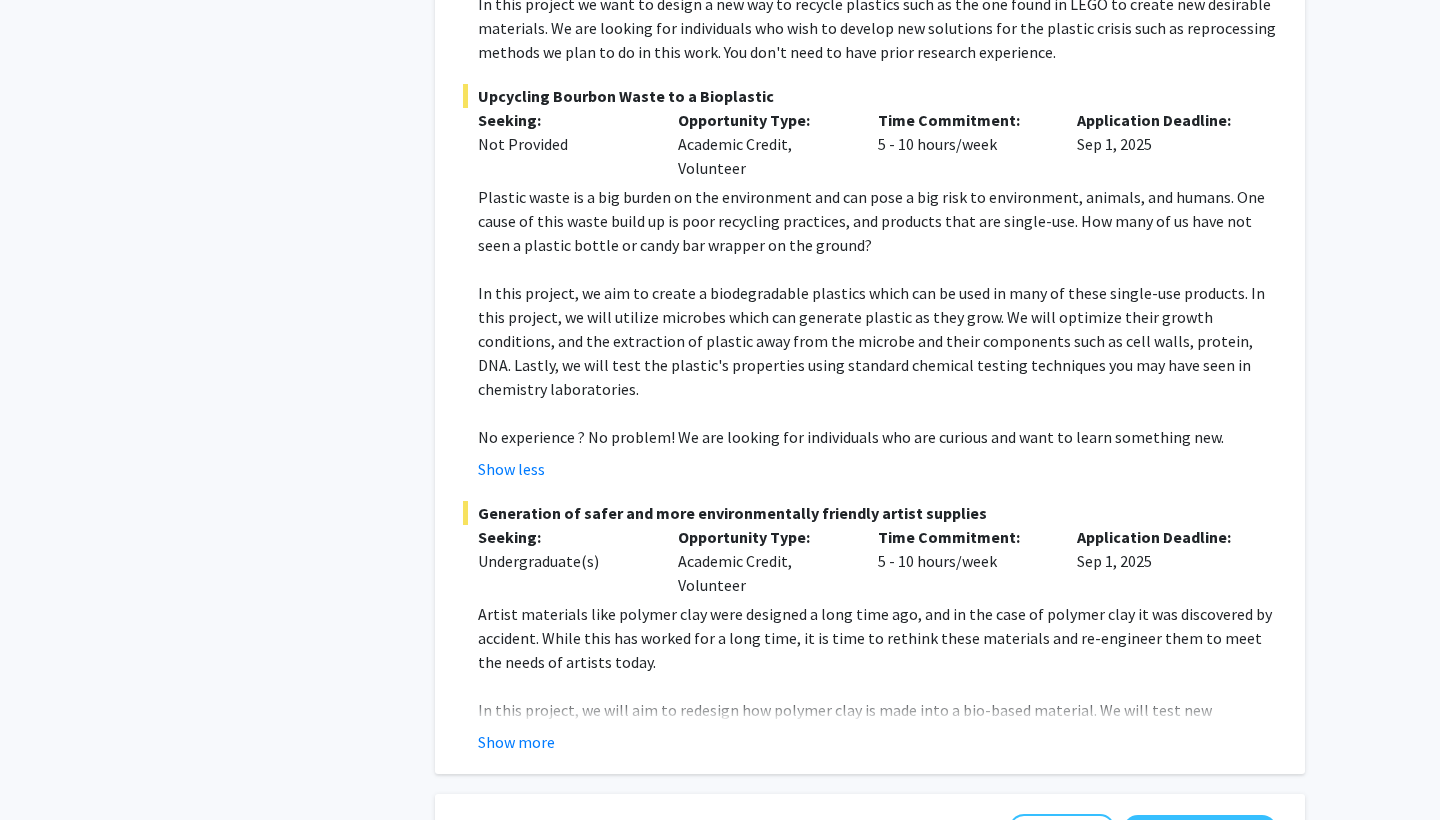 scroll, scrollTop: 6333, scrollLeft: 0, axis: vertical 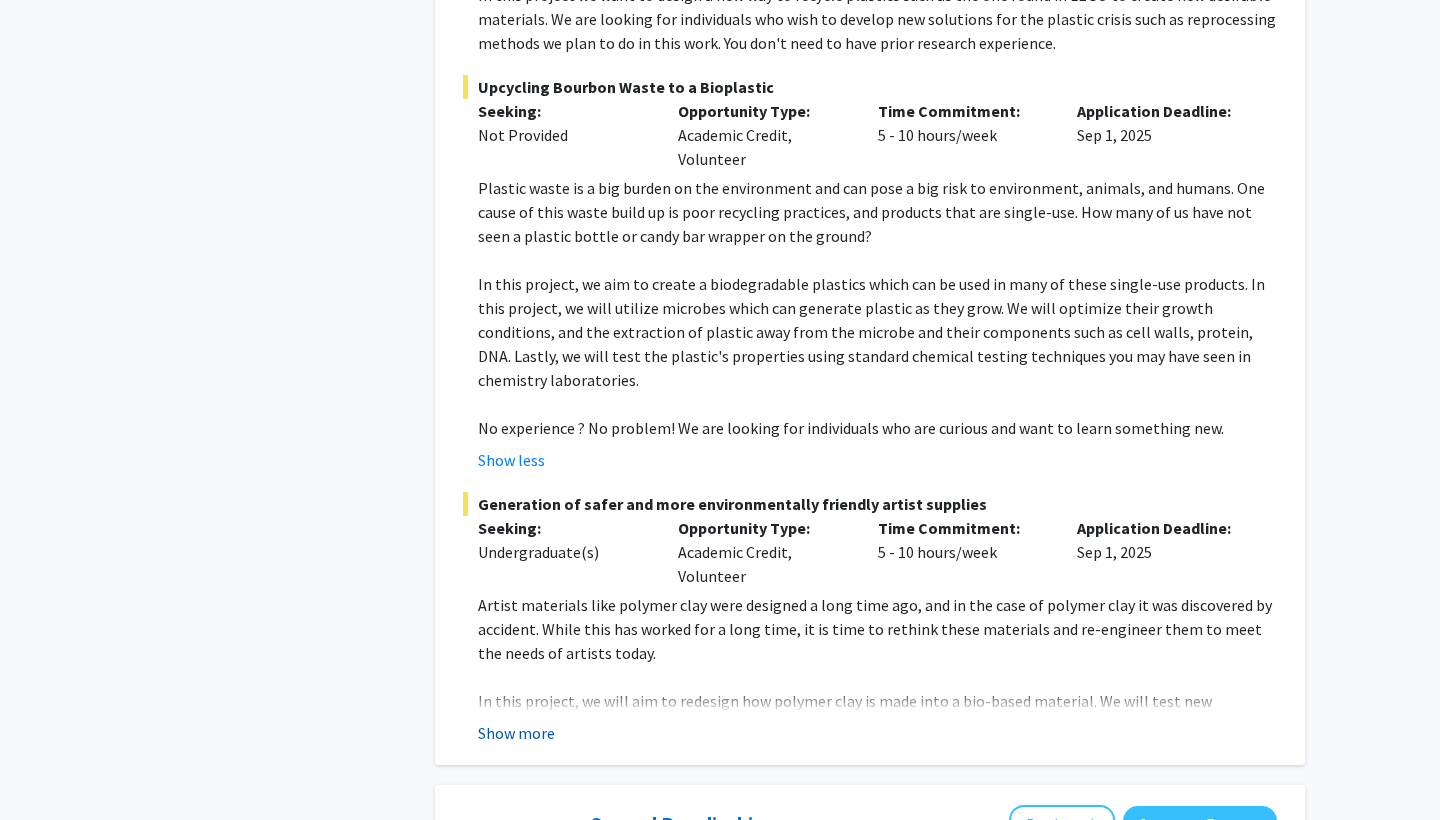 click on "Show more" 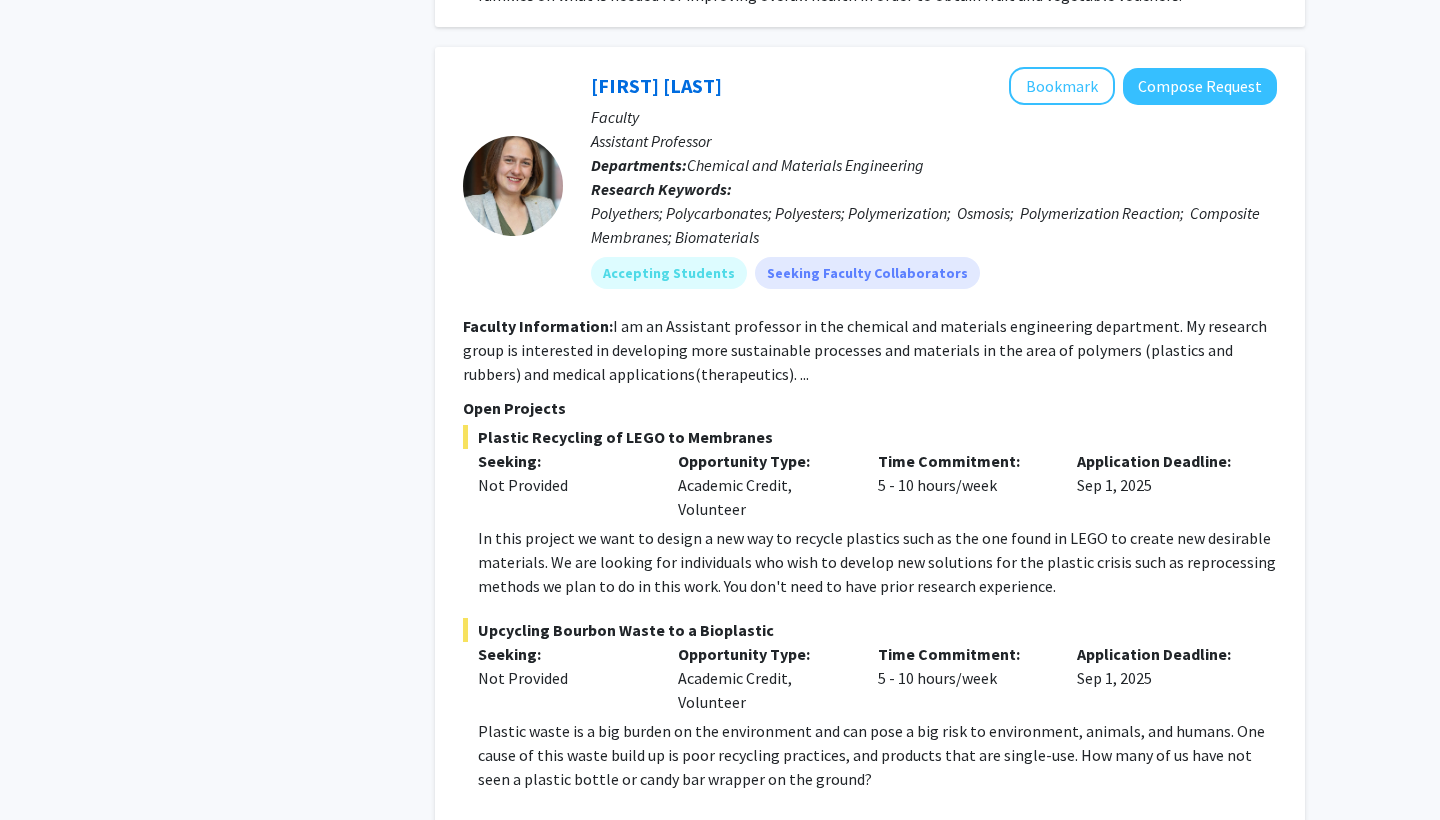 scroll, scrollTop: 5789, scrollLeft: 0, axis: vertical 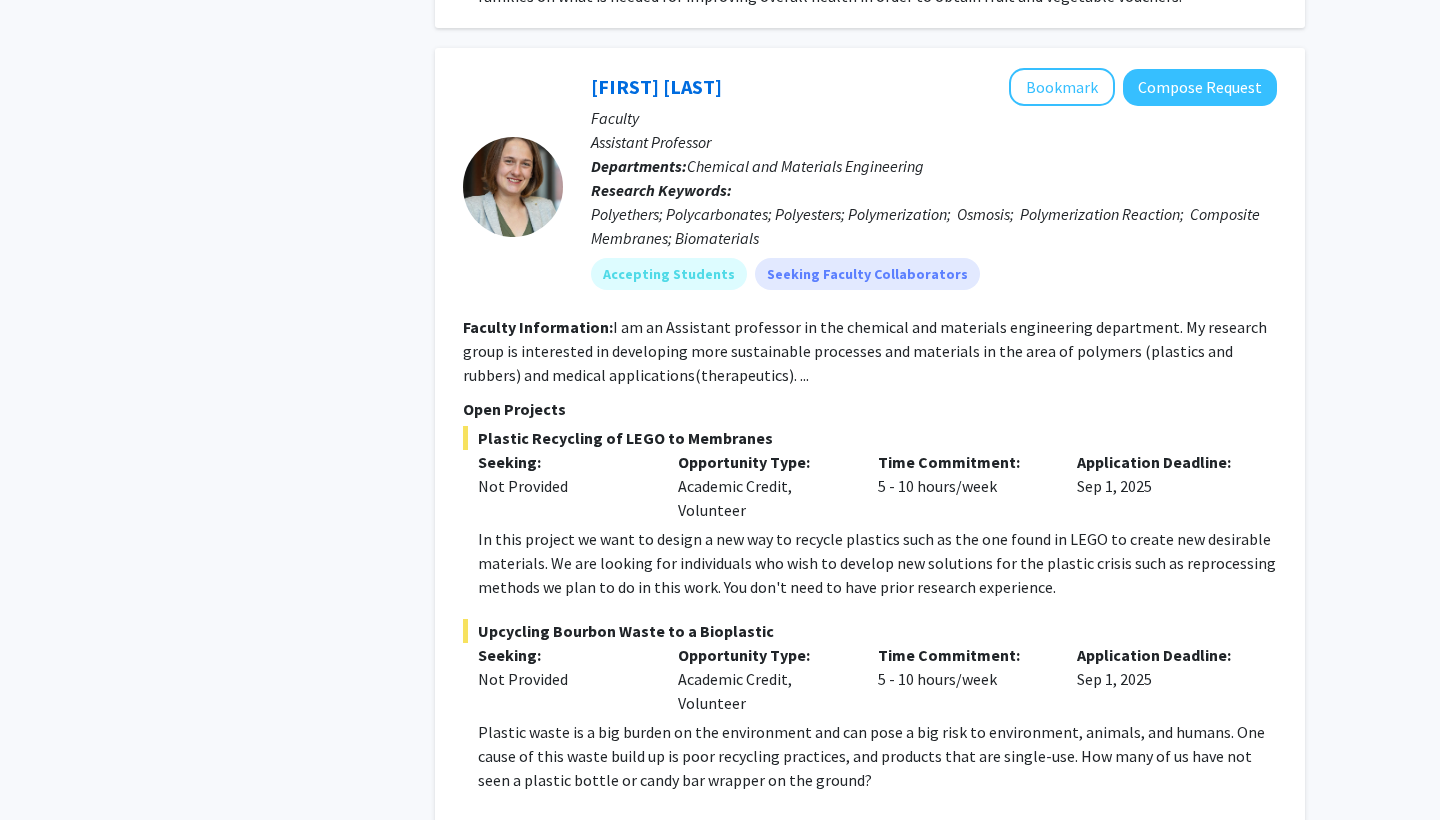 click on "Faculty Information:  I am an Assistant professor in the chemical and materials engineering department. My research group is interested in developing more sustainable processes and materials in the area of polymers (plastics and rubbers) and medical applications(therapeutics). ..." 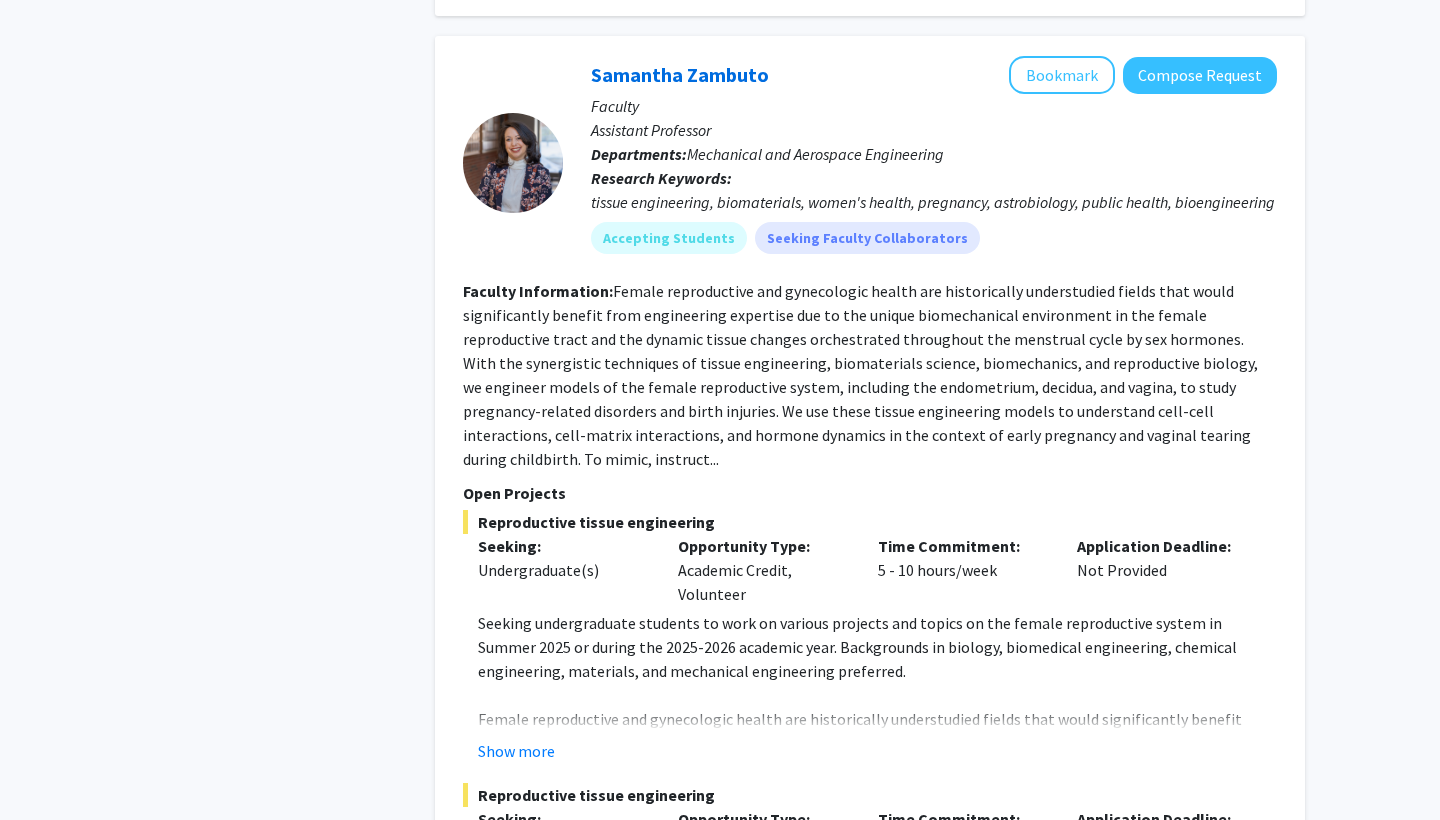 scroll, scrollTop: 8155, scrollLeft: 0, axis: vertical 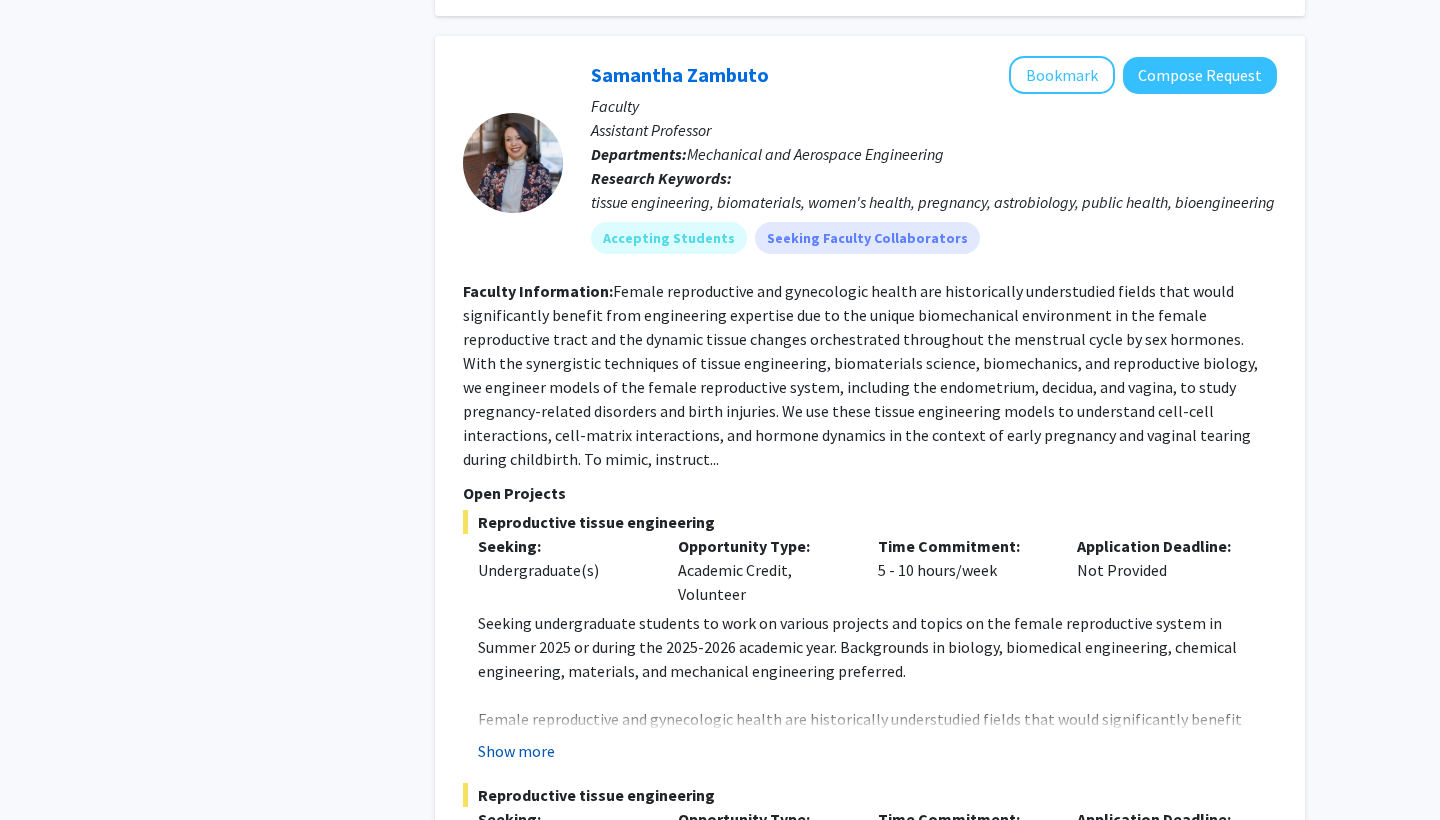 click on "Show more" 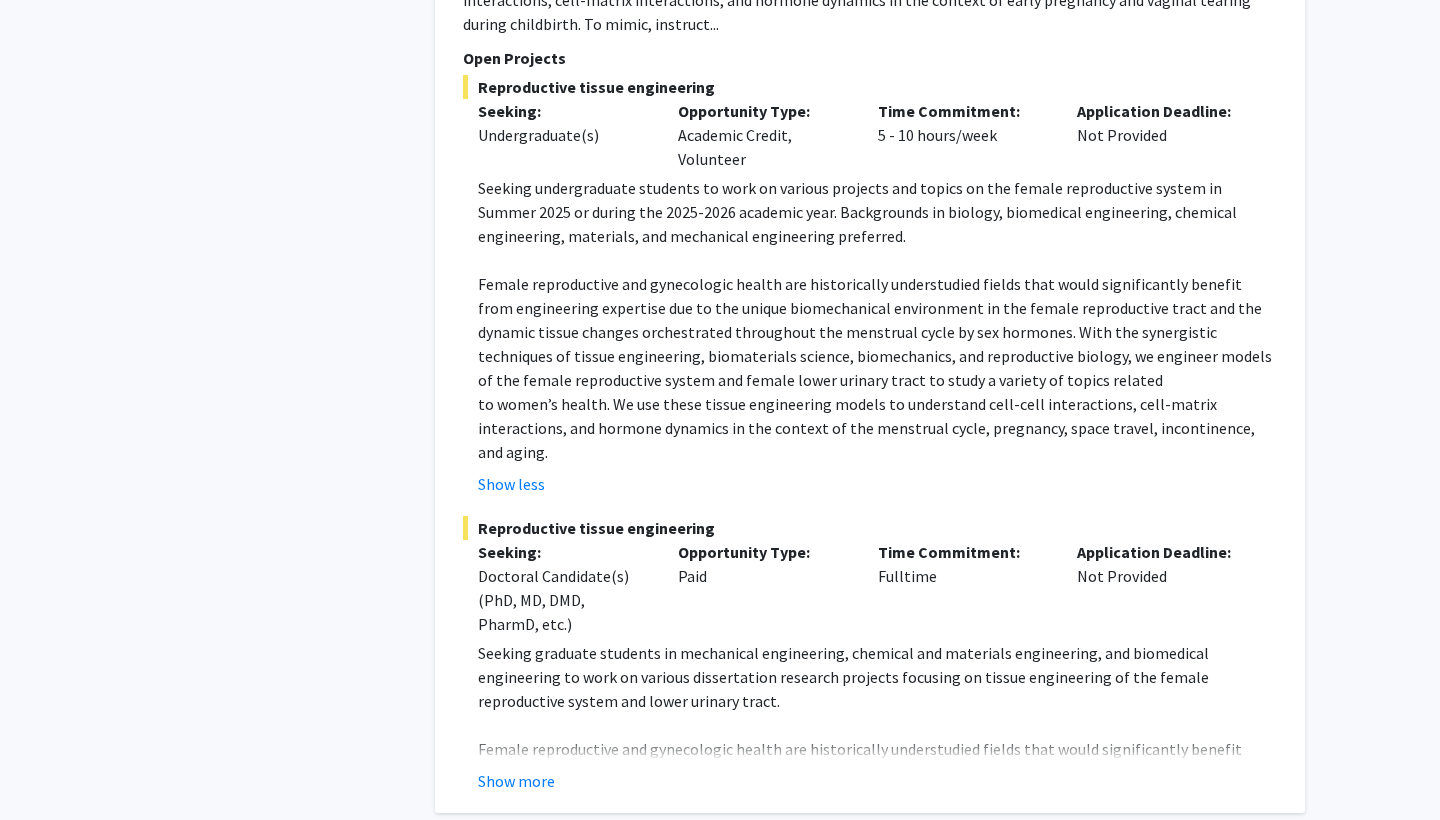 scroll, scrollTop: 8590, scrollLeft: 0, axis: vertical 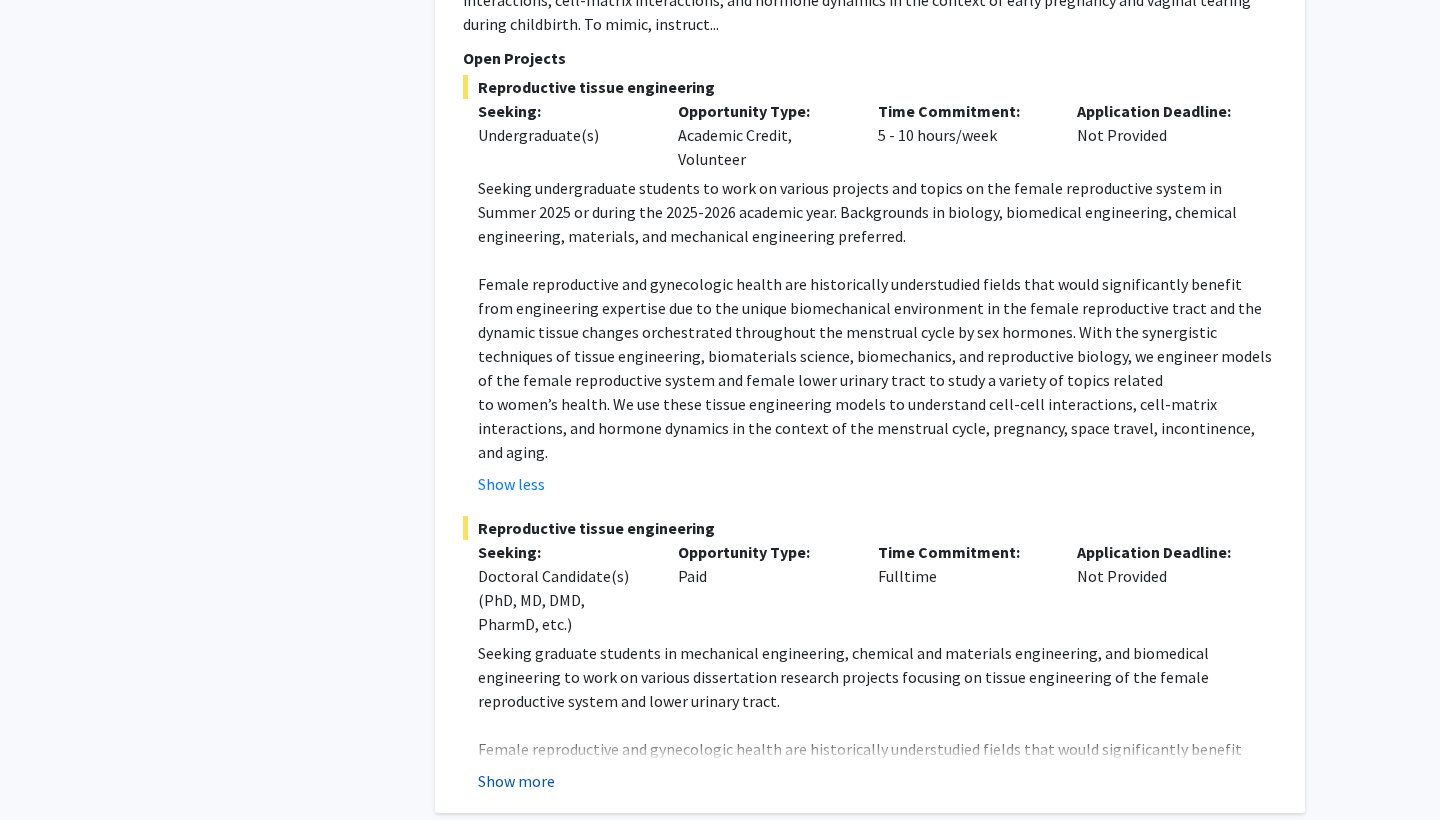 click on "Show more" 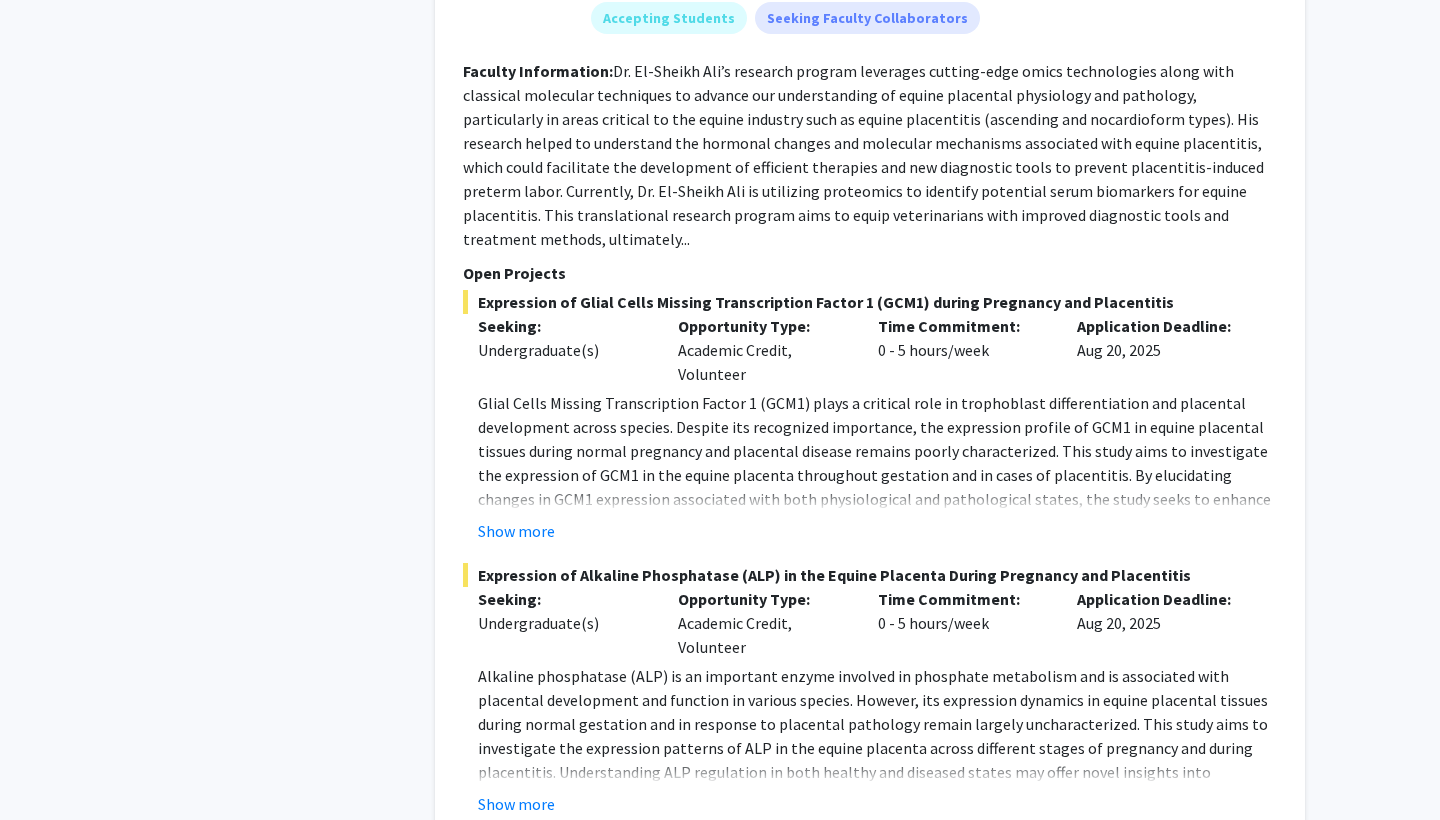 scroll, scrollTop: 11448, scrollLeft: 0, axis: vertical 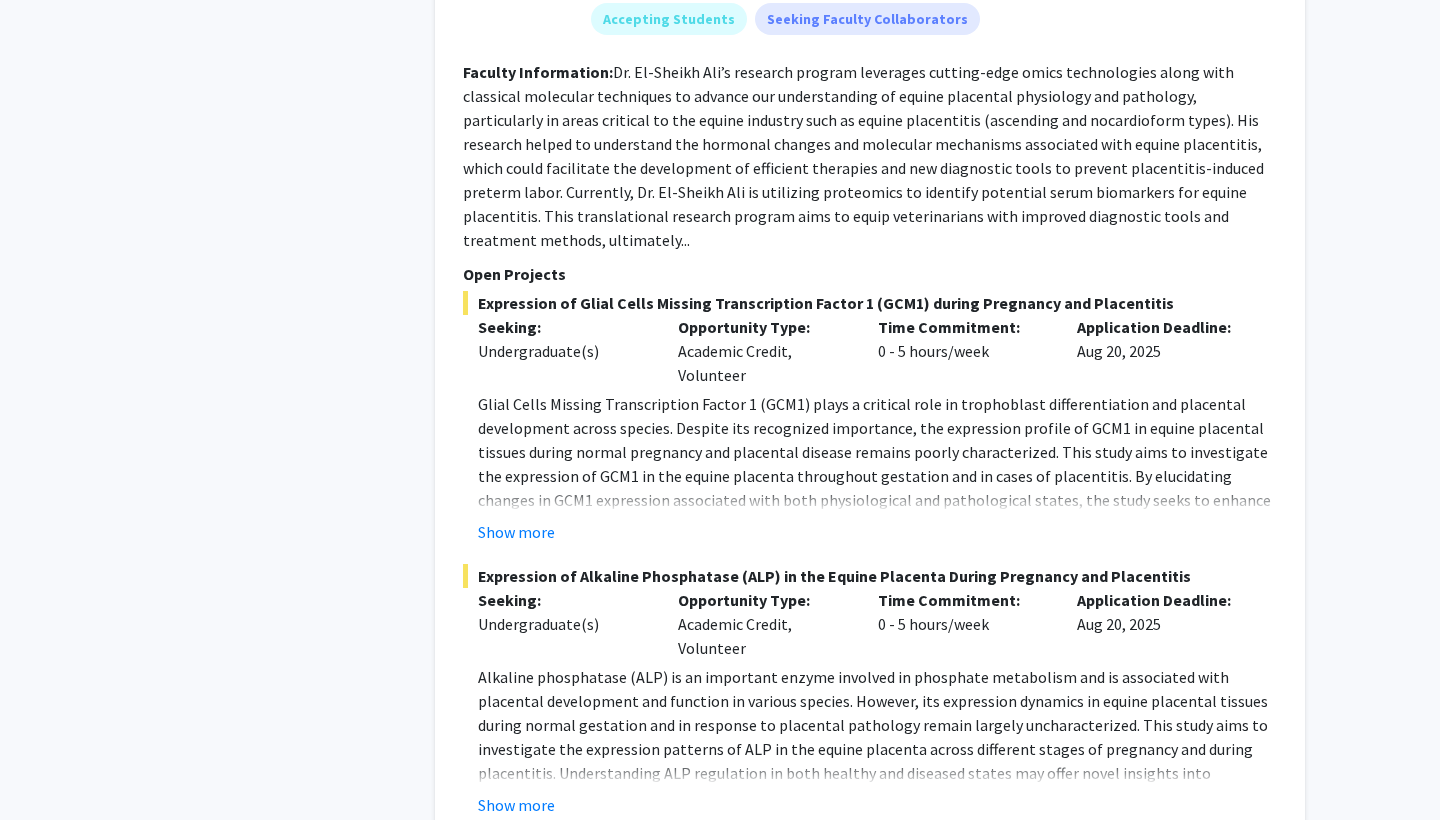 click on "2" 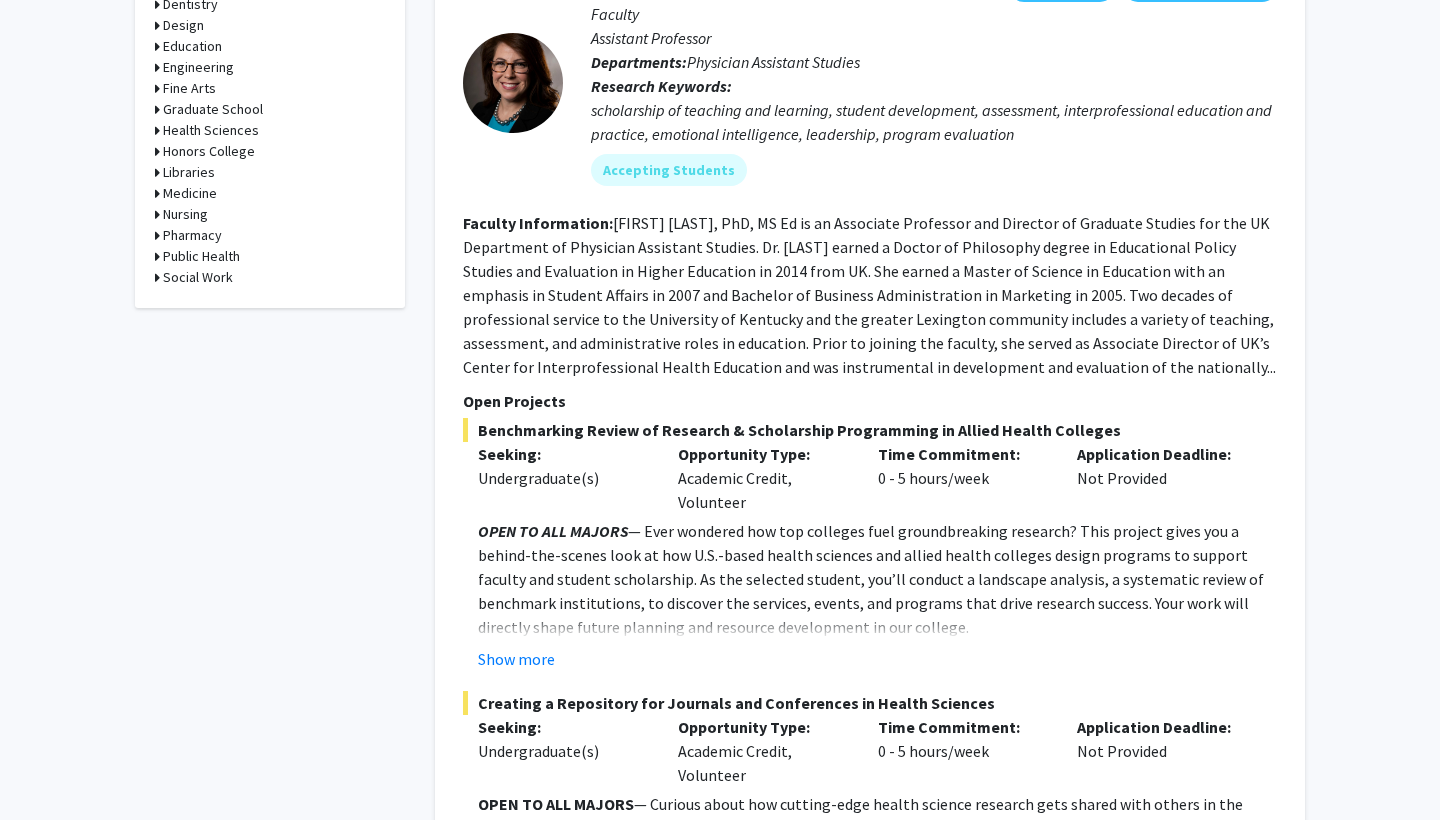 scroll, scrollTop: 1005, scrollLeft: 0, axis: vertical 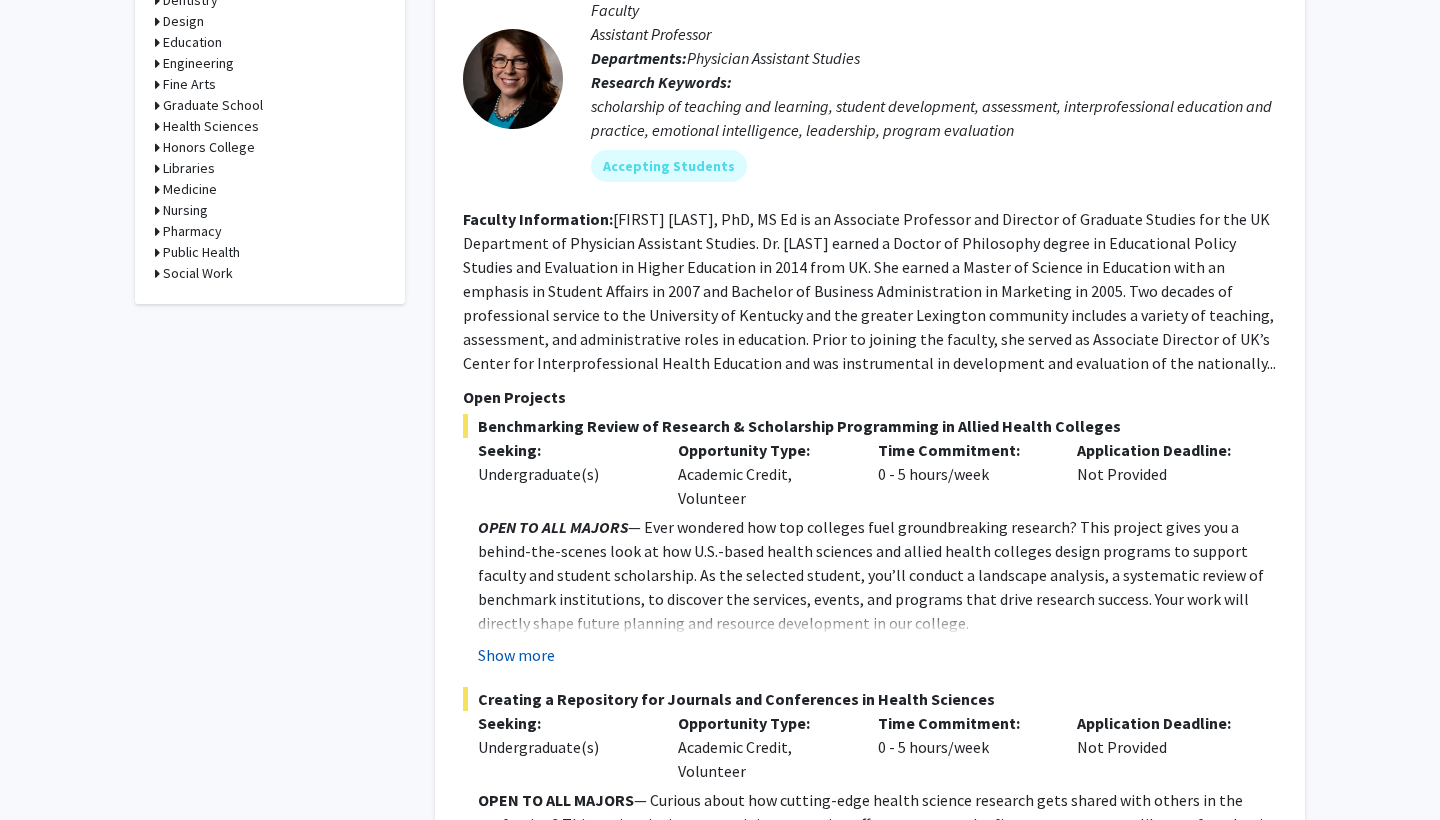 click on "Show more" 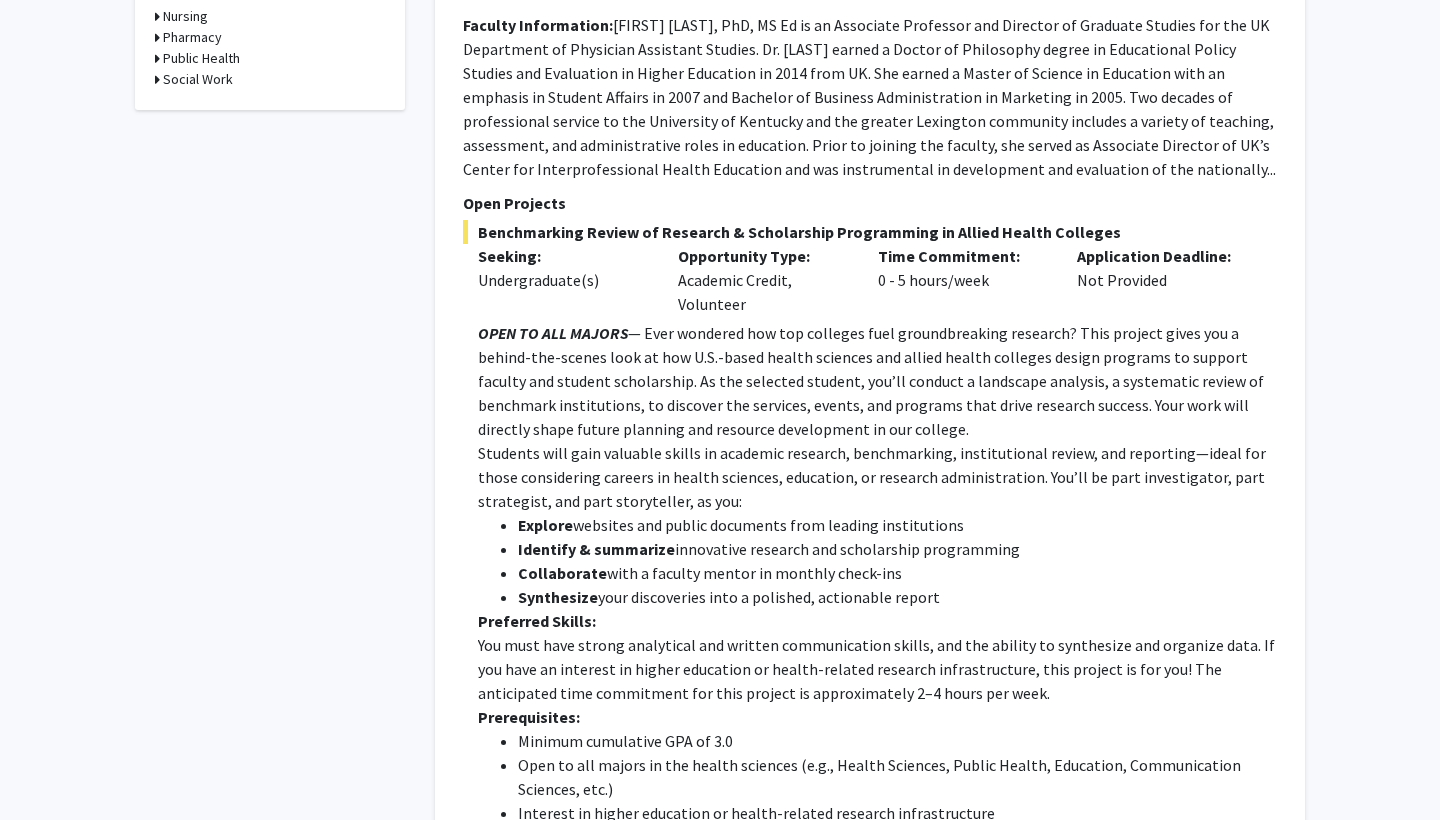 scroll, scrollTop: 1202, scrollLeft: 0, axis: vertical 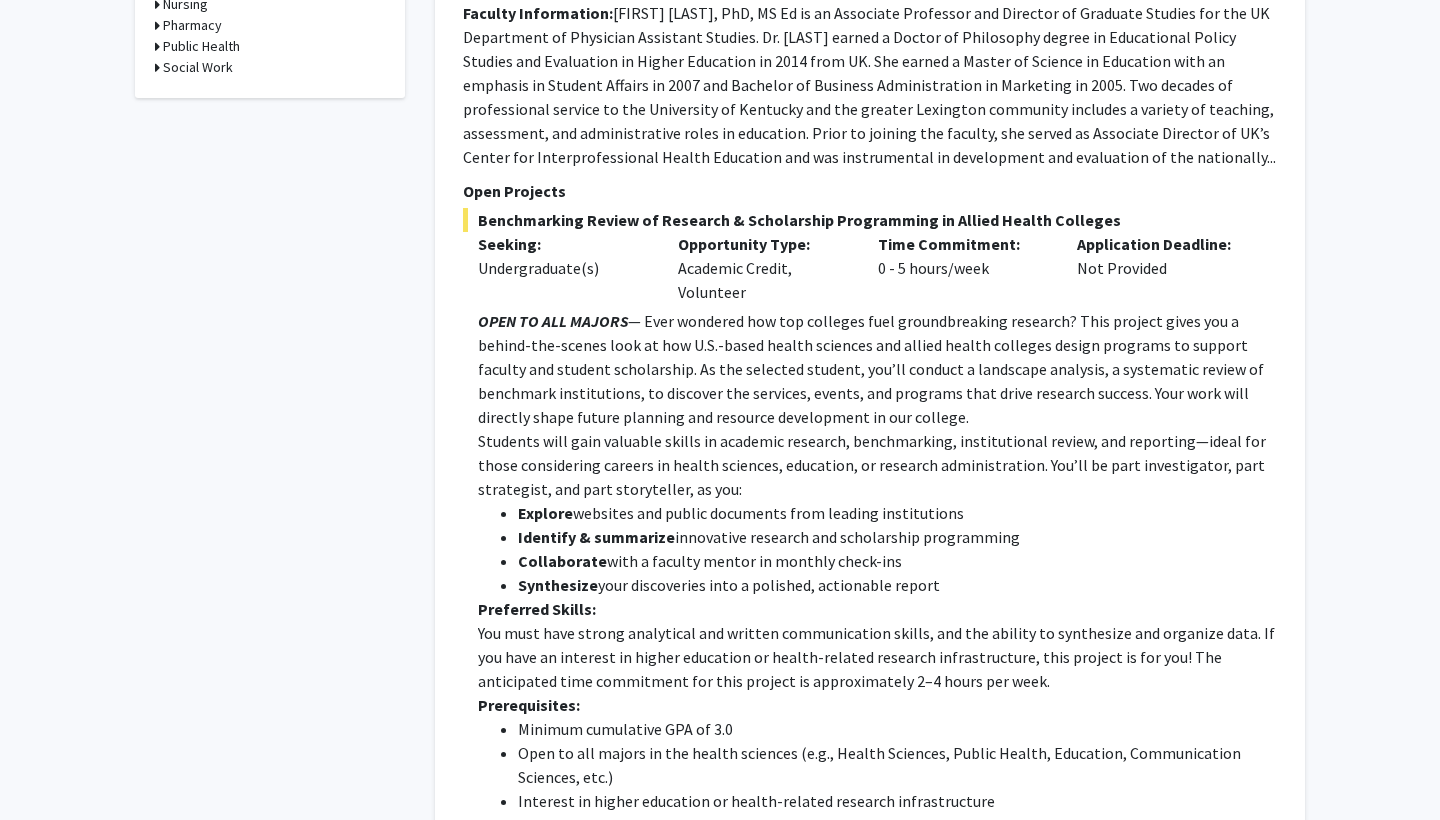 click on "Students will gain valuable skills in academic research, benchmarking, institutional review, and reporting—ideal for those considering careers in health sciences, education, or research administration. You’ll be part investigator, part strategist, and part storyteller, as you:" 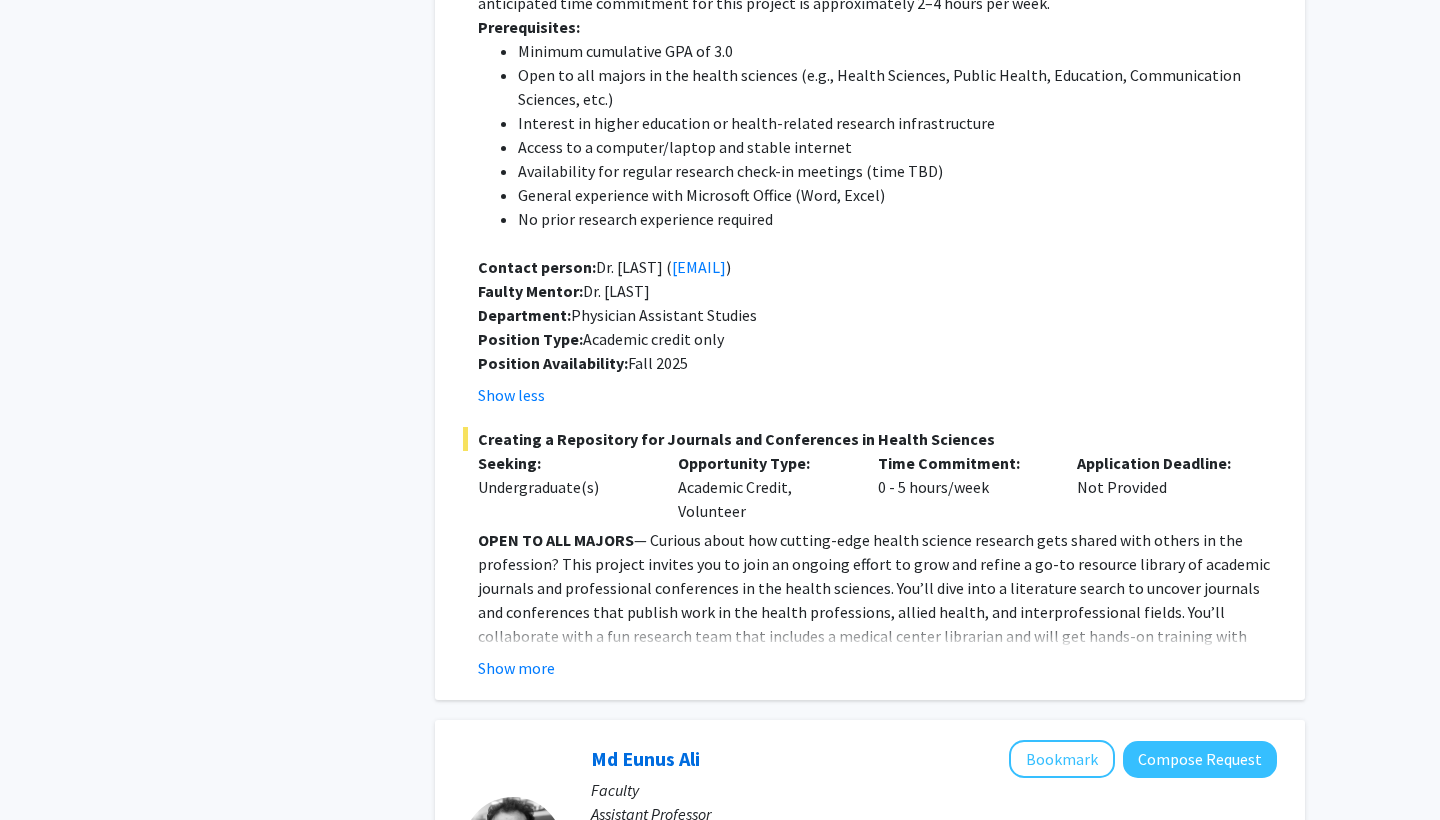 scroll, scrollTop: 1890, scrollLeft: 0, axis: vertical 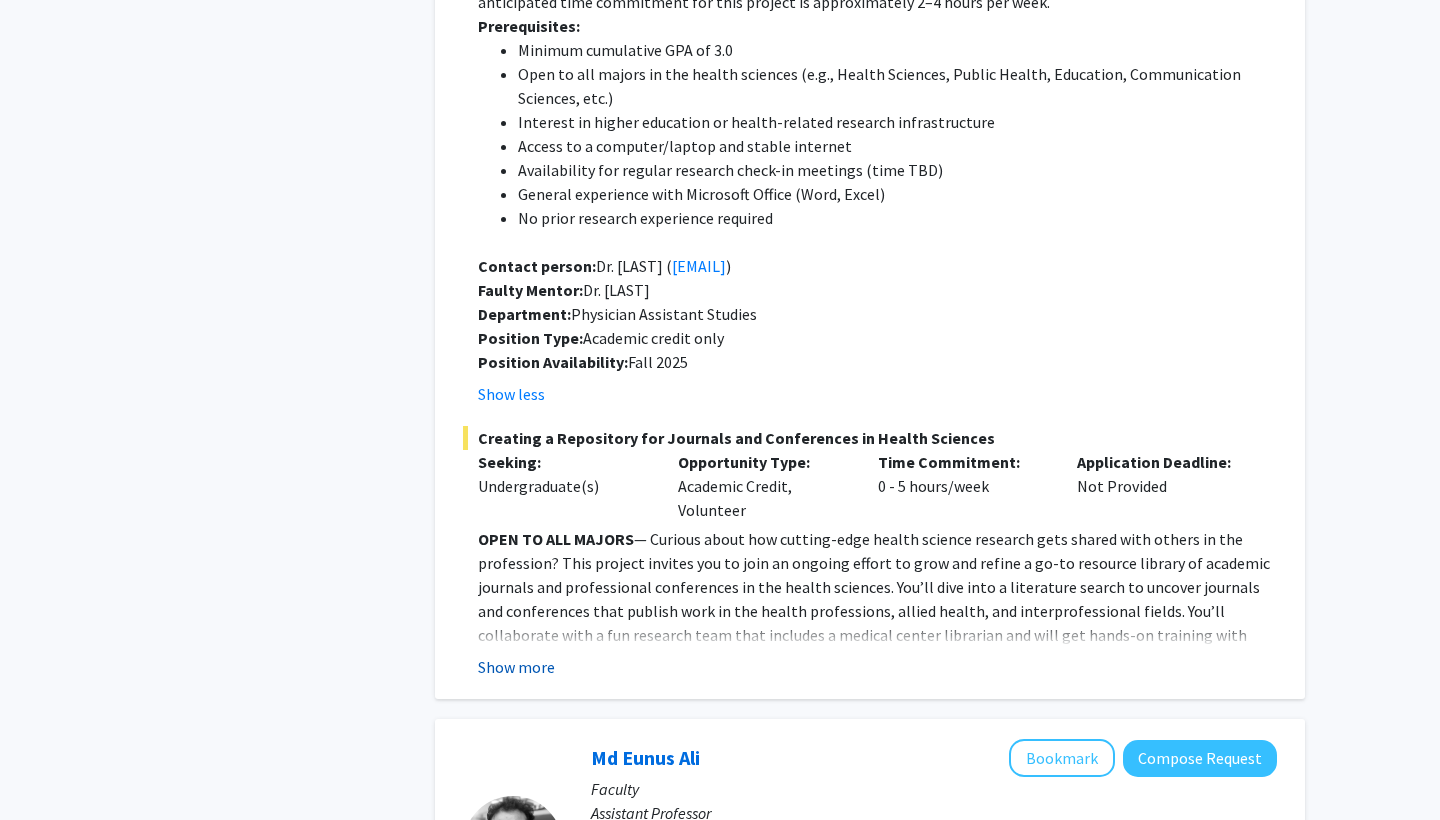 click on "Show more" 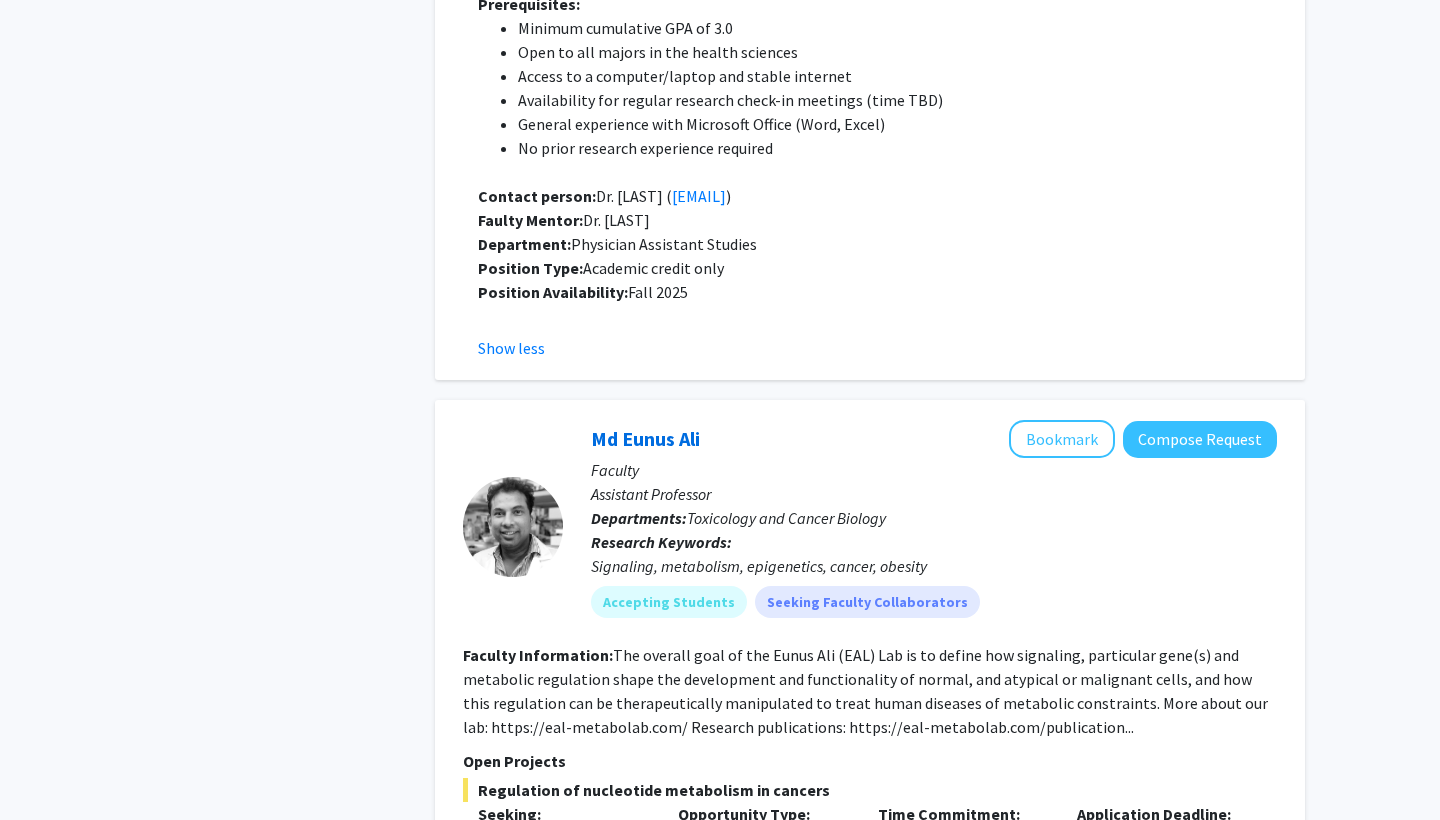 scroll, scrollTop: 3000, scrollLeft: 0, axis: vertical 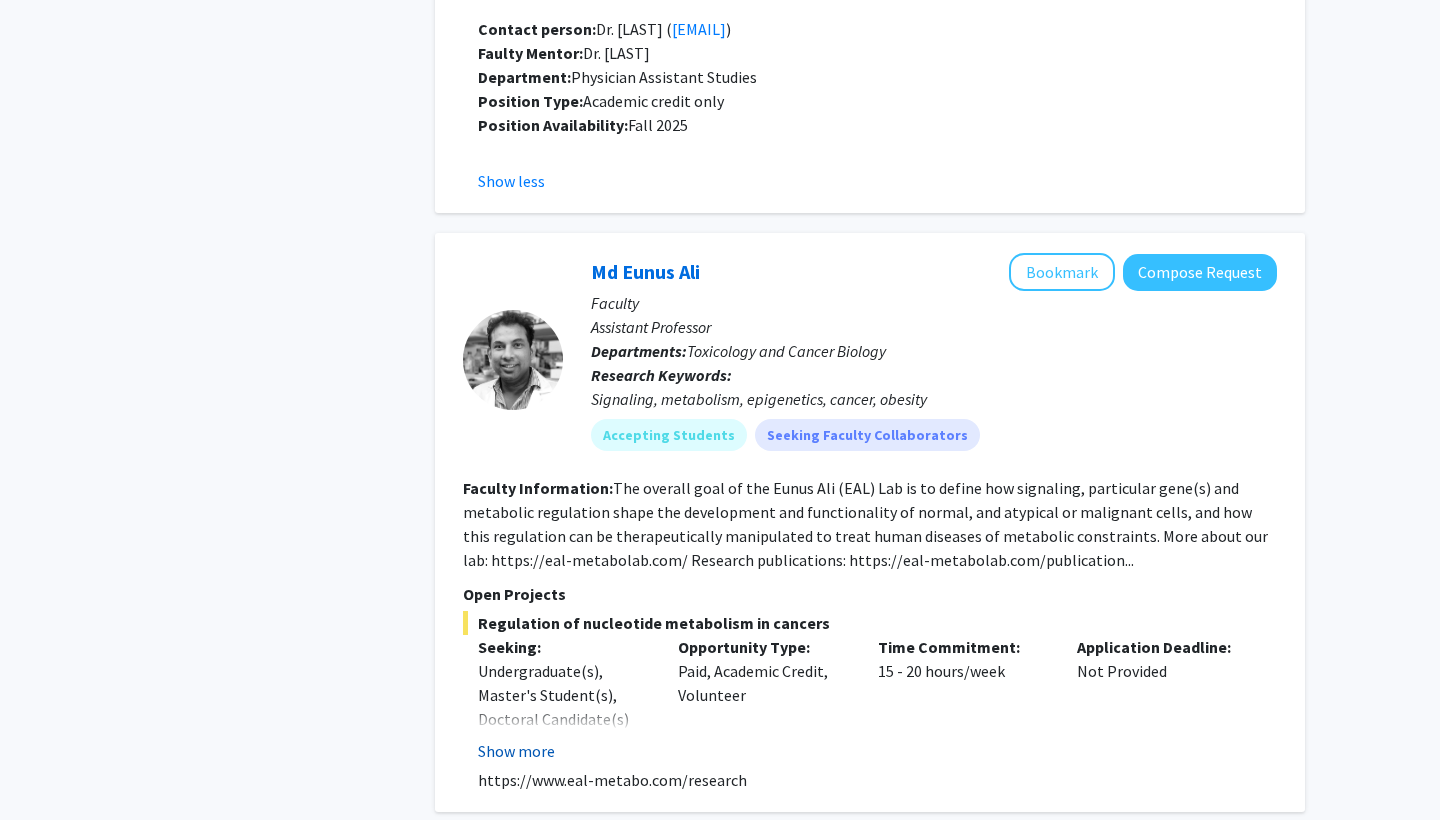 click on "Show more" 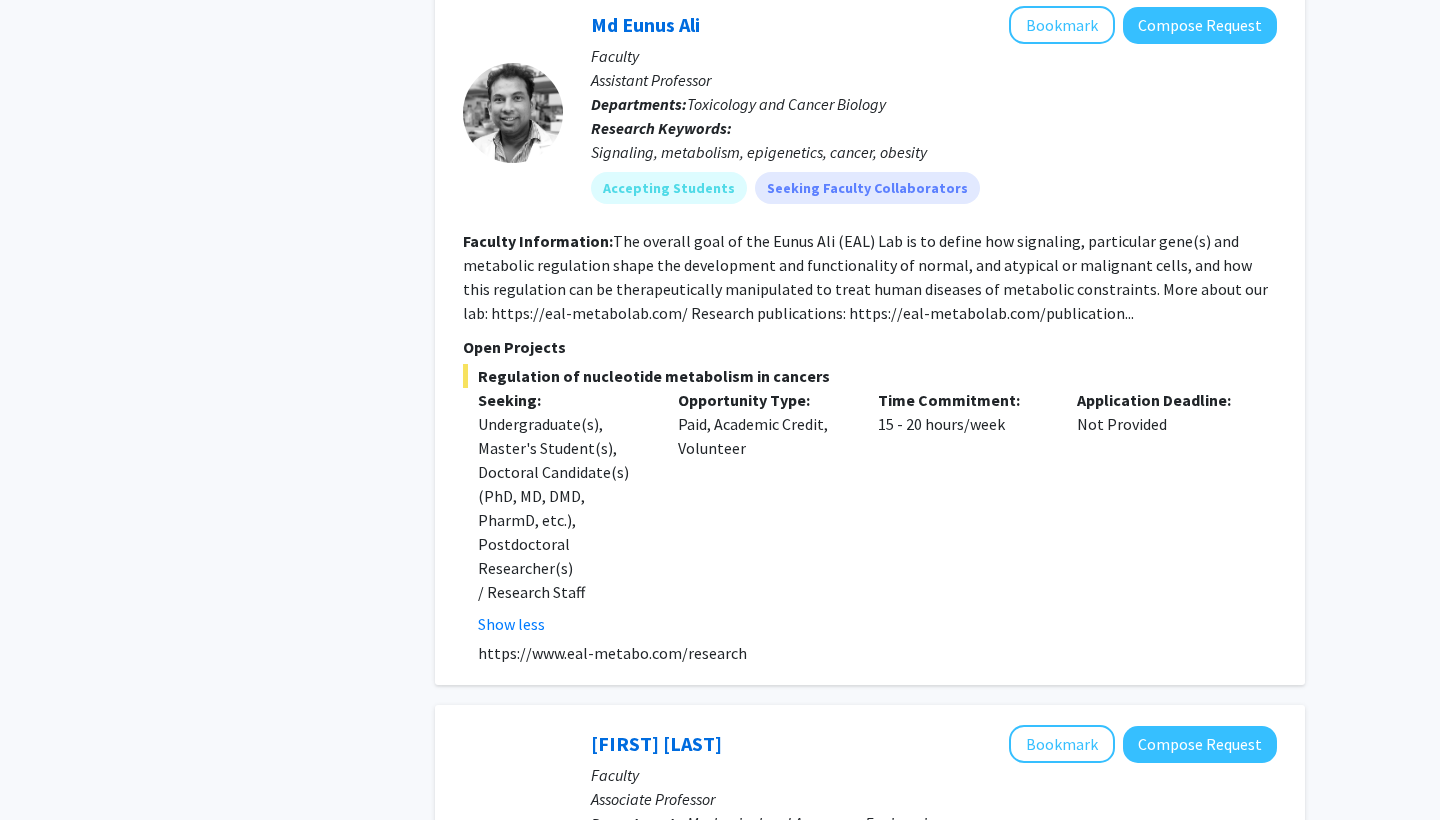 scroll, scrollTop: 3249, scrollLeft: 0, axis: vertical 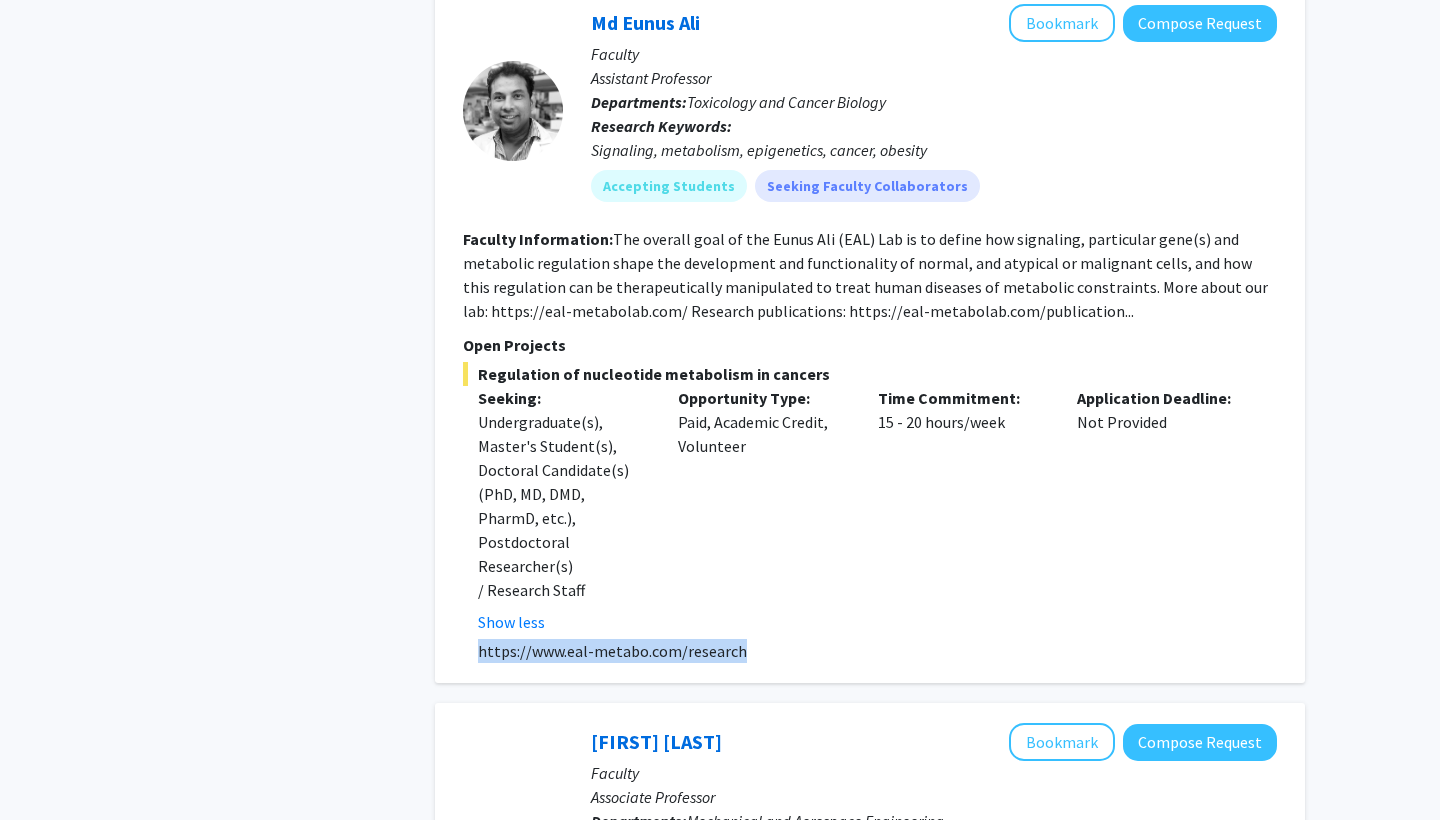drag, startPoint x: 742, startPoint y: 613, endPoint x: 469, endPoint y: 607, distance: 273.06592 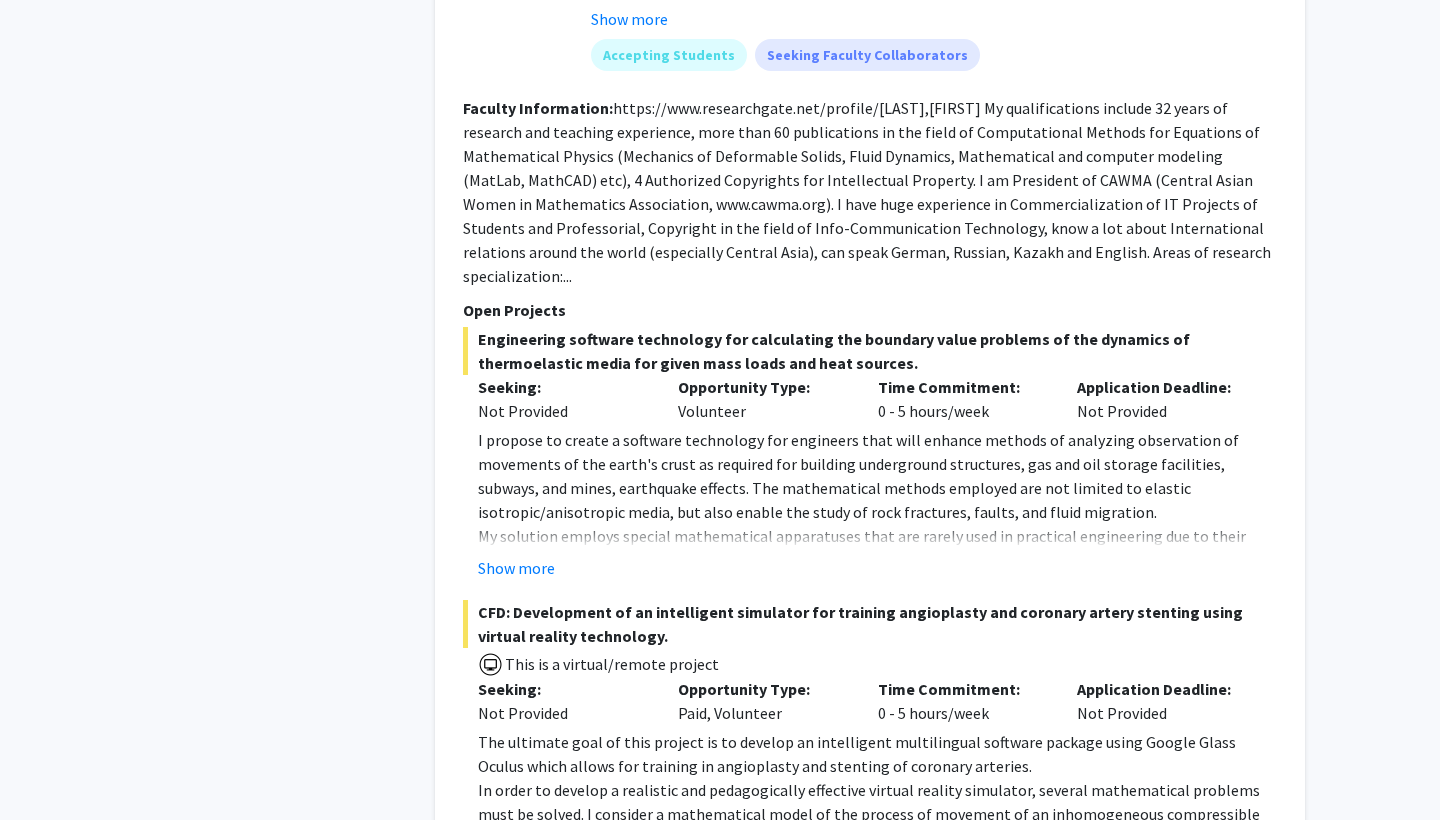 scroll, scrollTop: 4180, scrollLeft: 0, axis: vertical 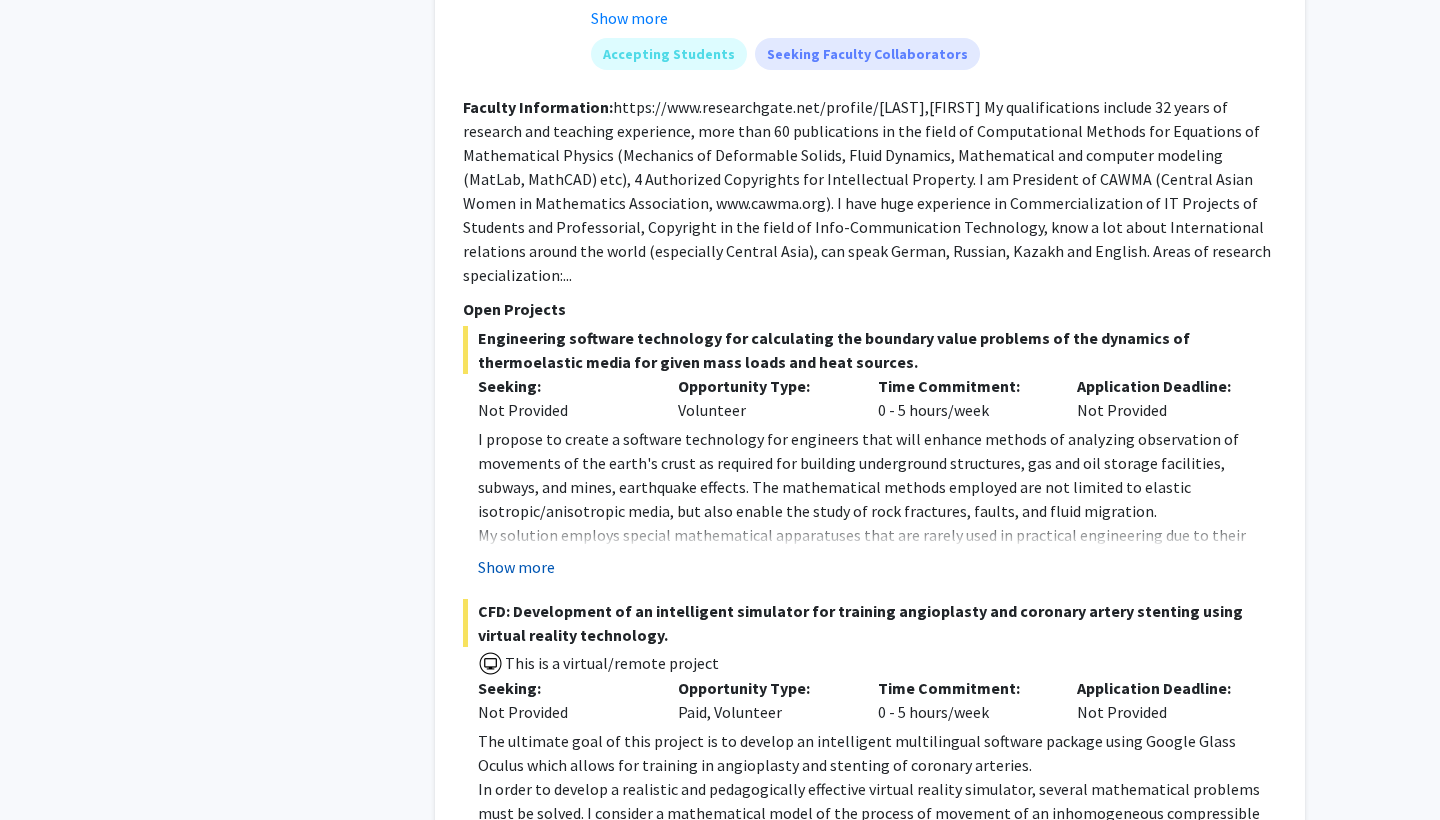 click on "Show more" 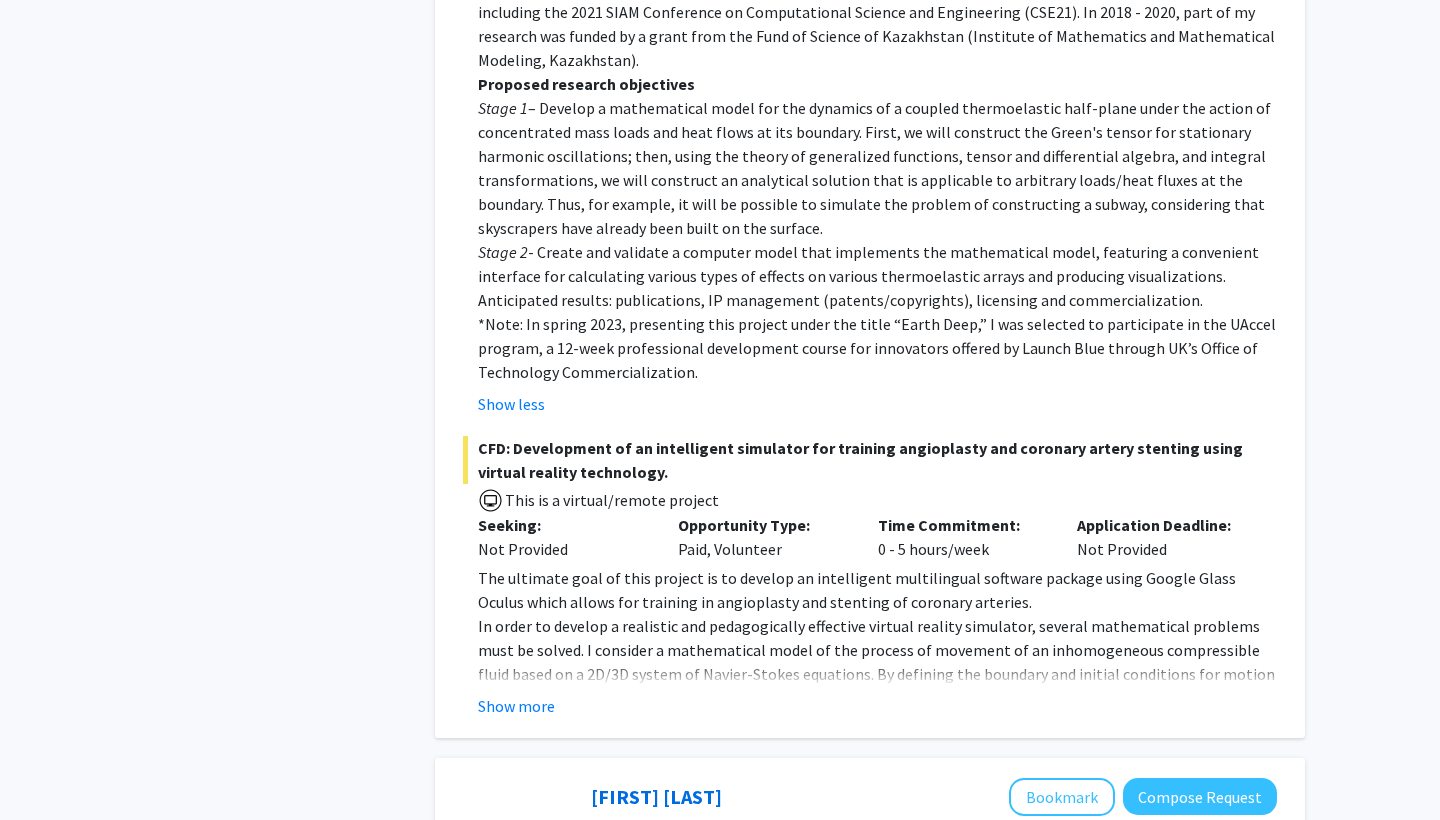 scroll, scrollTop: 5111, scrollLeft: 0, axis: vertical 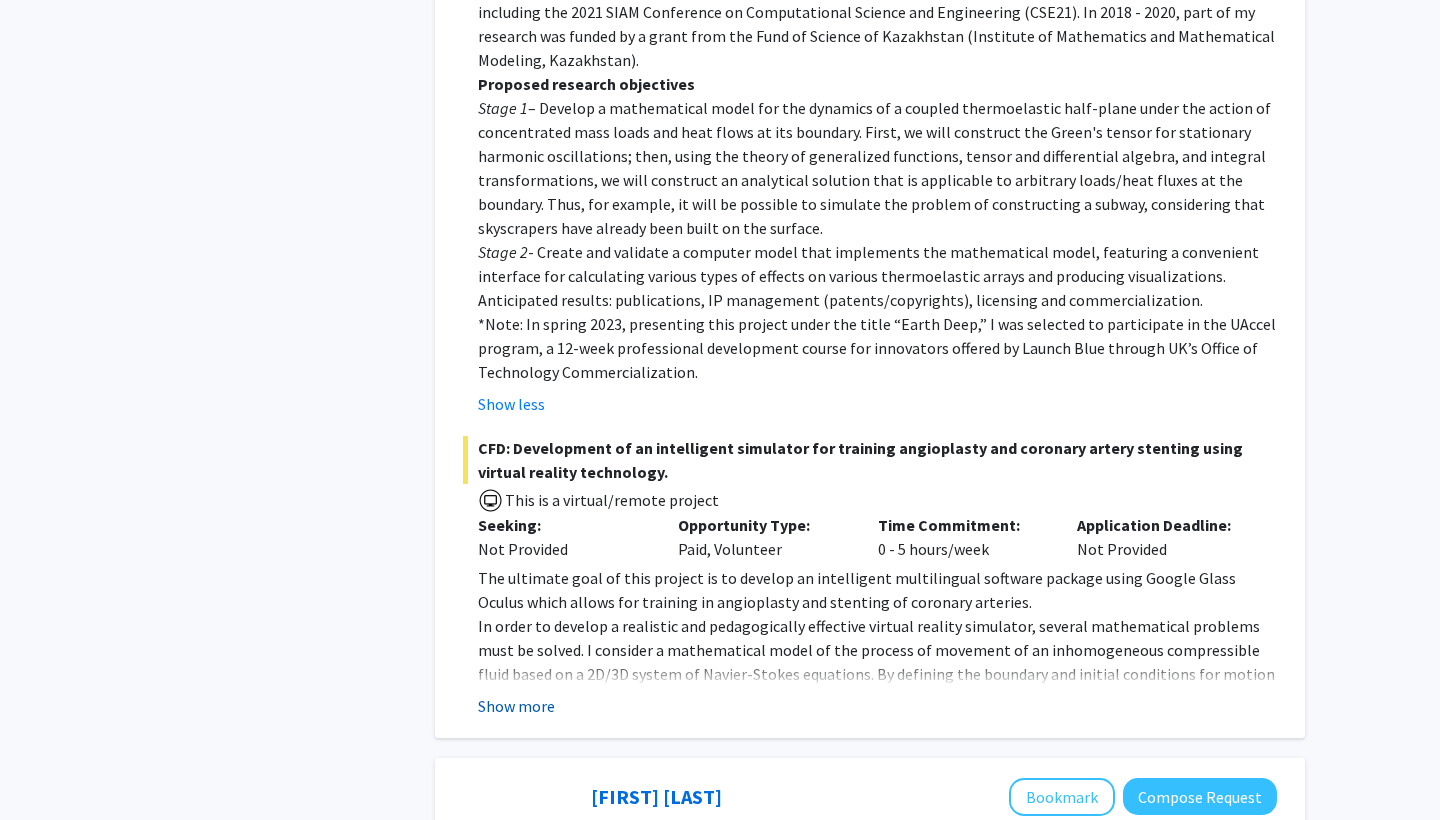 click on "Show more" 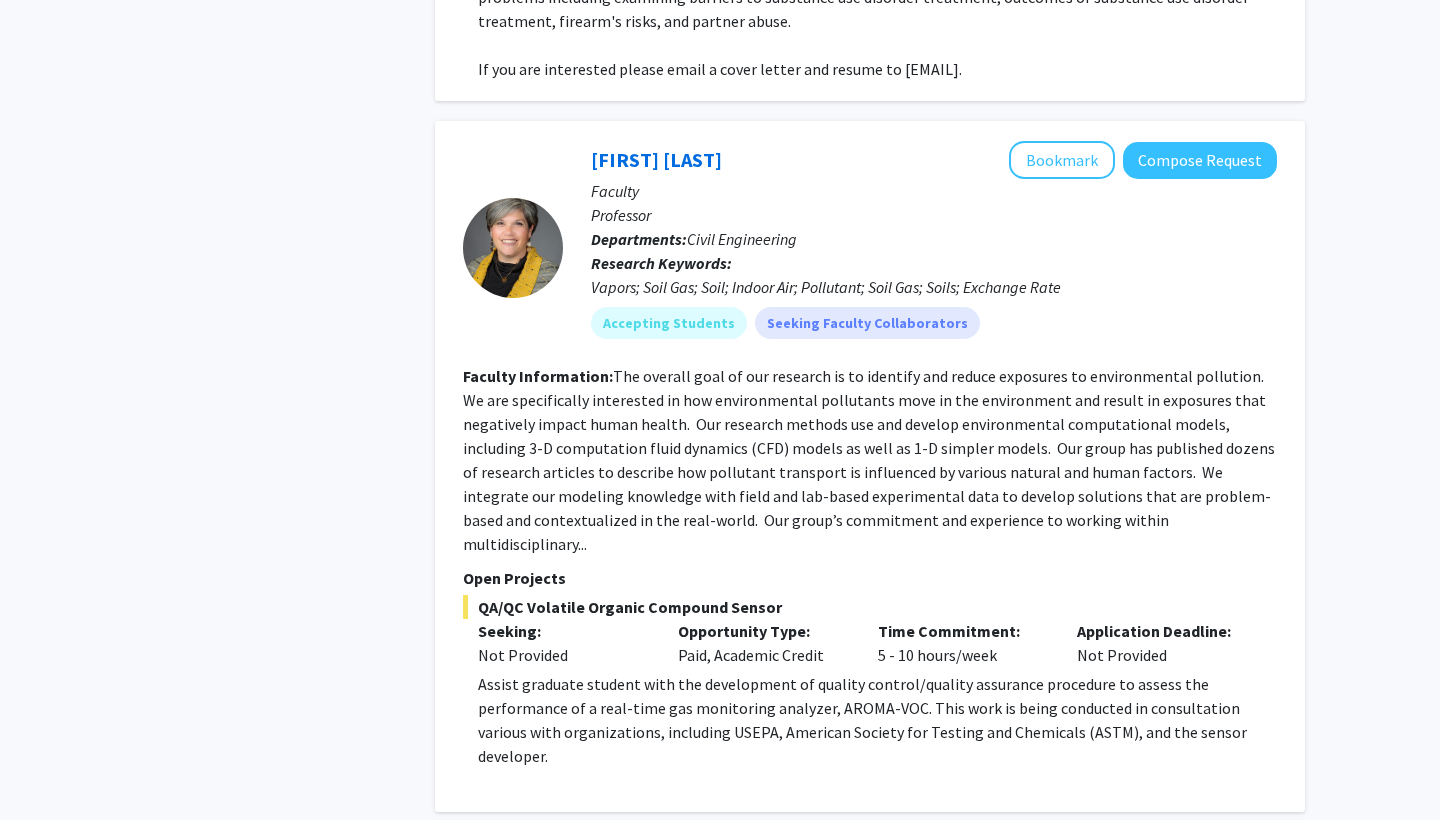 scroll, scrollTop: 10861, scrollLeft: 0, axis: vertical 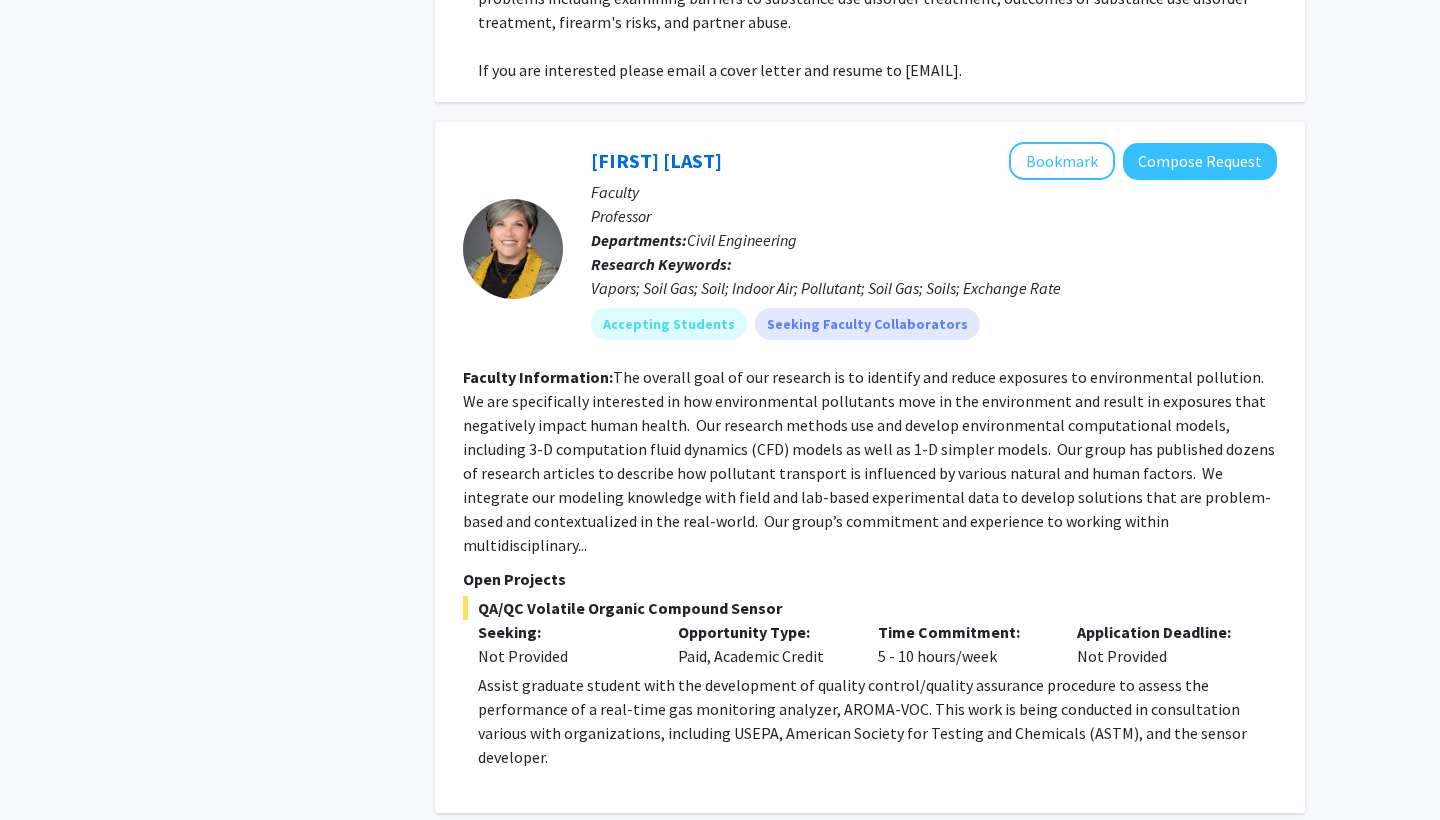 click on "3" 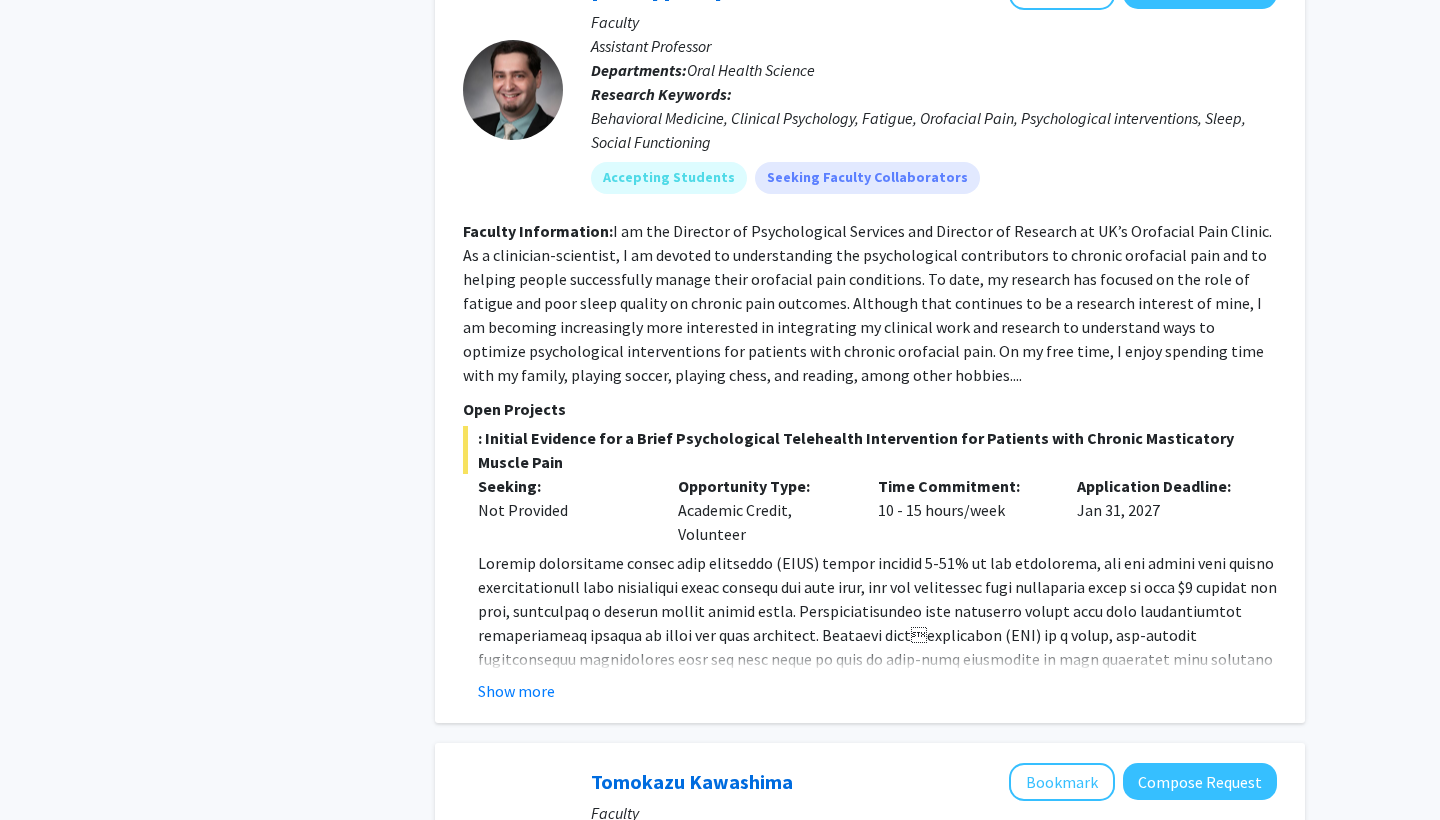 scroll, scrollTop: 4548, scrollLeft: 0, axis: vertical 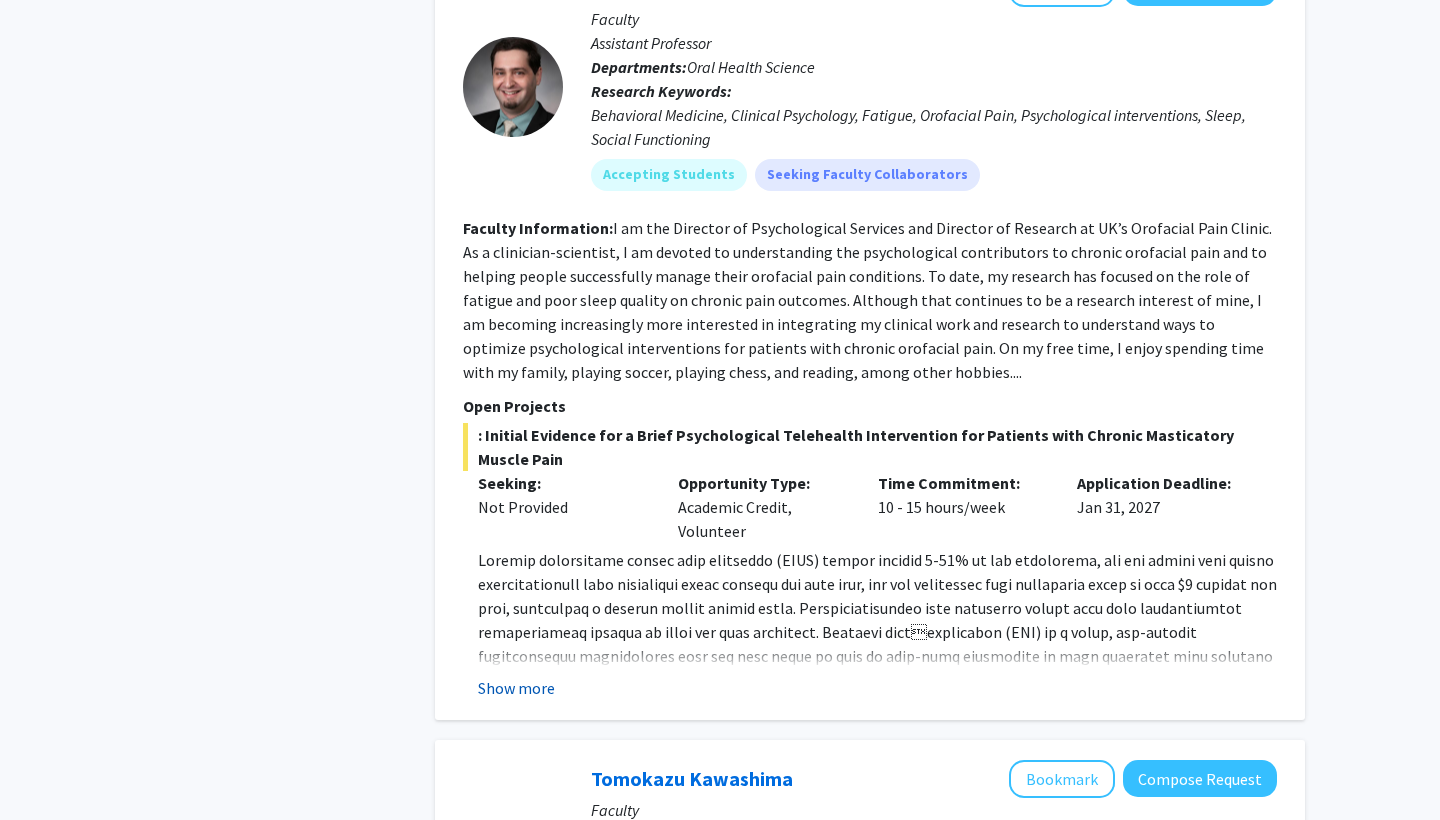 click on "Show more" 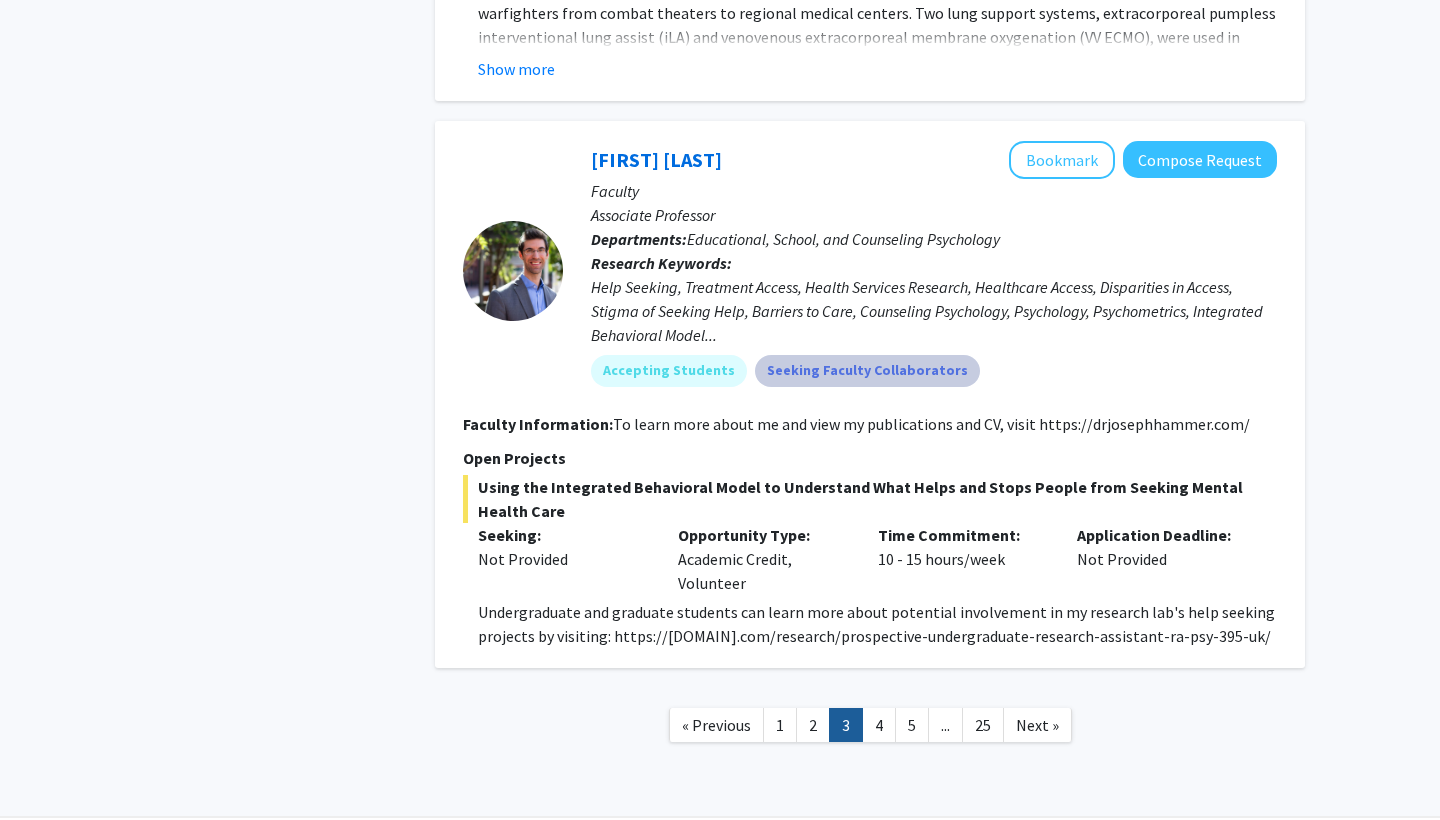 scroll, scrollTop: 7156, scrollLeft: 0, axis: vertical 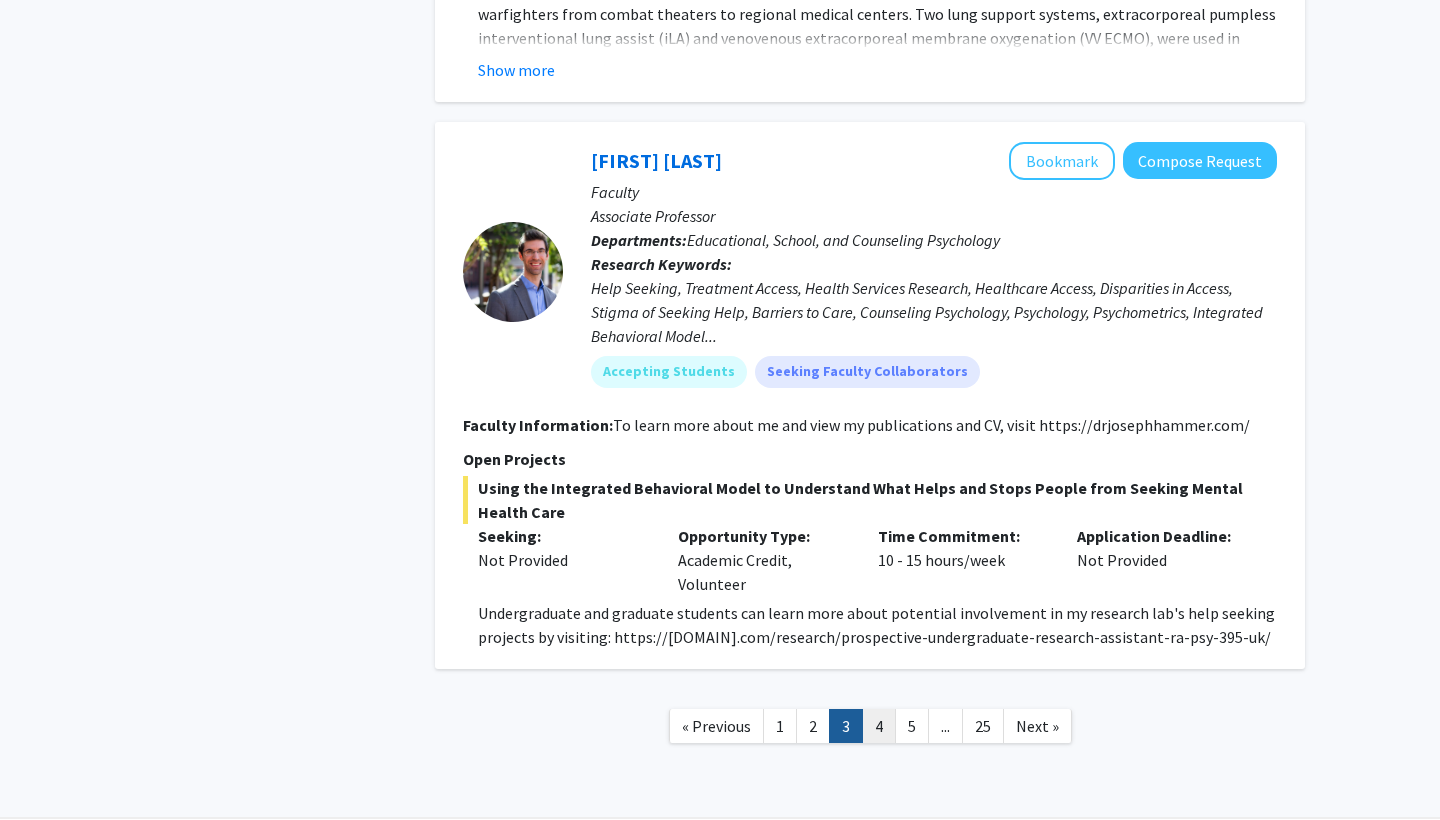 click on "4" 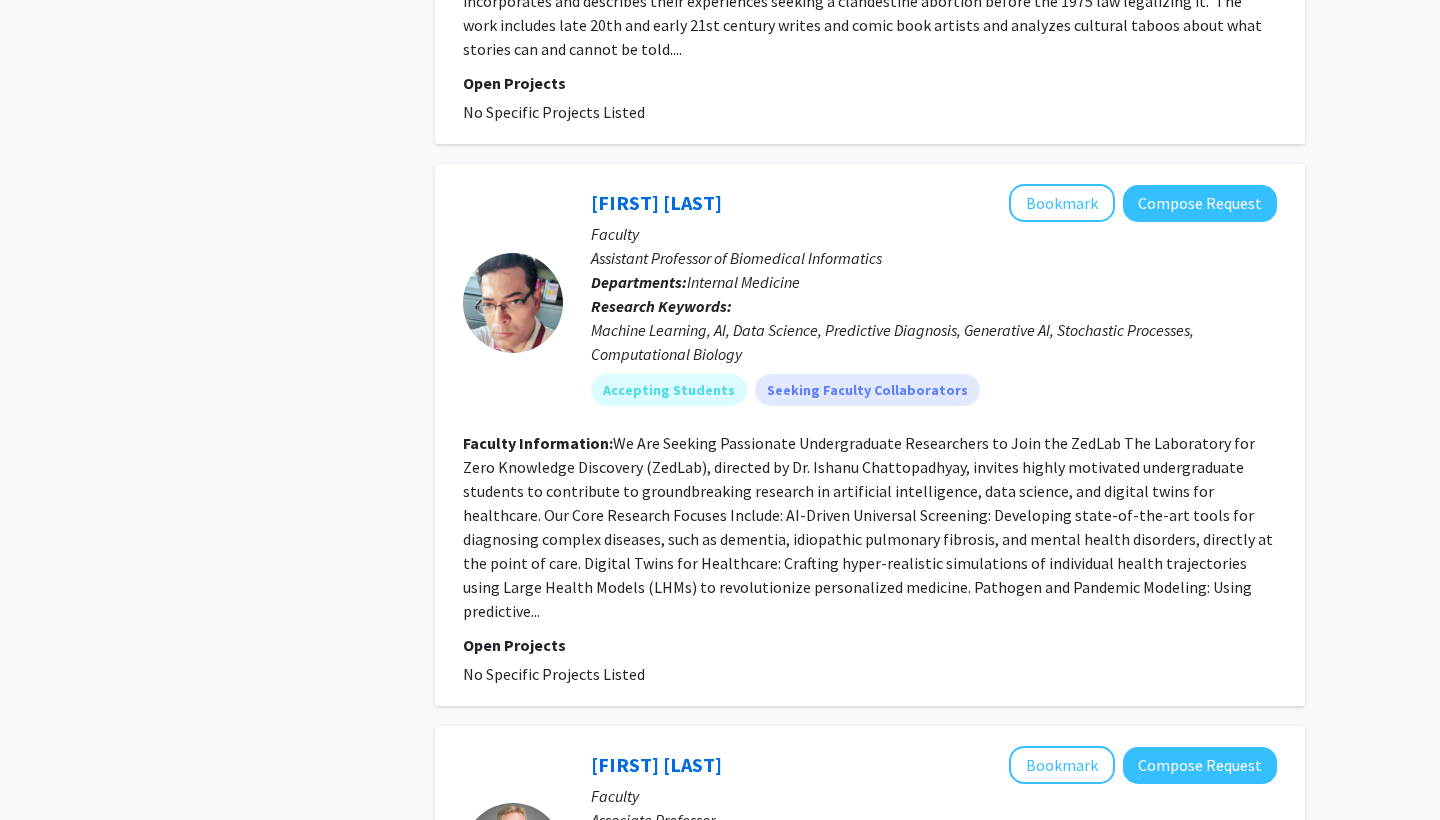 scroll, scrollTop: 3579, scrollLeft: 0, axis: vertical 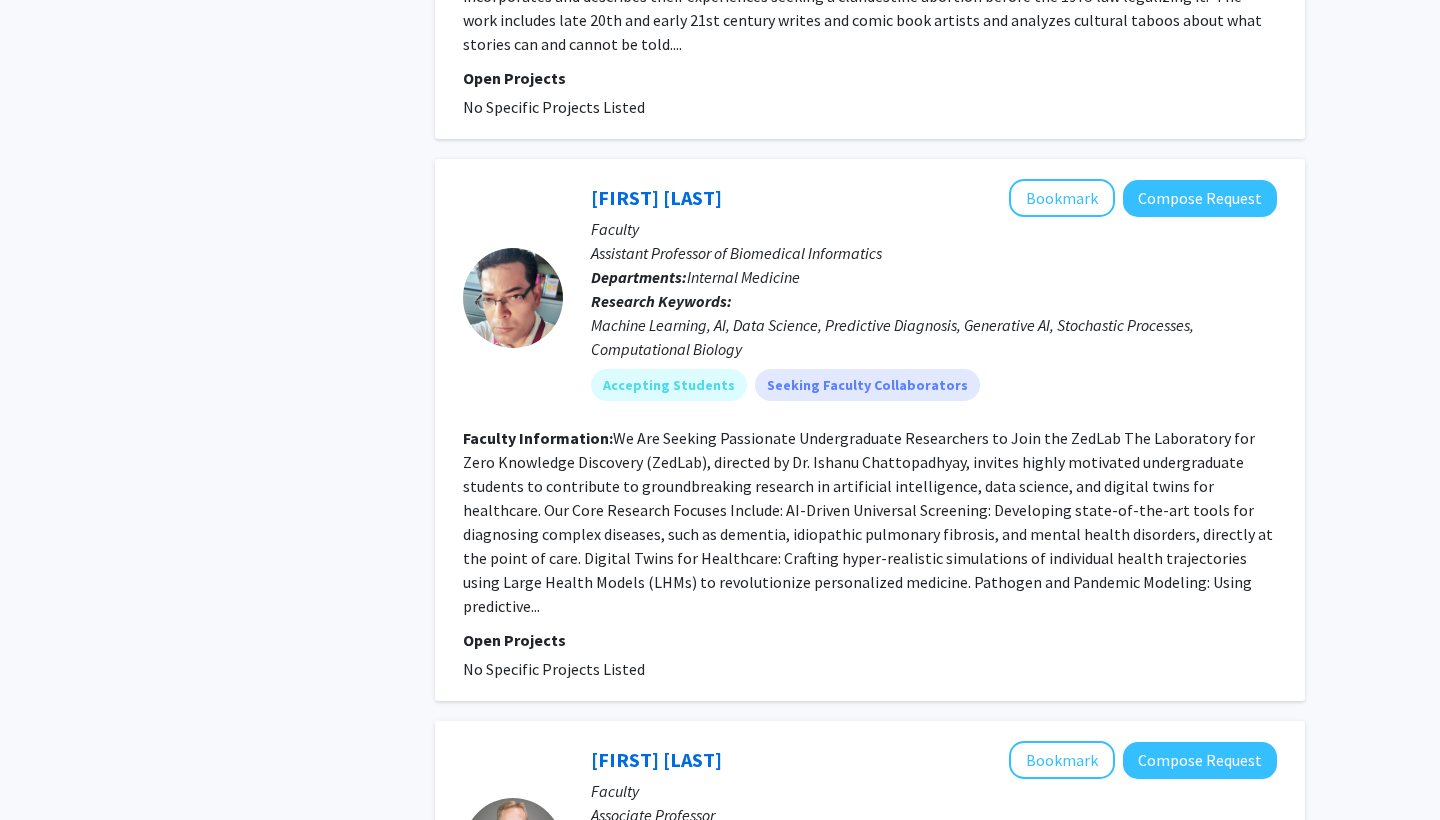 click on "Open Projects" 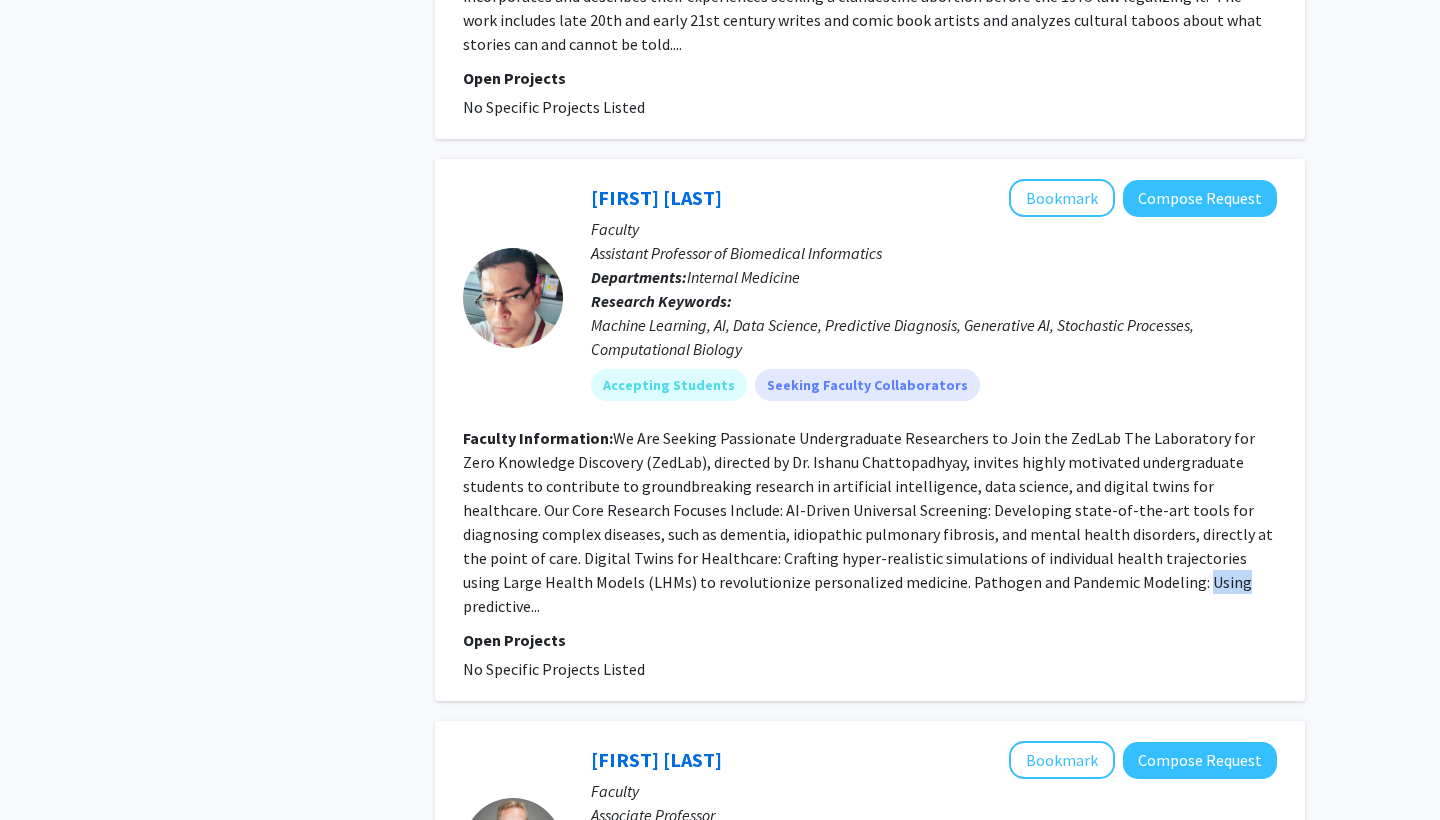 click on "We Are Seeking Passionate Undergraduate Researchers to Join the ZedLab   The Laboratory for Zero Knowledge Discovery (ZedLab), directed by Dr. Ishanu Chattopadhyay, invites highly motivated undergraduate students to contribute to groundbreaking research in artificial intelligence, data science, and digital twins for healthcare.  Our Core Research Focuses Include:    AI-Driven Universal Screening: Developing state-of-the-art tools for diagnosing complex diseases, such as dementia, idiopathic pulmonary fibrosis, and mental health disorders, directly at the point of care.  Digital Twins for Healthcare: Crafting hyper-realistic simulations of individual health trajectories using Large Health Models (LHMs) to revolutionize personalized medicine.  Pathogen and Pandemic Modeling: Using predictive..." 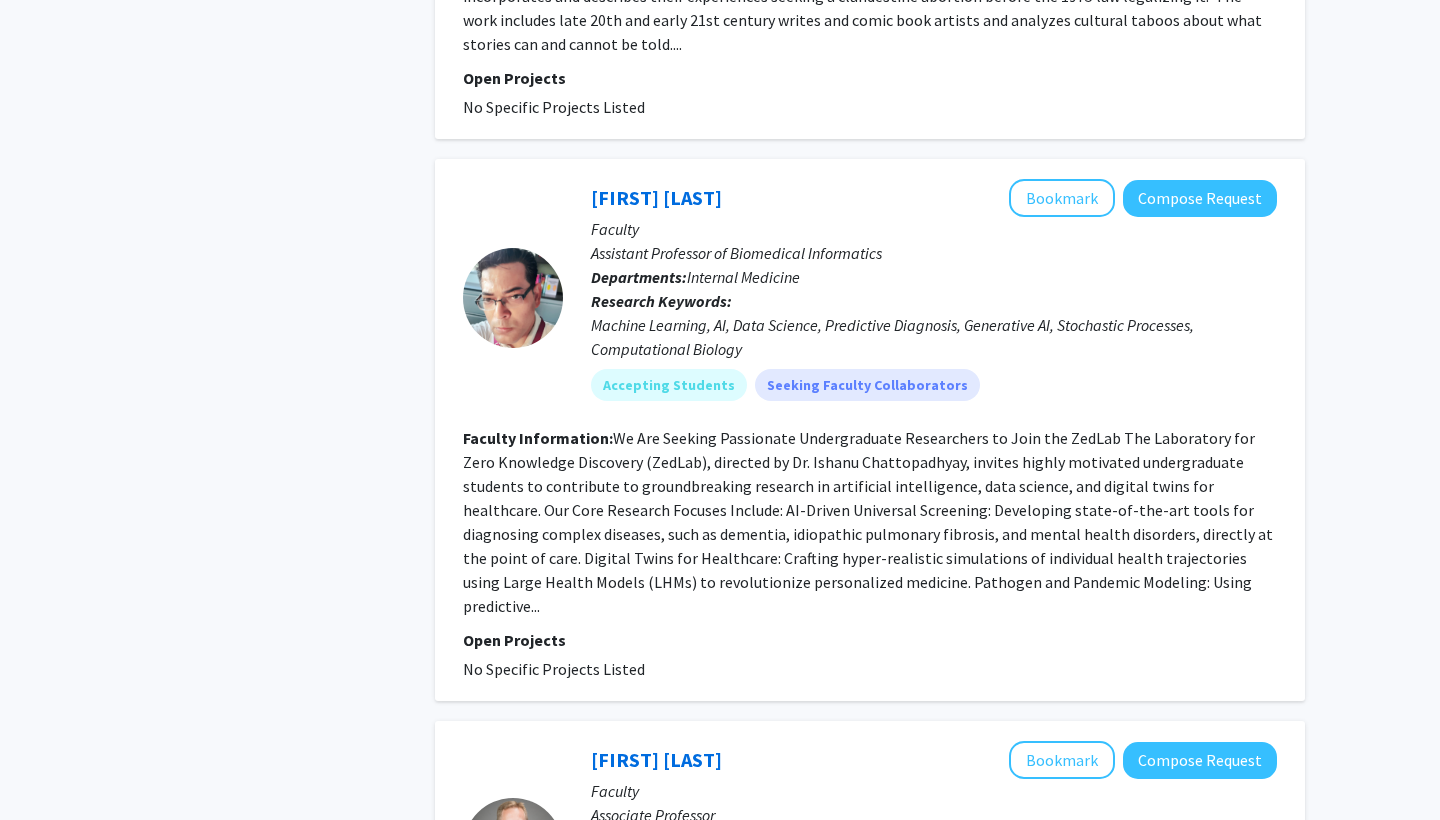 click on "[FIRST] [LAST] Bookmark
Compose Request  Faculty Assistant Professor of Biomedical Informatics Departments:  Internal Medicine Research Keywords:  Machine Learning, AI, Data Science, Predictive Diagnosis, Generative AI, Stochastic Processes, Computational Biology Accepting Students  Seeking Faculty Collaborators Faculty Information:  Open Projects  No Specific Projects Listed" 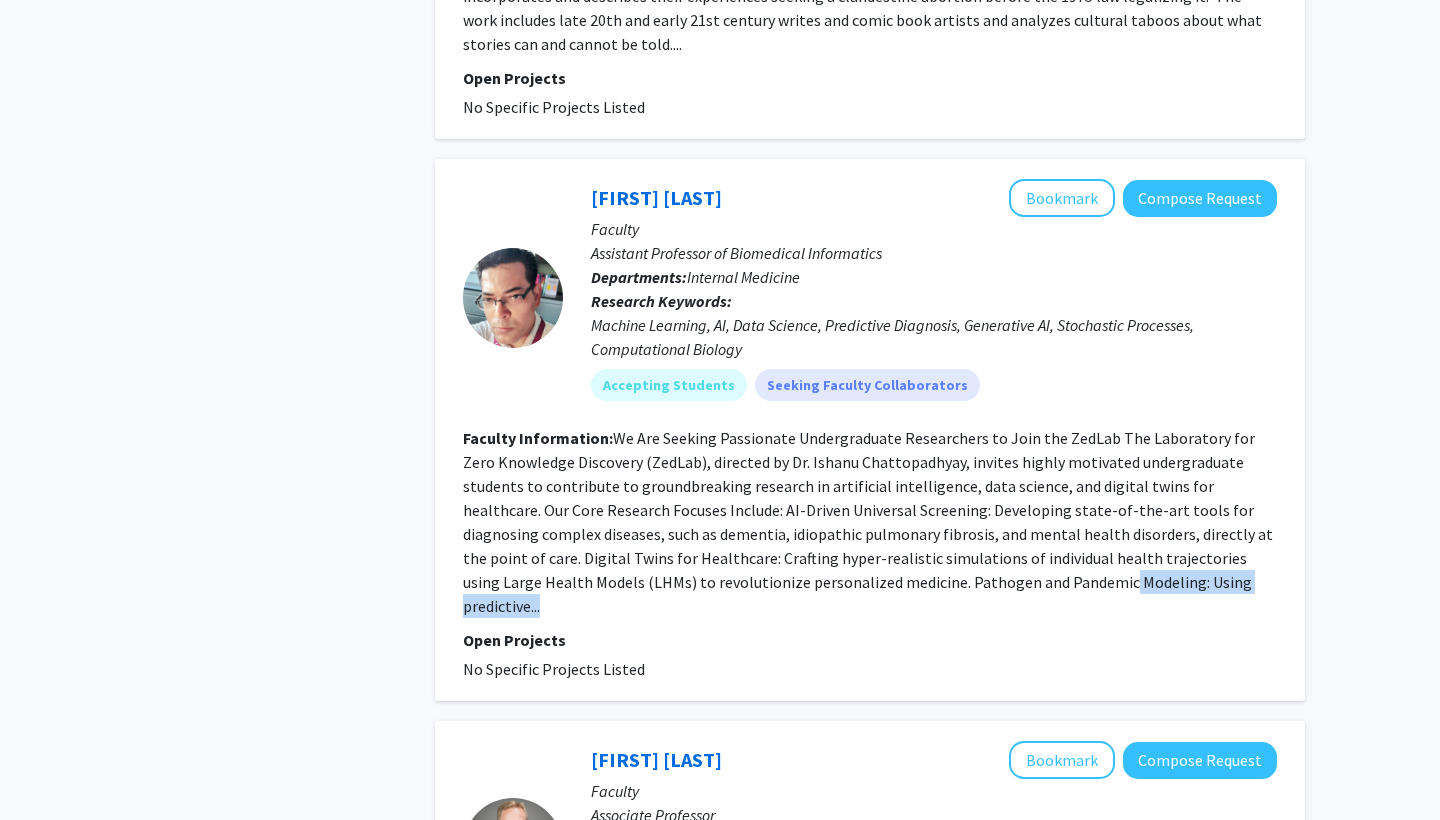 drag, startPoint x: 937, startPoint y: 590, endPoint x: 1135, endPoint y: 587, distance: 198.02272 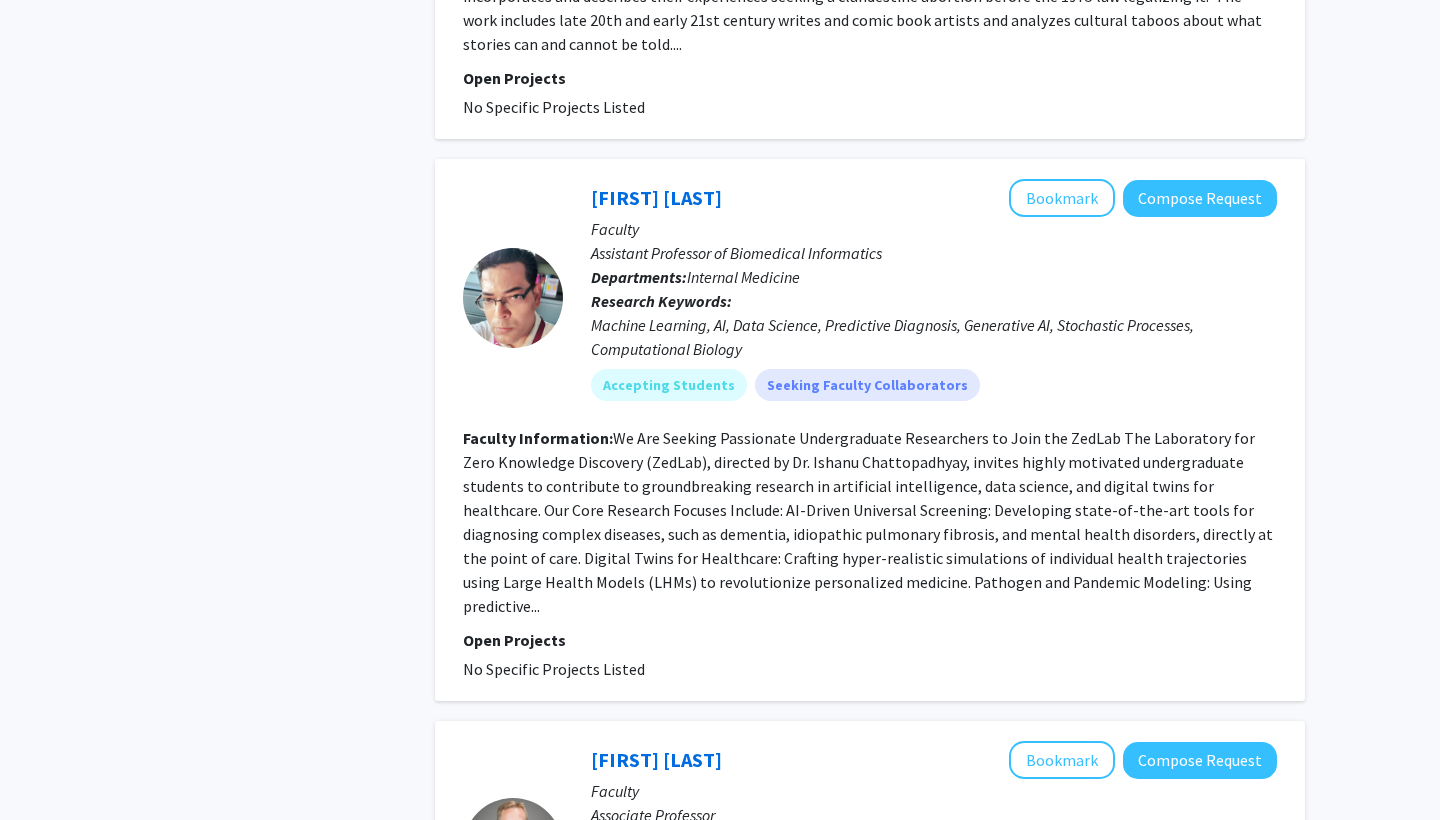 click on "We Are Seeking Passionate Undergraduate Researchers to Join the ZedLab   The Laboratory for Zero Knowledge Discovery (ZedLab), directed by Dr. Ishanu Chattopadhyay, invites highly motivated undergraduate students to contribute to groundbreaking research in artificial intelligence, data science, and digital twins for healthcare.  Our Core Research Focuses Include:    AI-Driven Universal Screening: Developing state-of-the-art tools for diagnosing complex diseases, such as dementia, idiopathic pulmonary fibrosis, and mental health disorders, directly at the point of care.  Digital Twins for Healthcare: Crafting hyper-realistic simulations of individual health trajectories using Large Health Models (LHMs) to revolutionize personalized medicine.  Pathogen and Pandemic Modeling: Using predictive..." 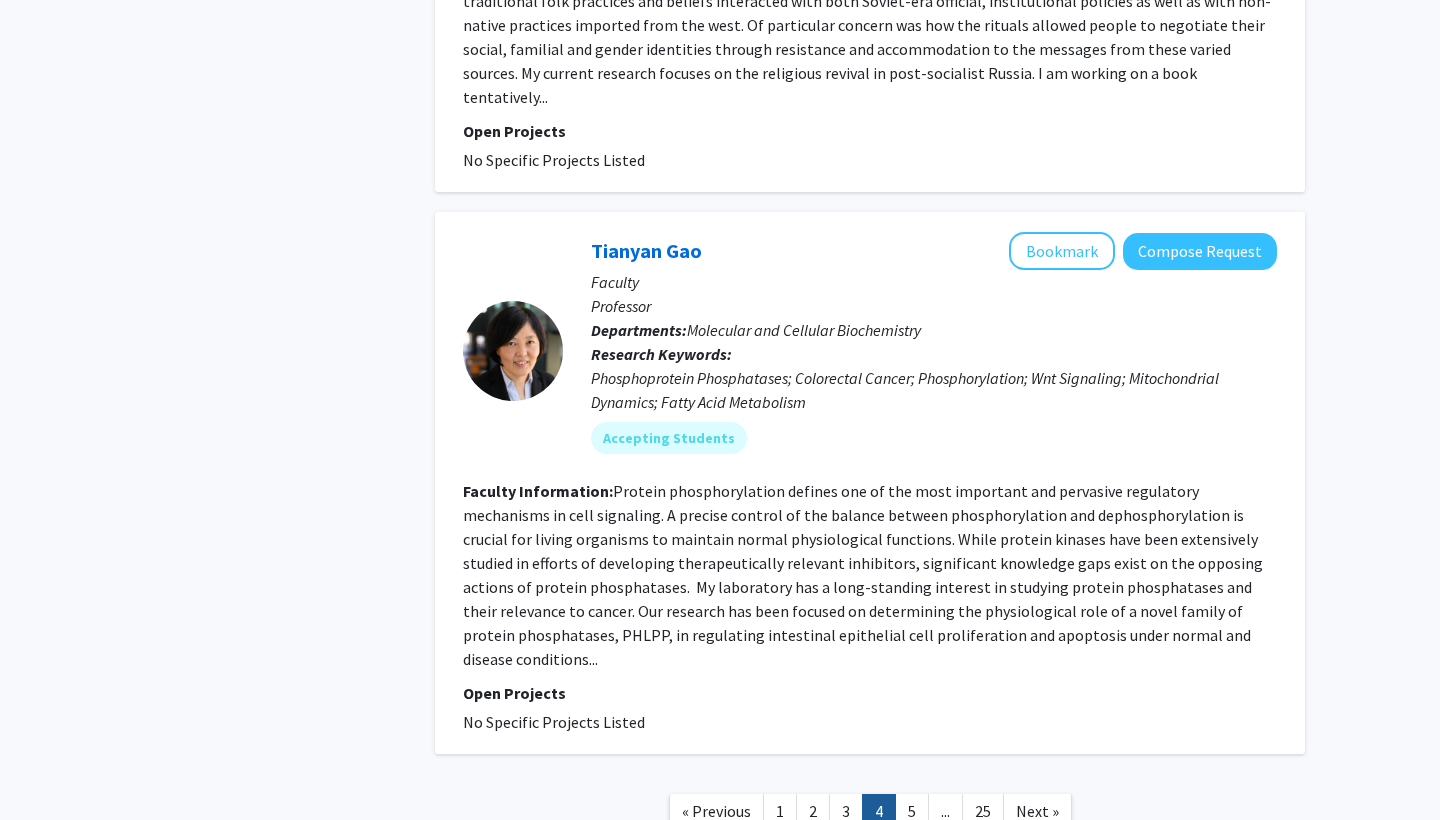 scroll, scrollTop: 5066, scrollLeft: 0, axis: vertical 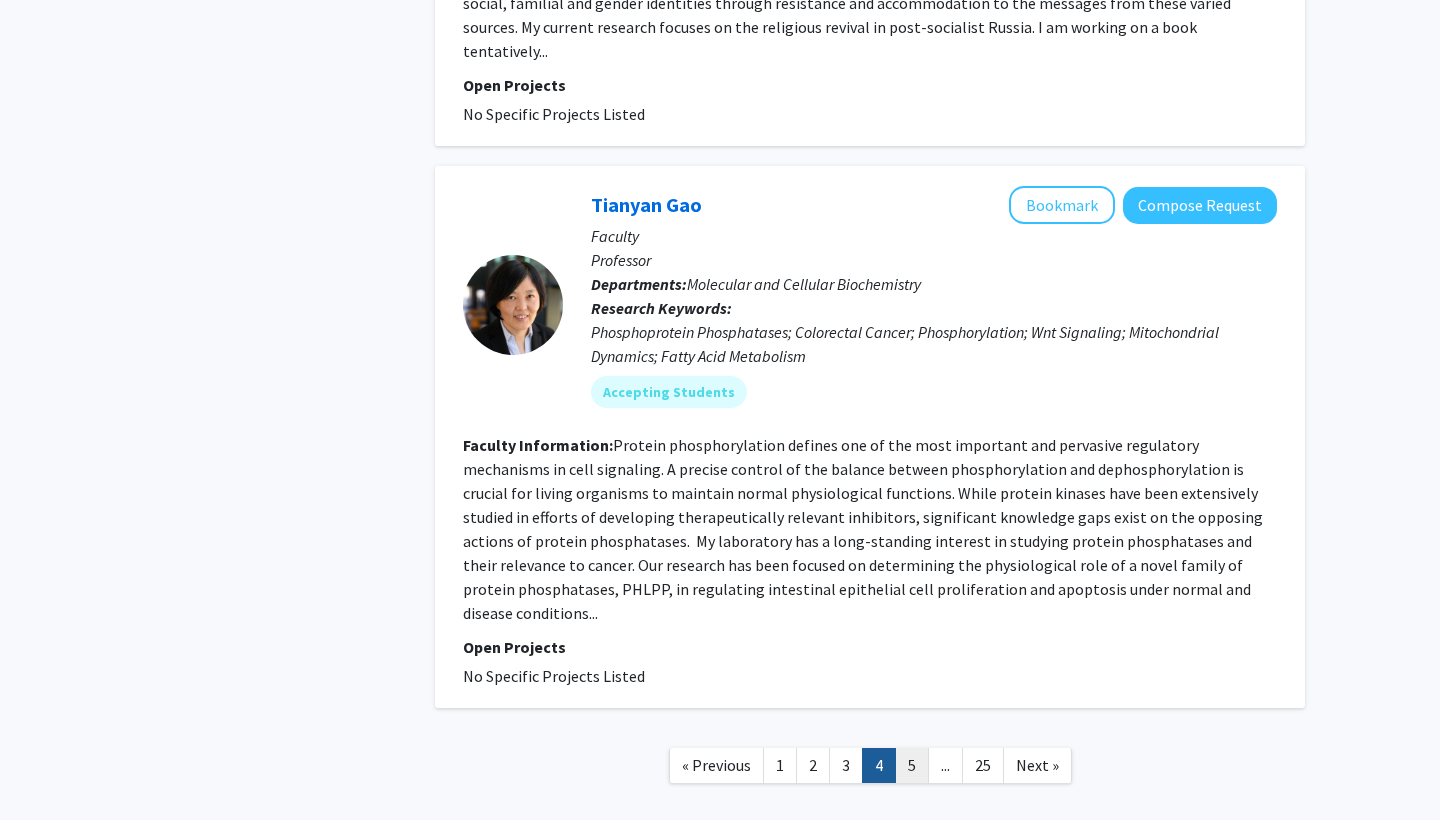 click on "5" 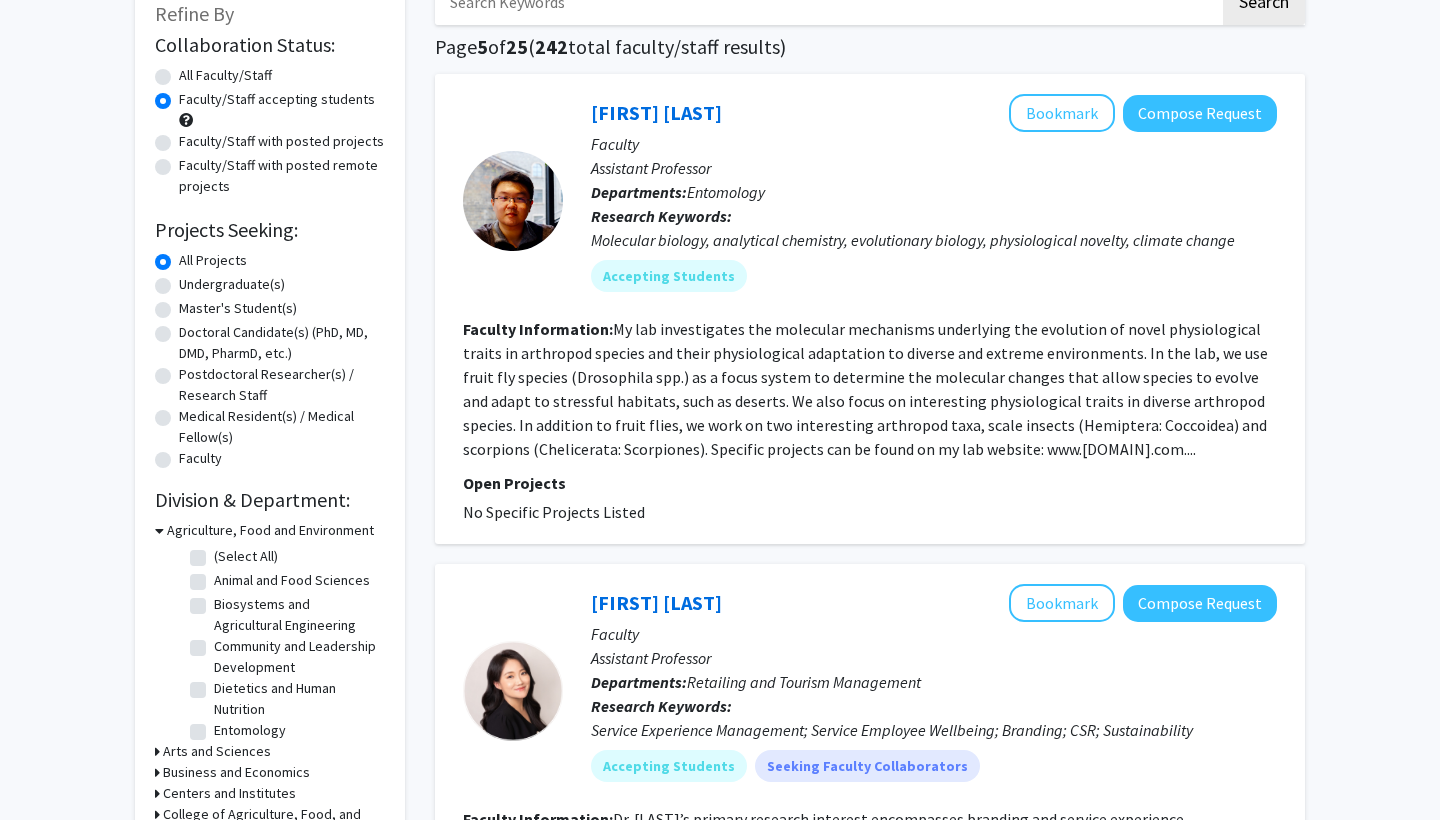 scroll, scrollTop: 127, scrollLeft: 0, axis: vertical 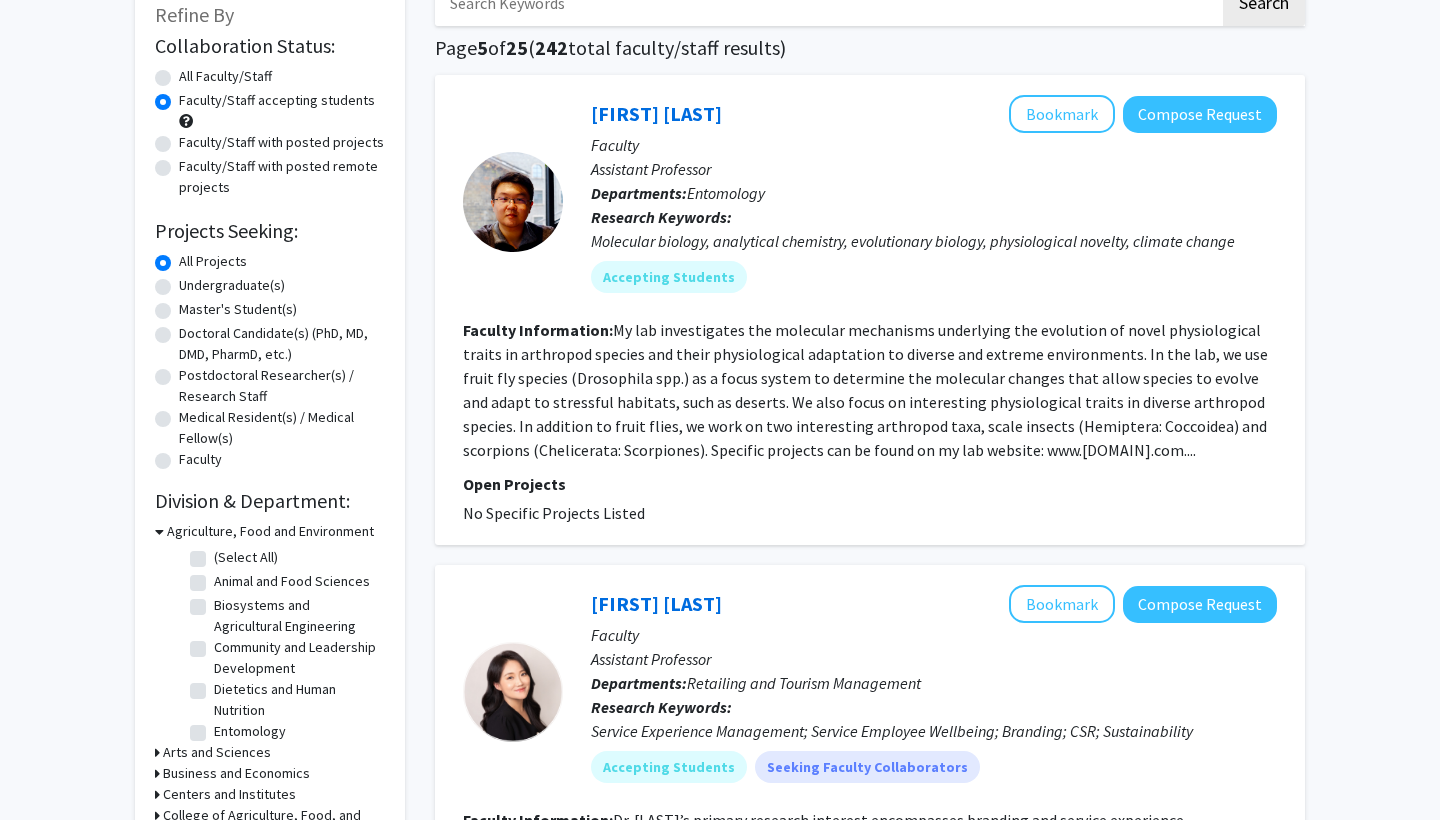 click on "Biosystems and Agricultural Engineering" 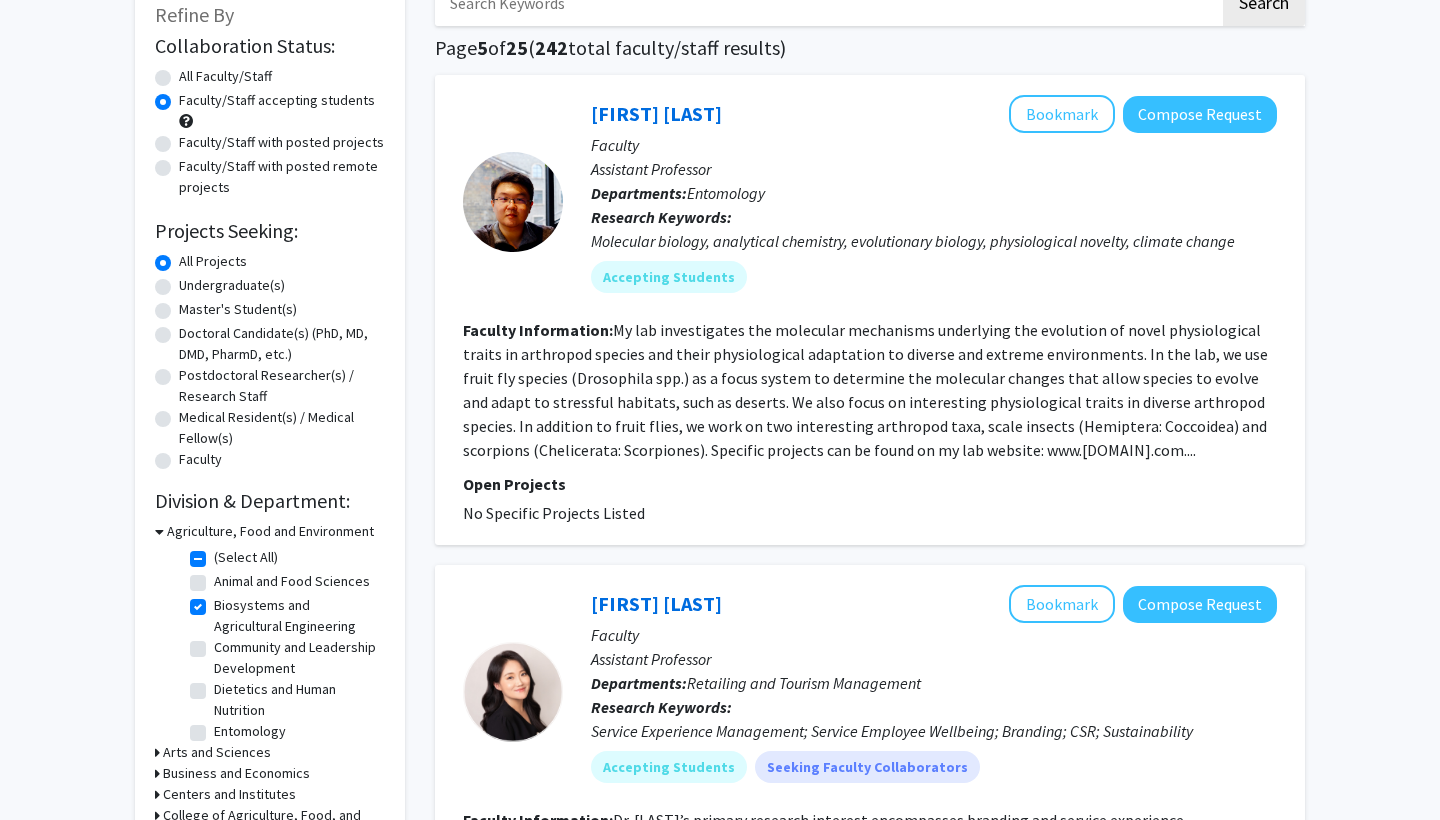 checkbox on "true" 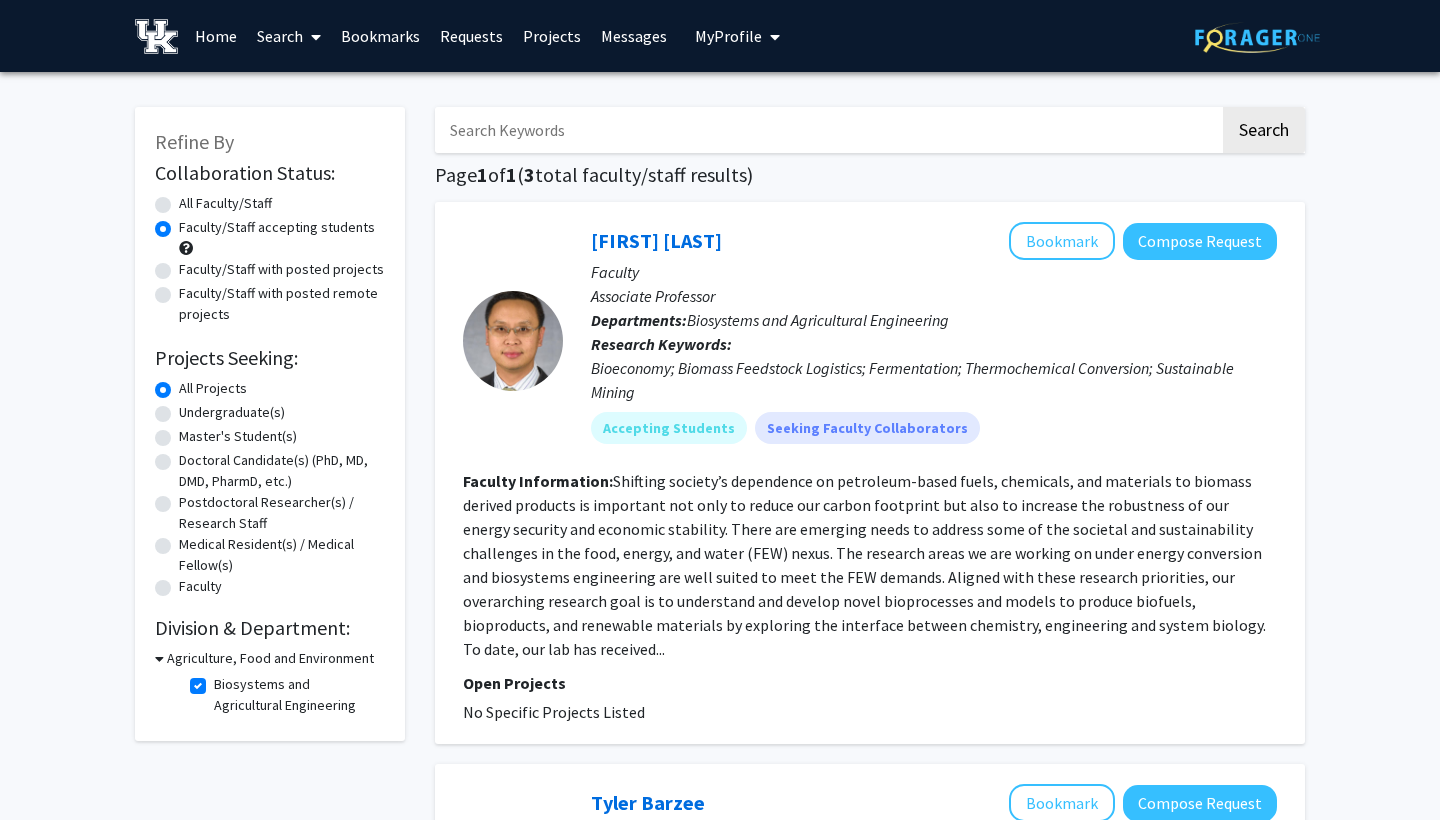 click on "Biosystems and Agricultural Engineering" 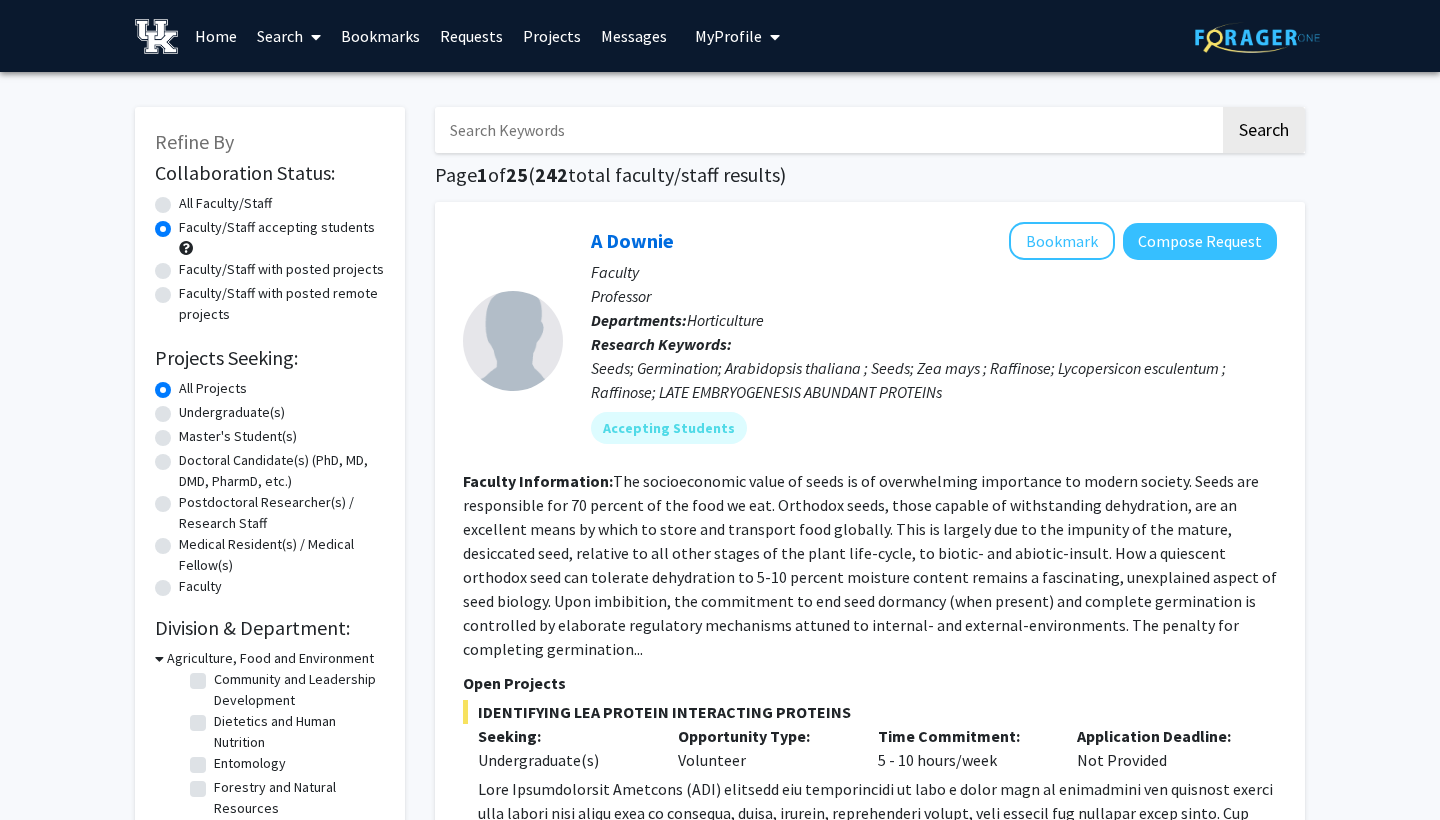 scroll, scrollTop: 66, scrollLeft: 0, axis: vertical 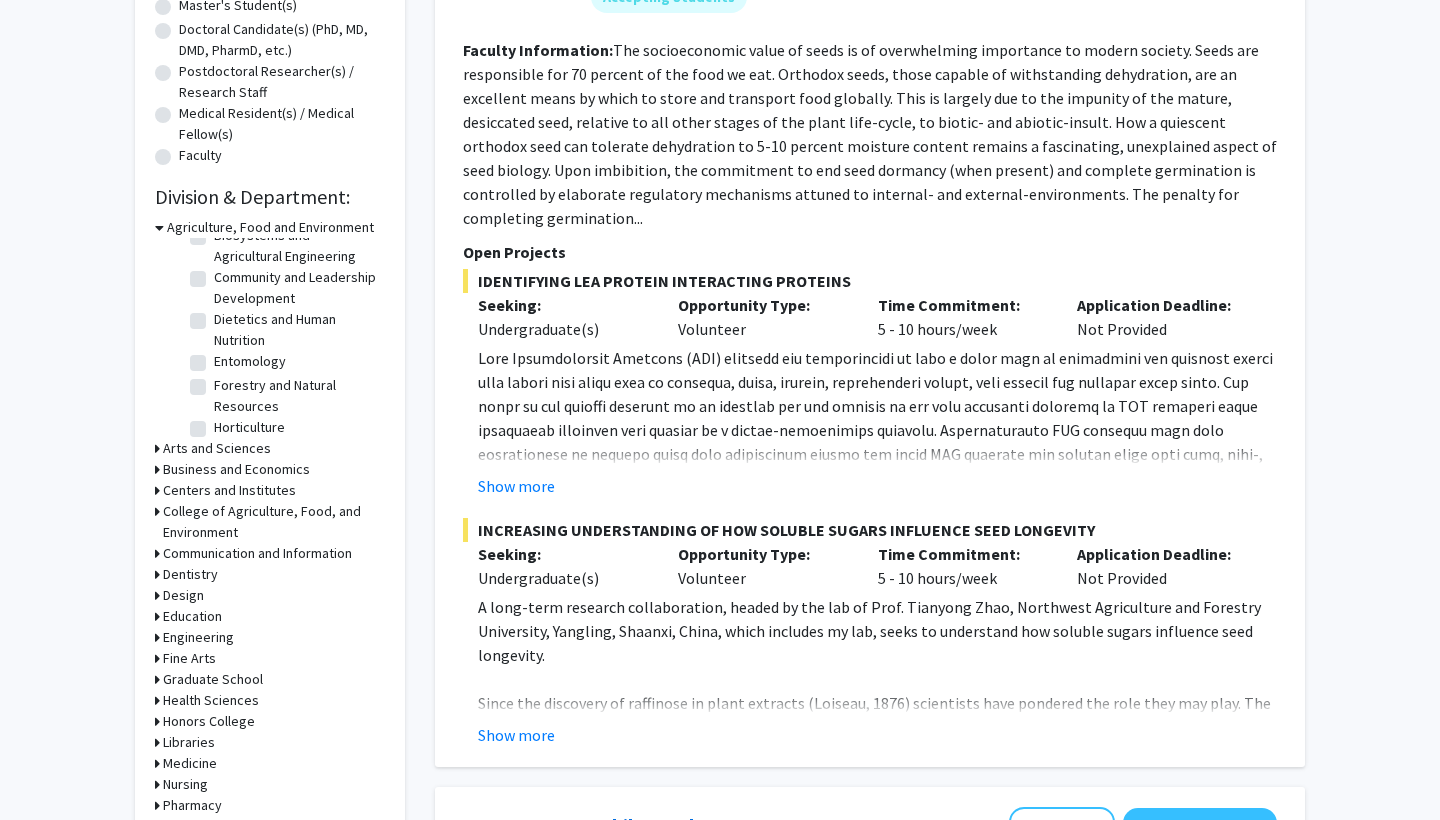 click on "Engineering" at bounding box center (198, 637) 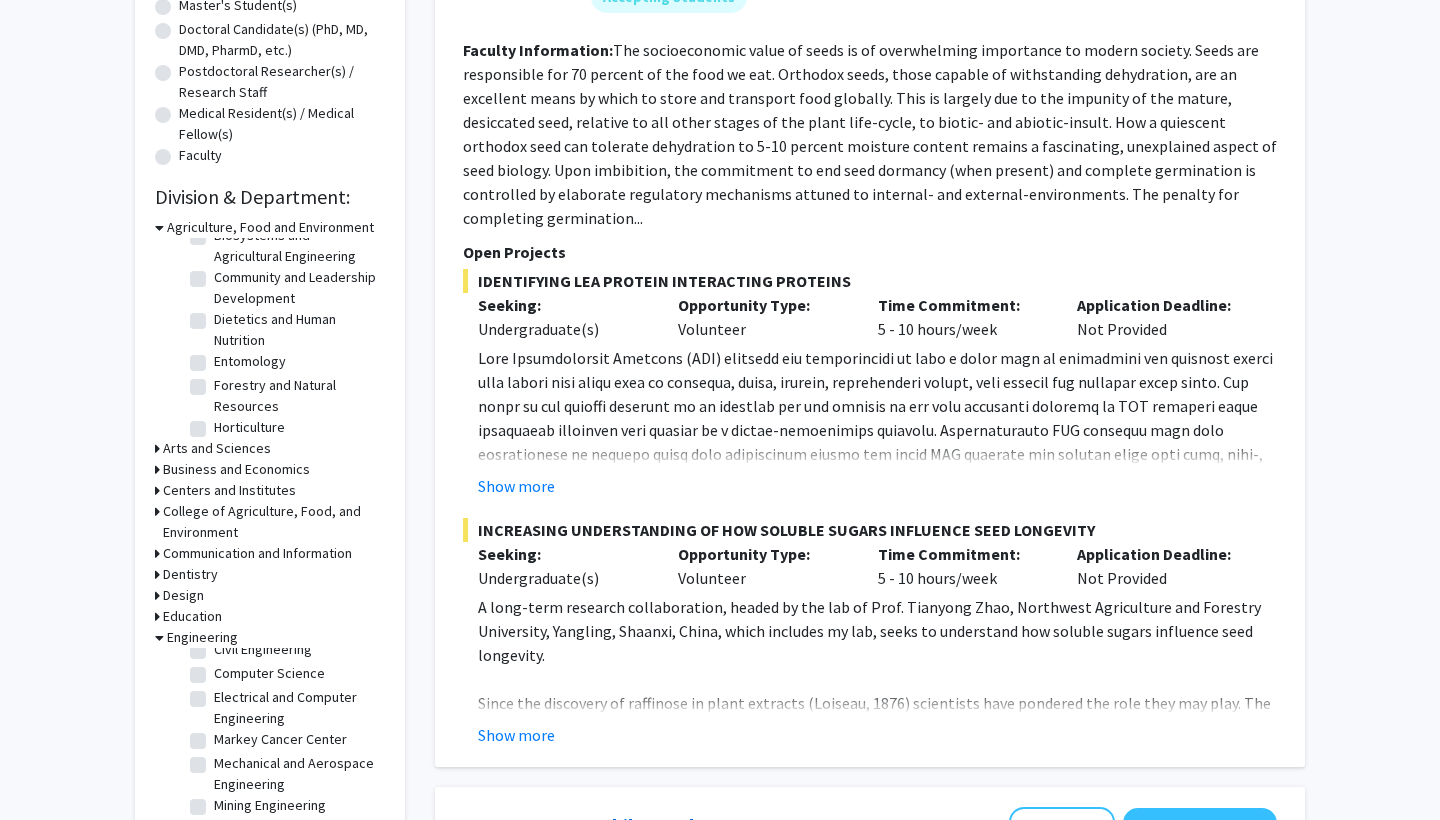 scroll, scrollTop: 80, scrollLeft: 0, axis: vertical 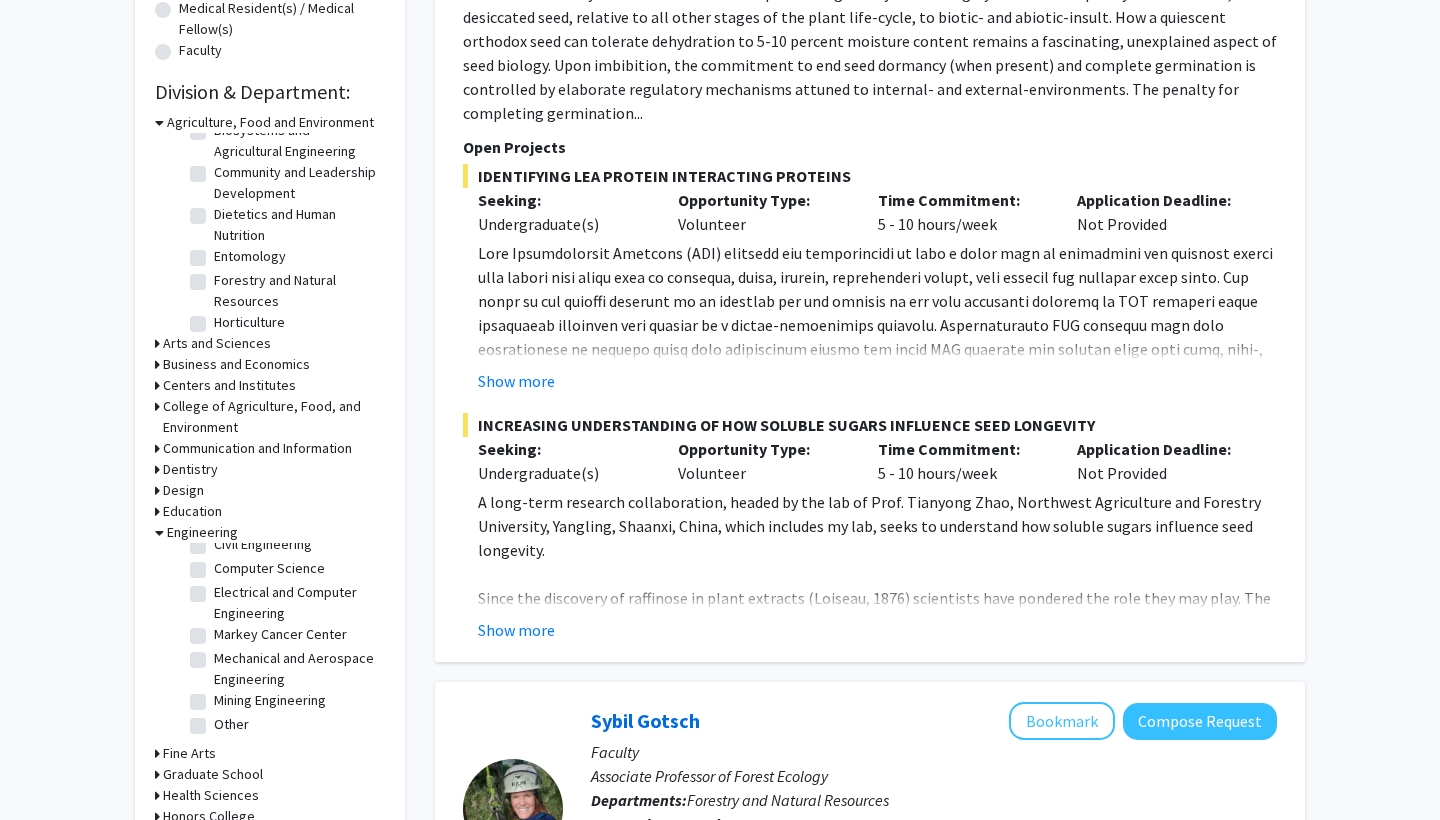 click on "Markey Cancer Center" 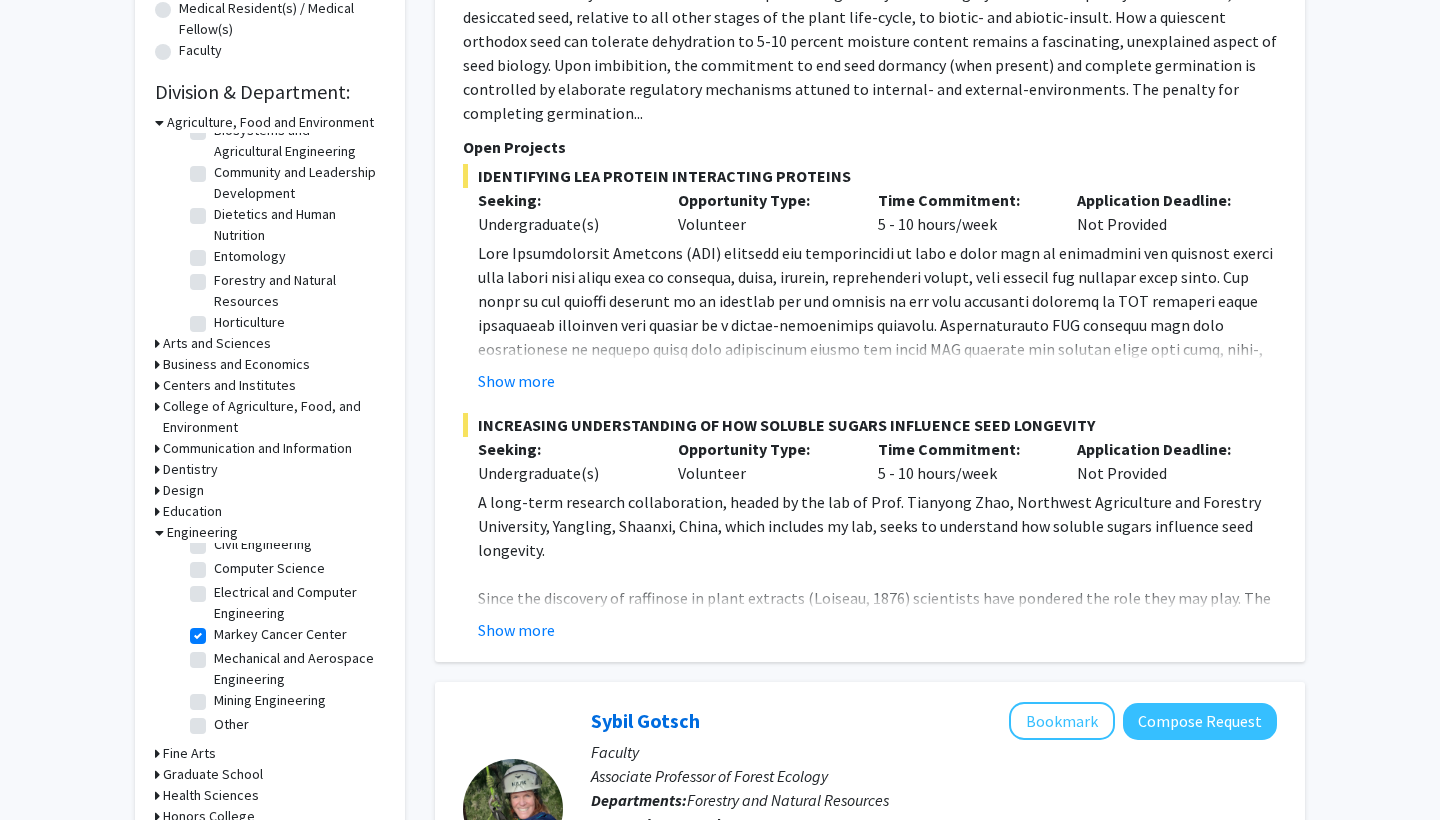 checkbox on "true" 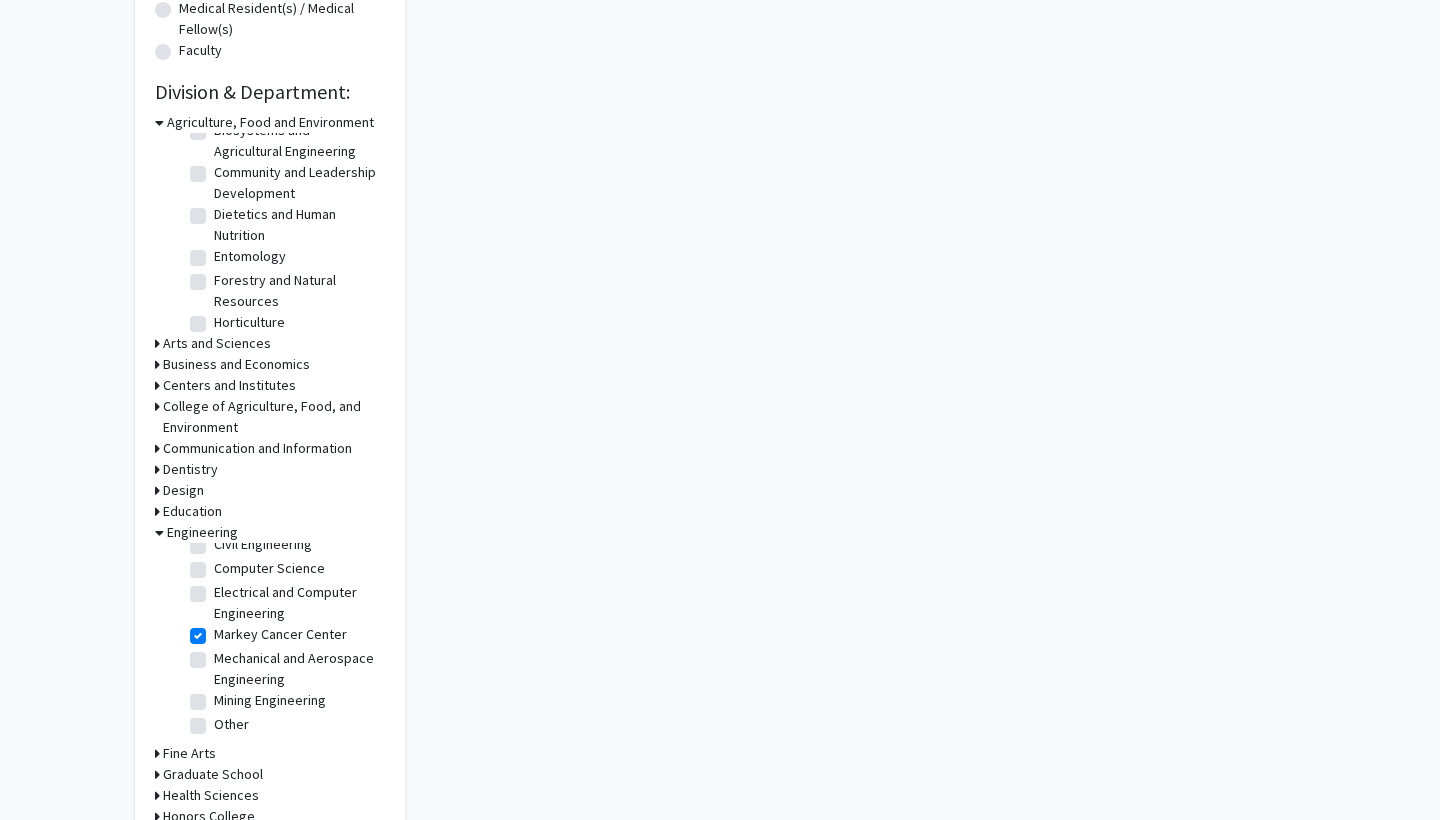 scroll, scrollTop: 0, scrollLeft: 0, axis: both 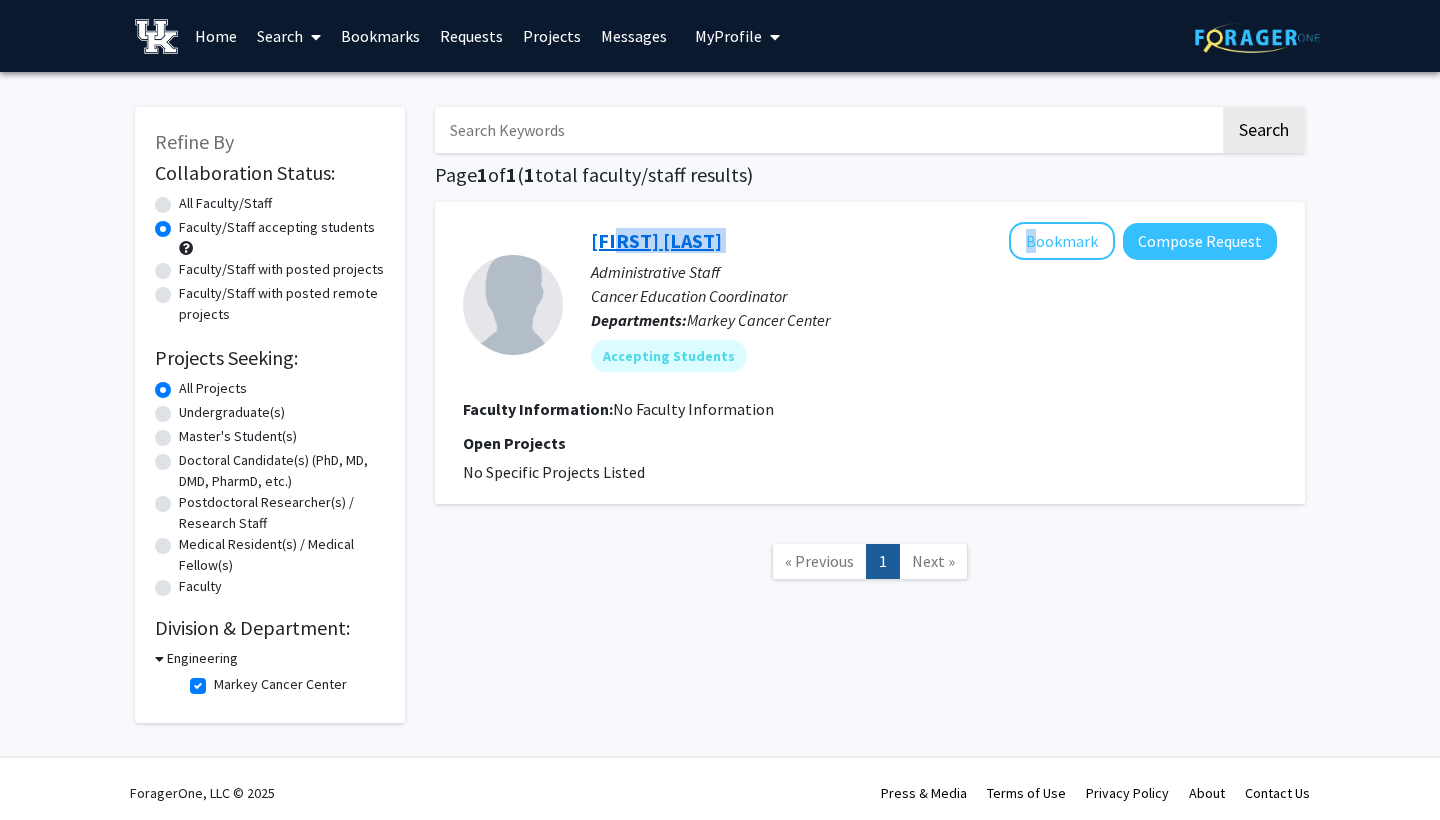 drag, startPoint x: 710, startPoint y: 259, endPoint x: 612, endPoint y: 247, distance: 98.731964 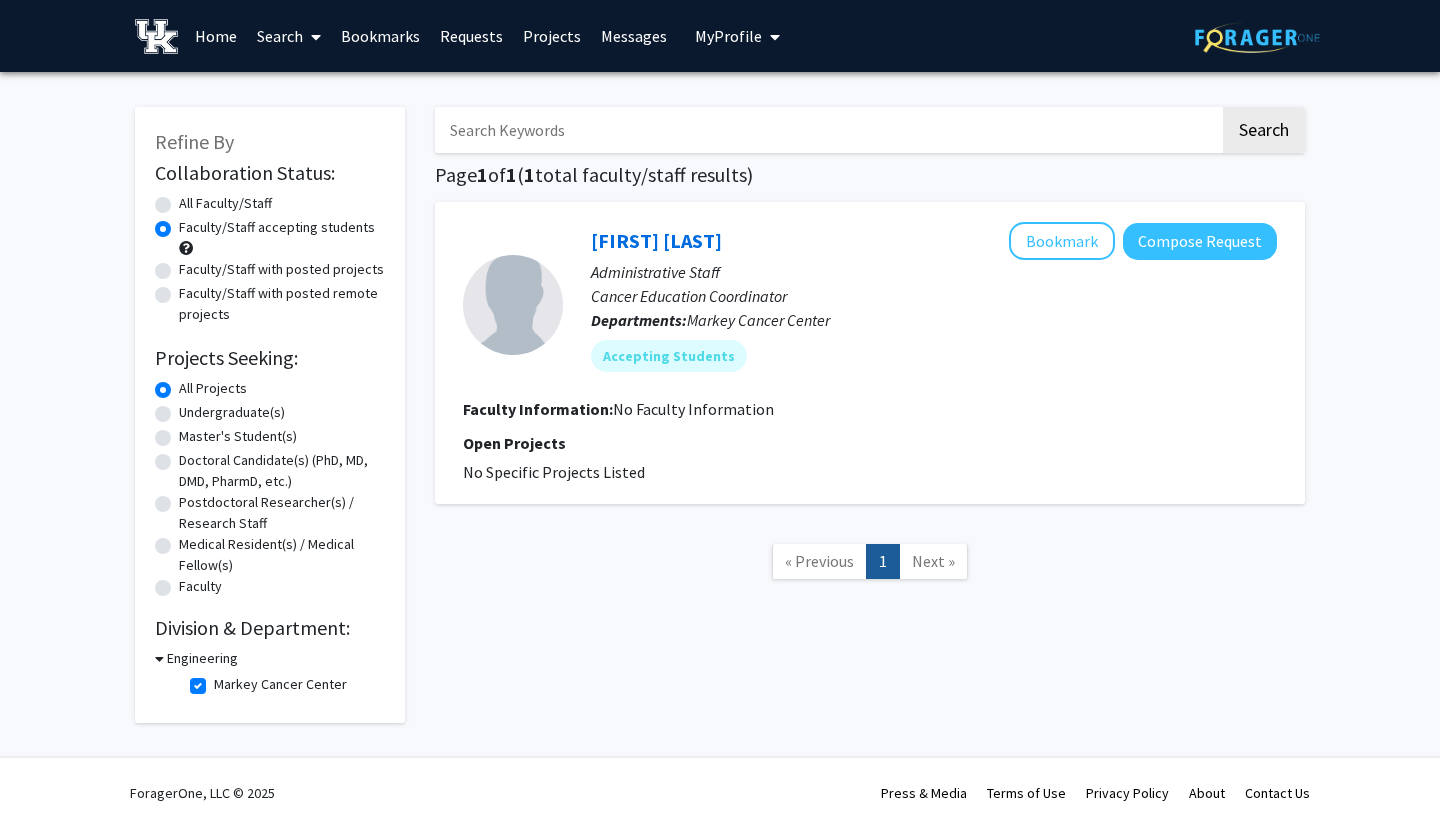 click on "Engineering" at bounding box center (202, 658) 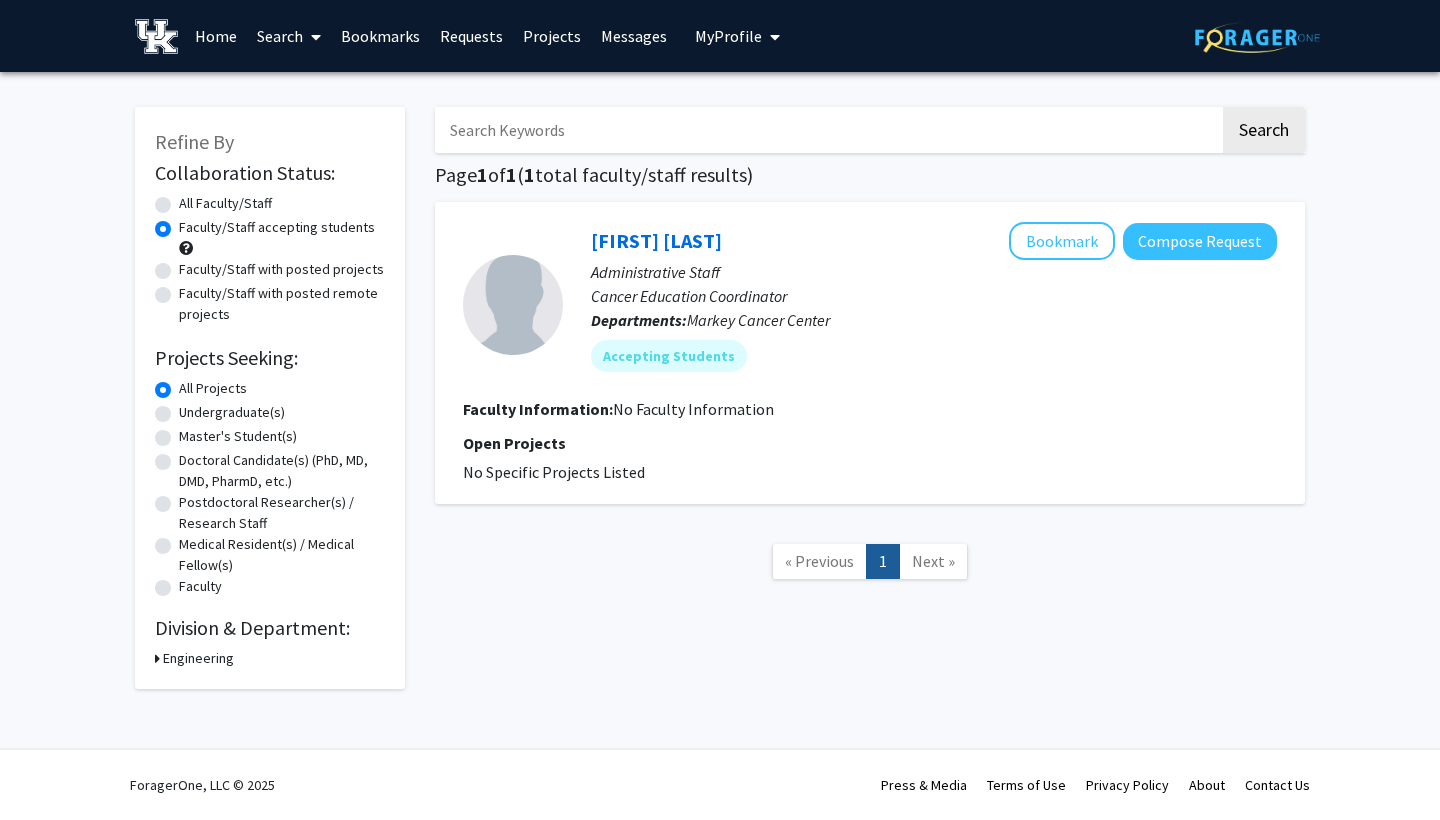 click on "Engineering" at bounding box center [198, 658] 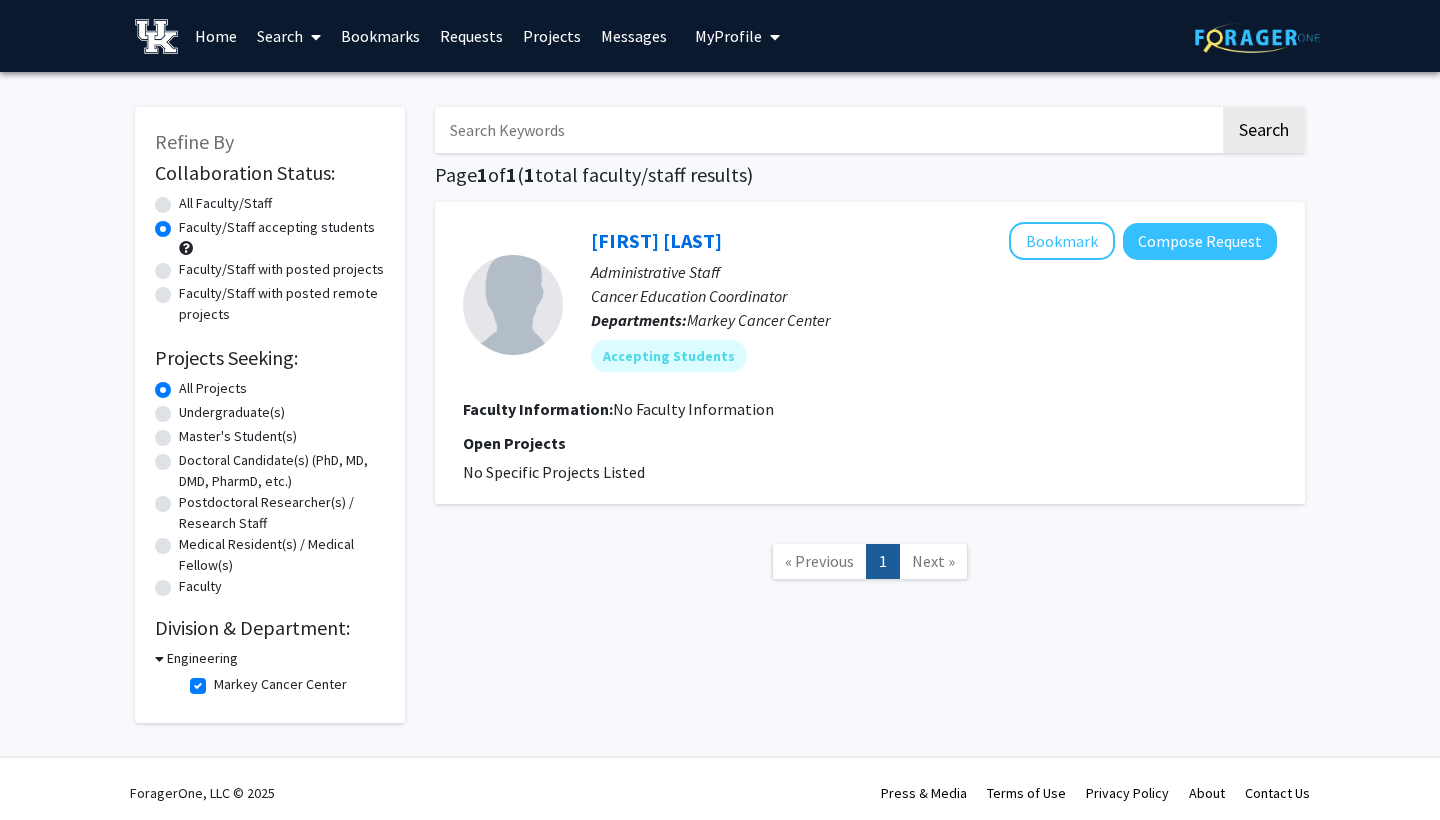 click on "Markey Cancer Center" 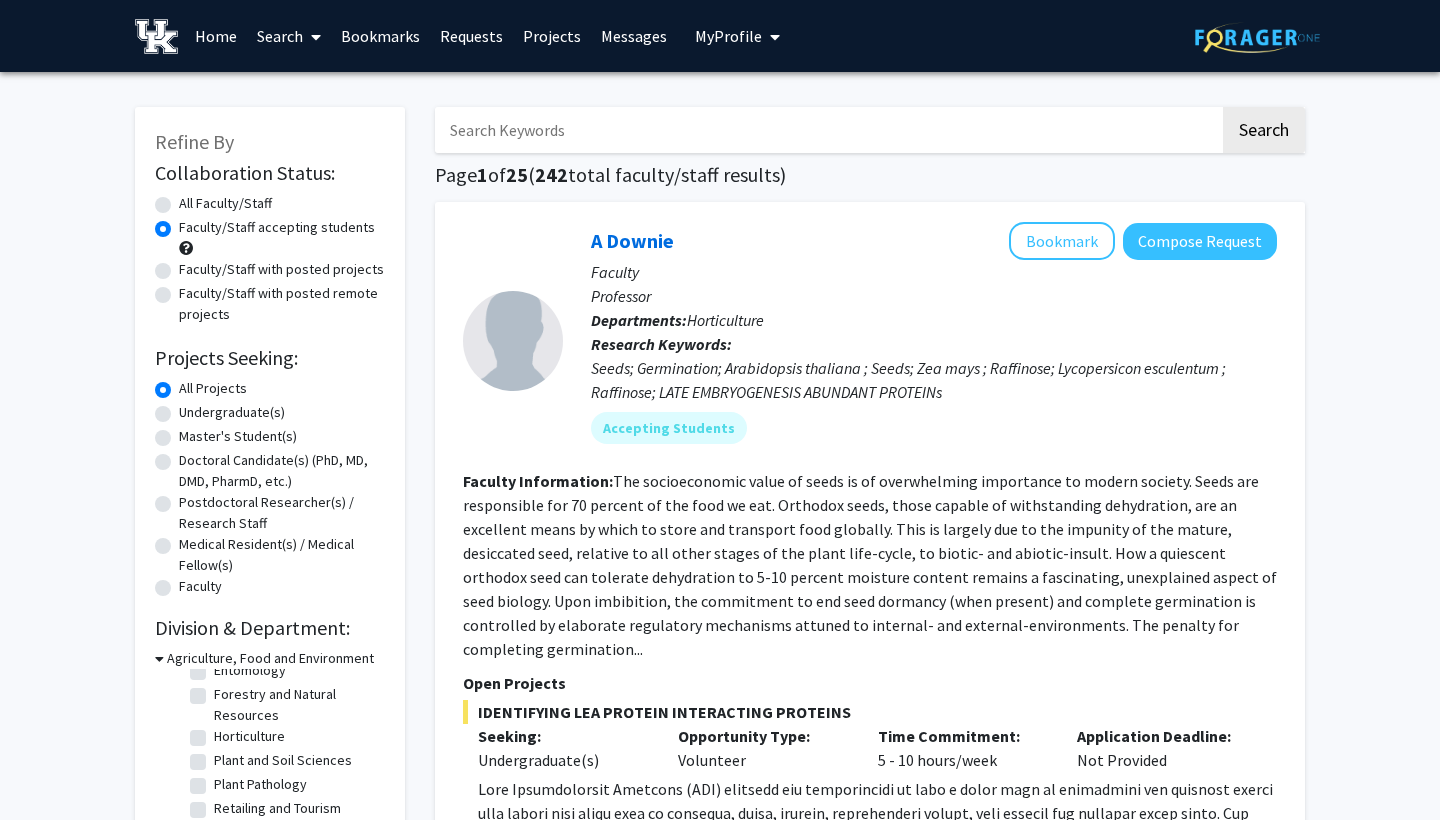 scroll, scrollTop: 188, scrollLeft: 0, axis: vertical 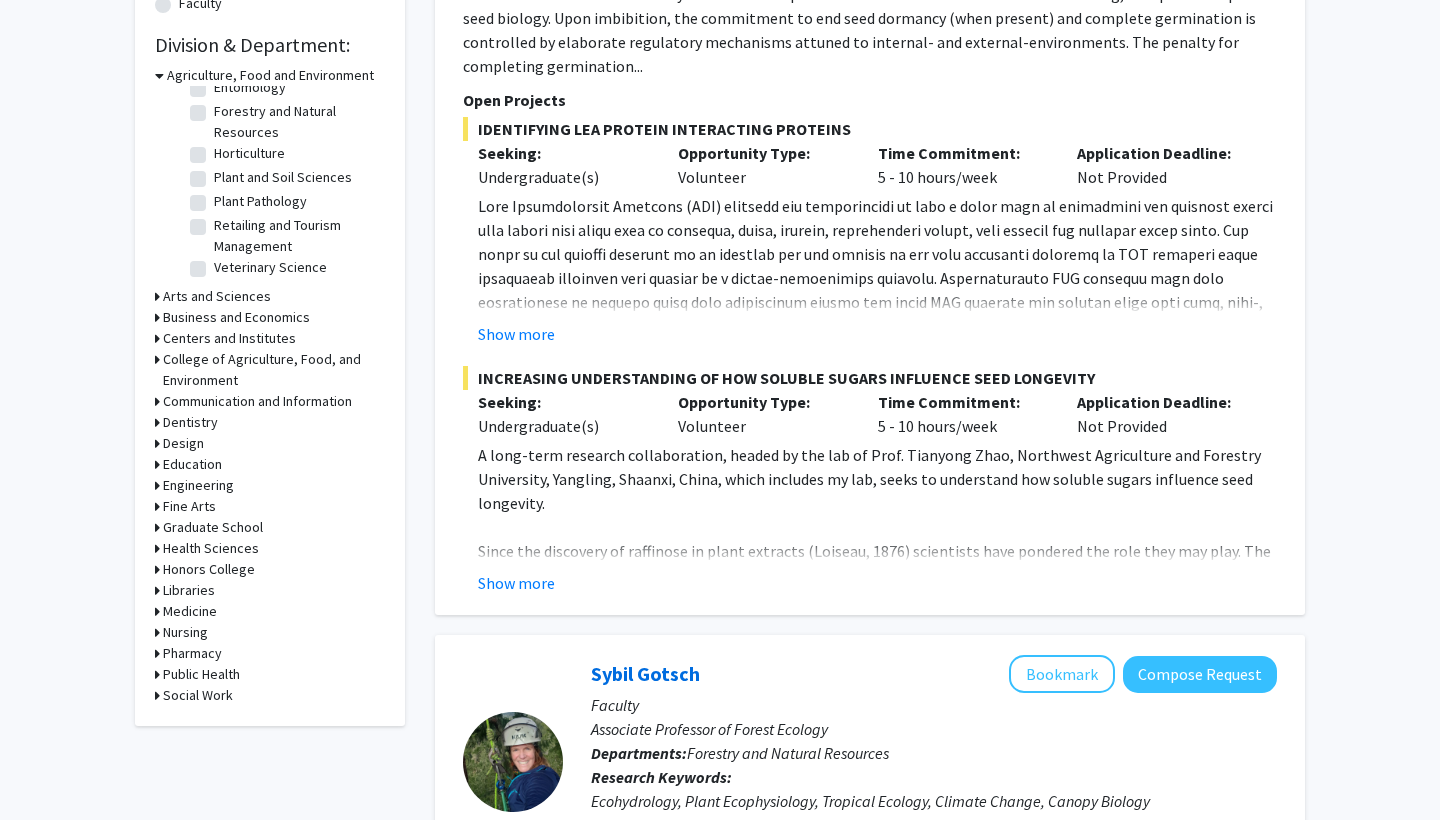 click on "Engineering" 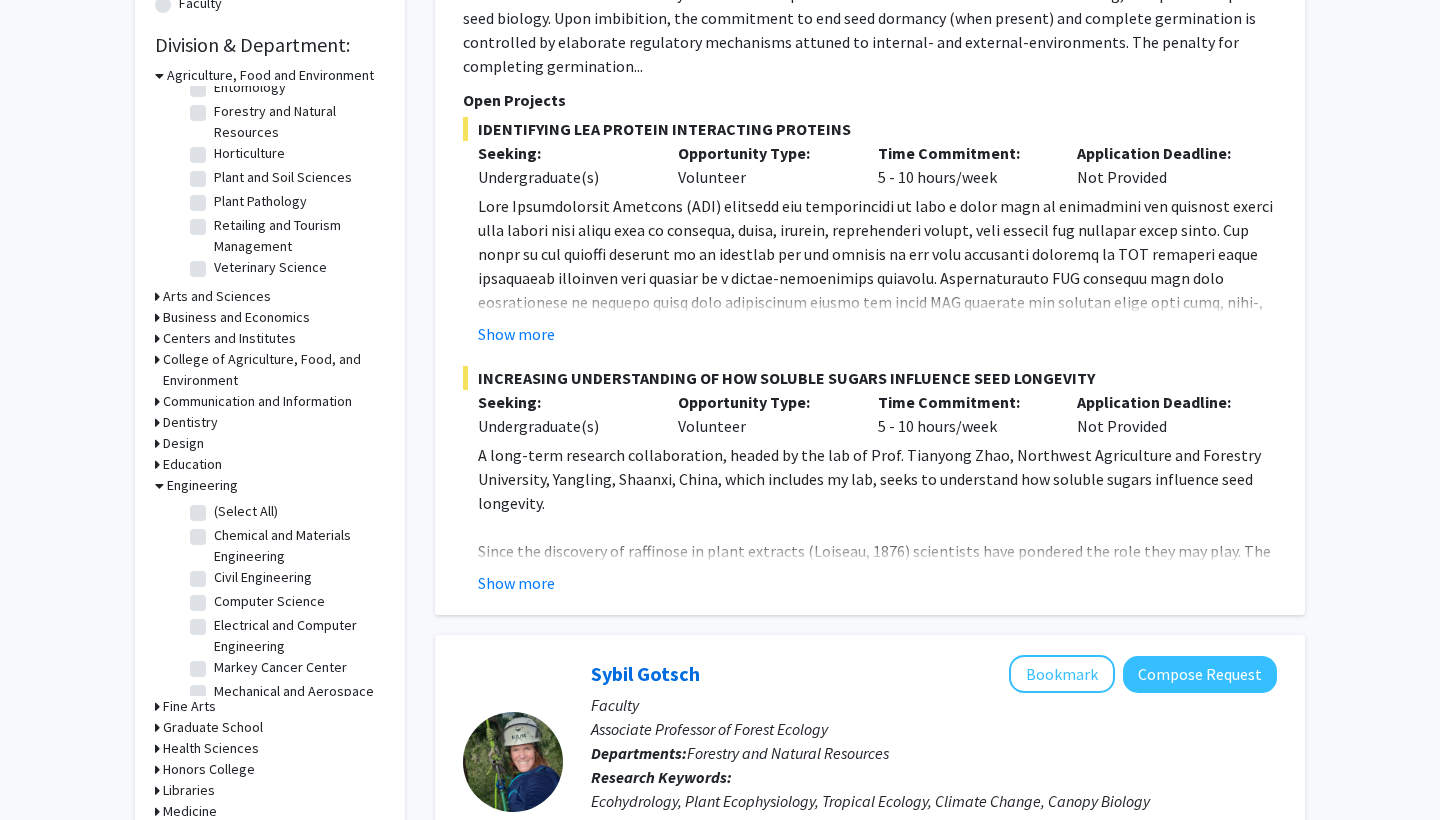 click on "(Select All)  (Select All)" 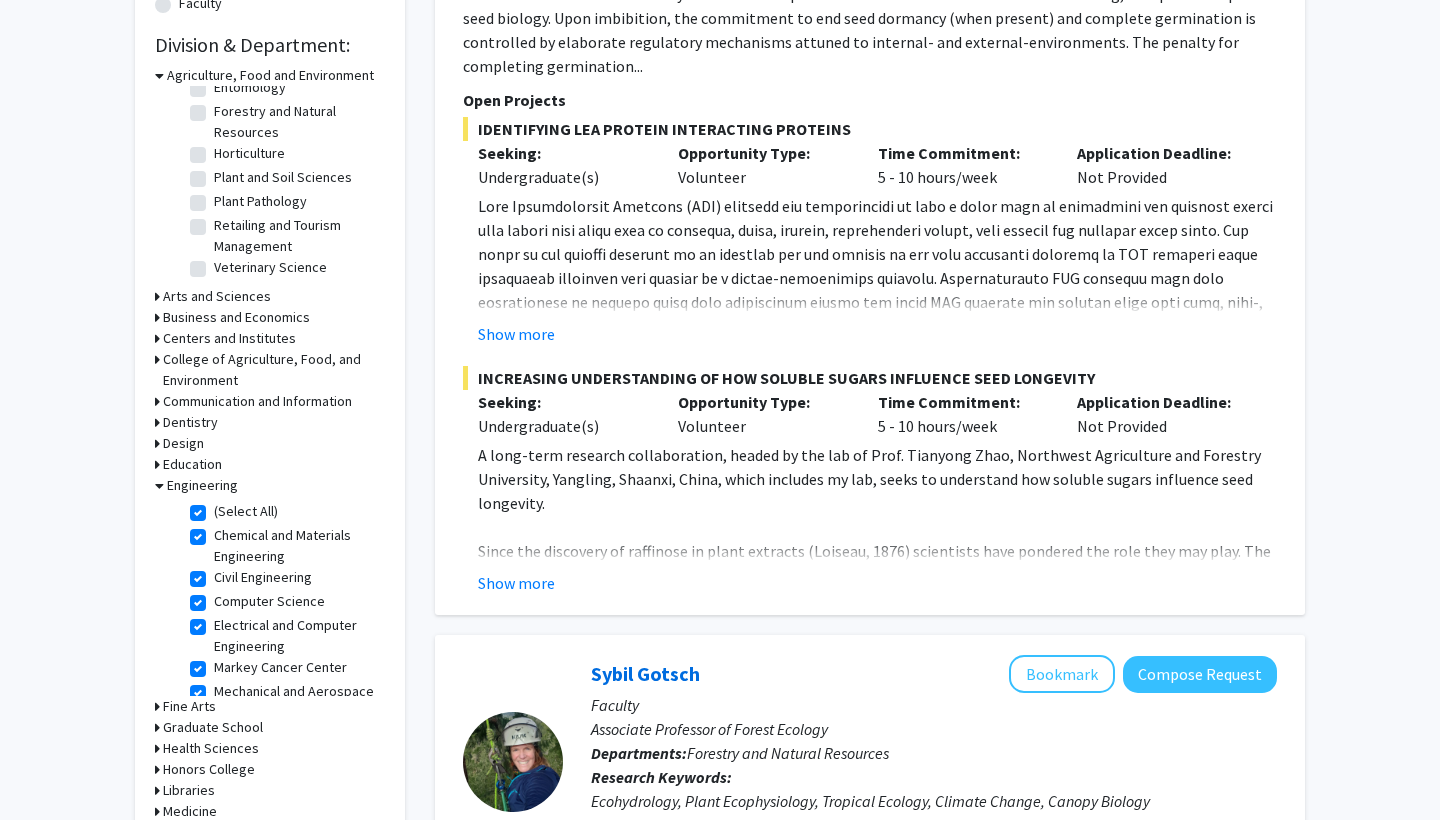 checkbox on "true" 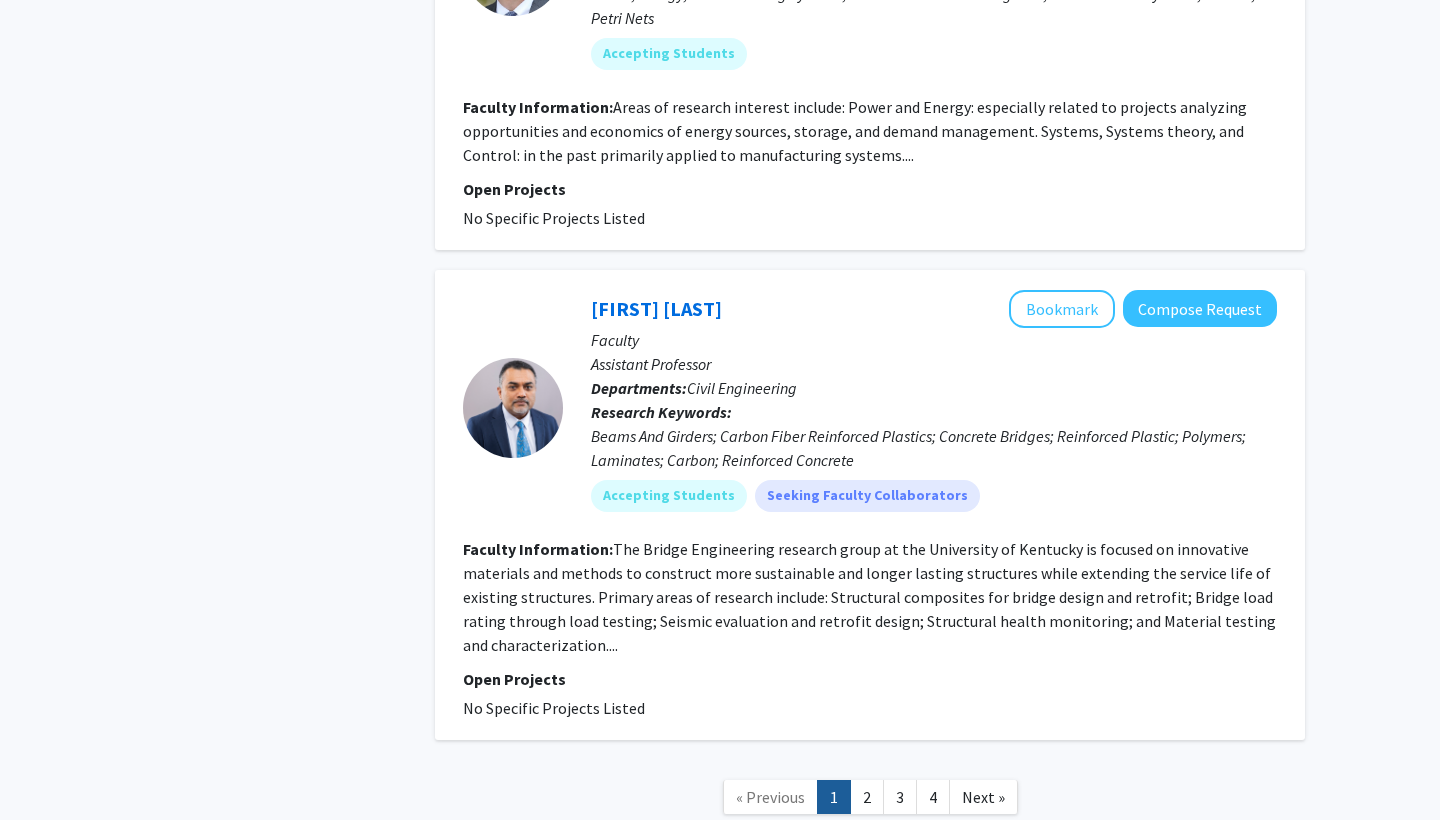 scroll, scrollTop: 6992, scrollLeft: 0, axis: vertical 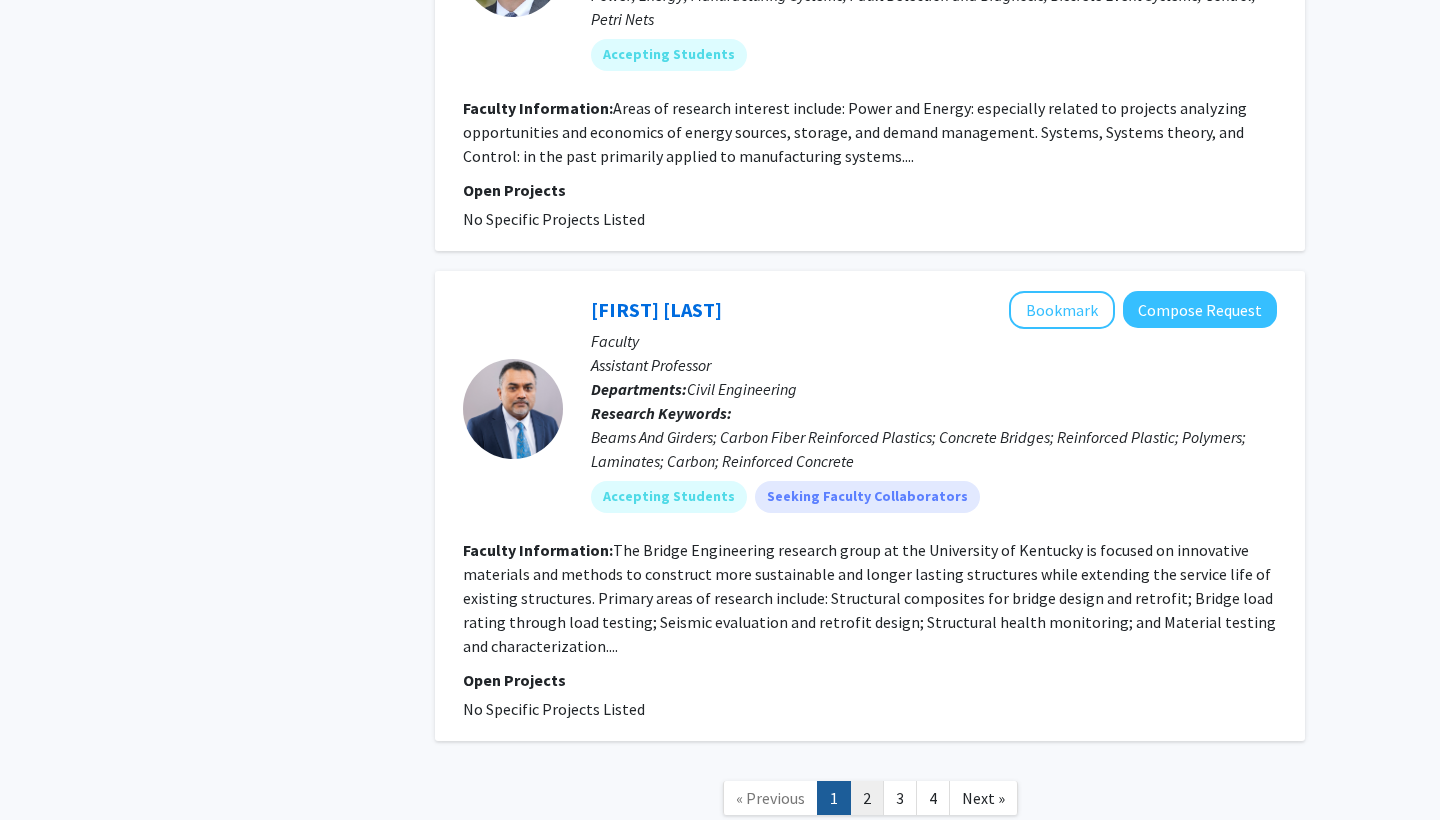 click on "2" 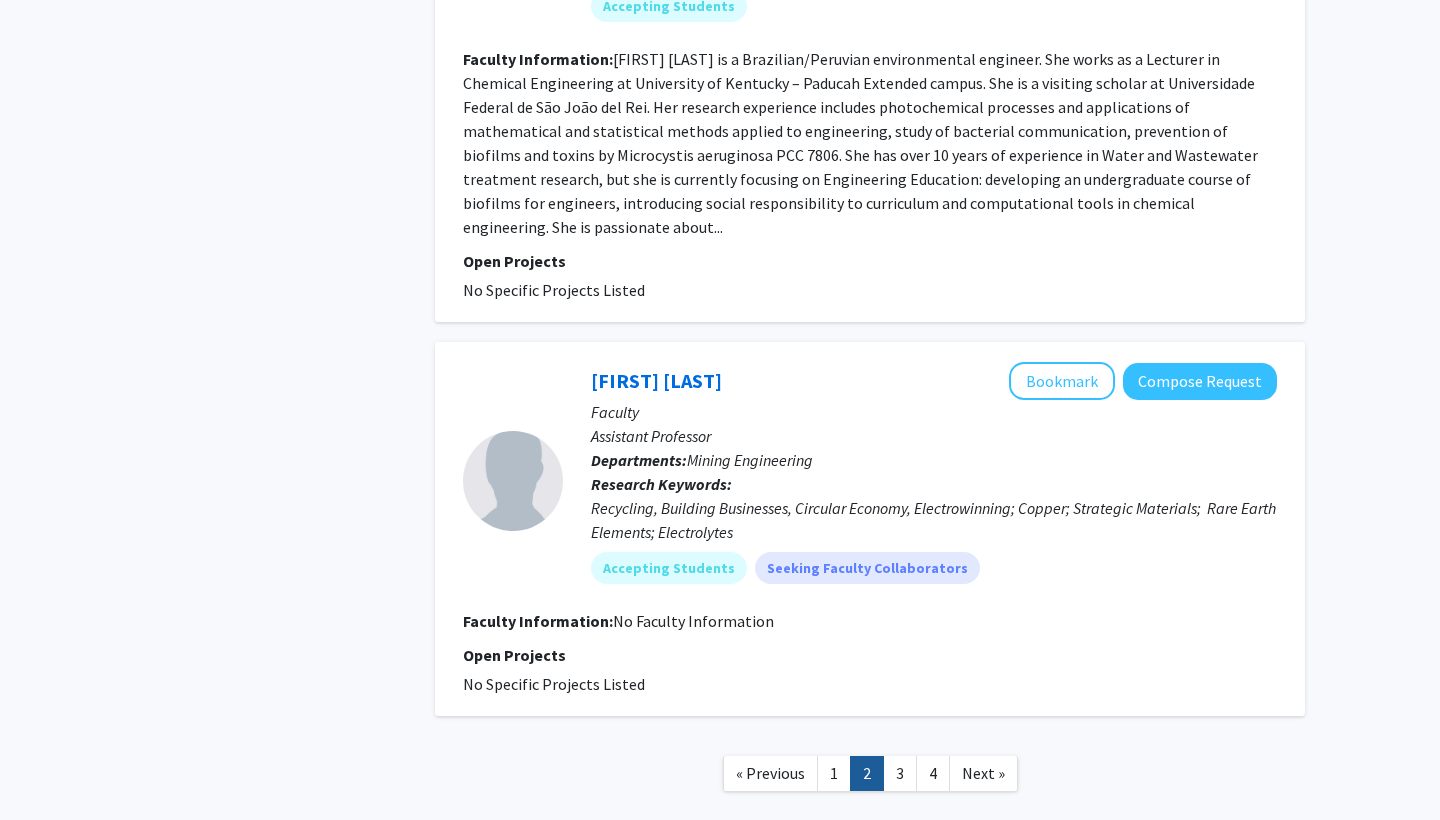scroll, scrollTop: 4149, scrollLeft: 0, axis: vertical 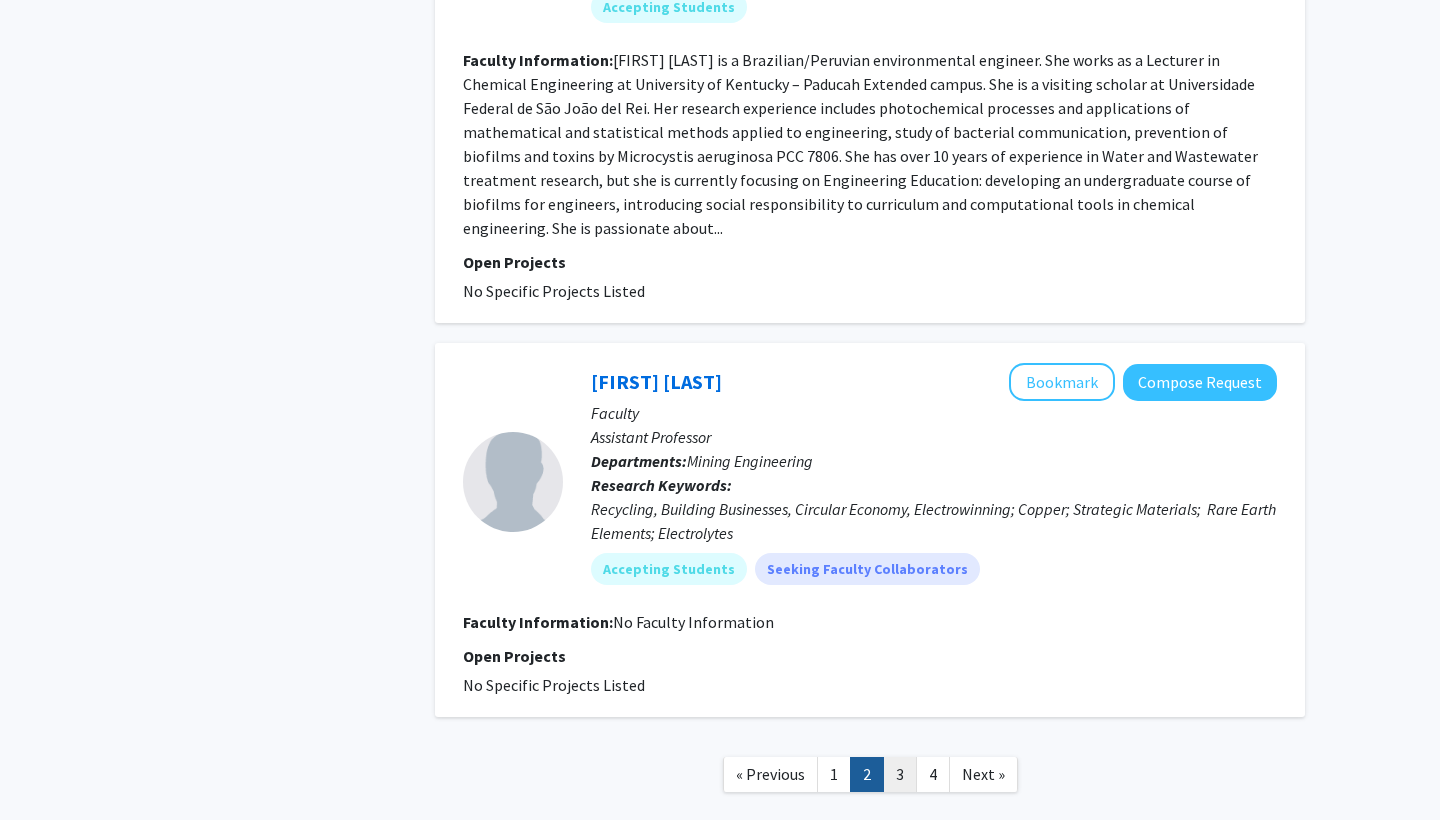 click on "3" 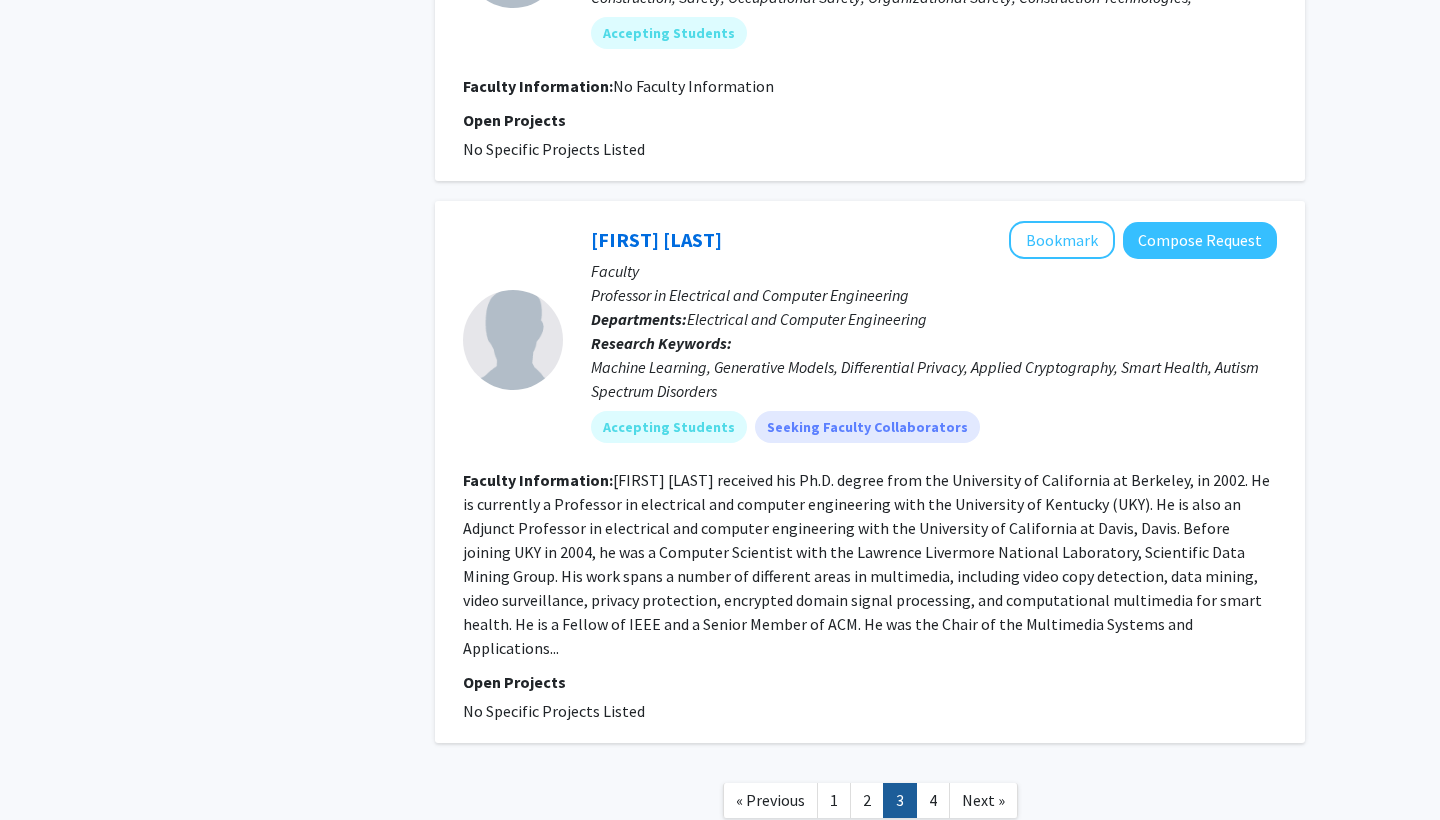 scroll, scrollTop: 4290, scrollLeft: 0, axis: vertical 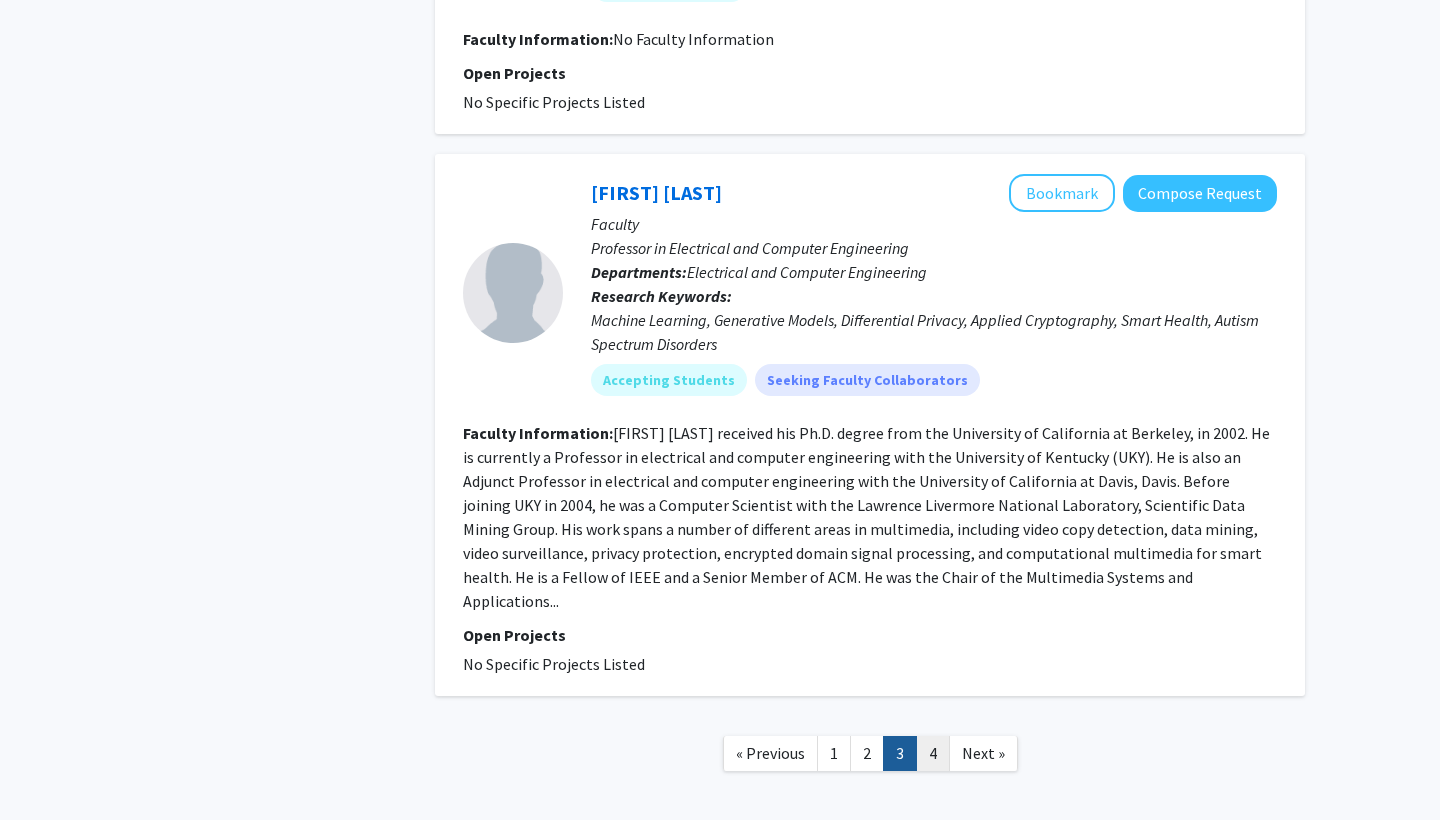 click on "4" 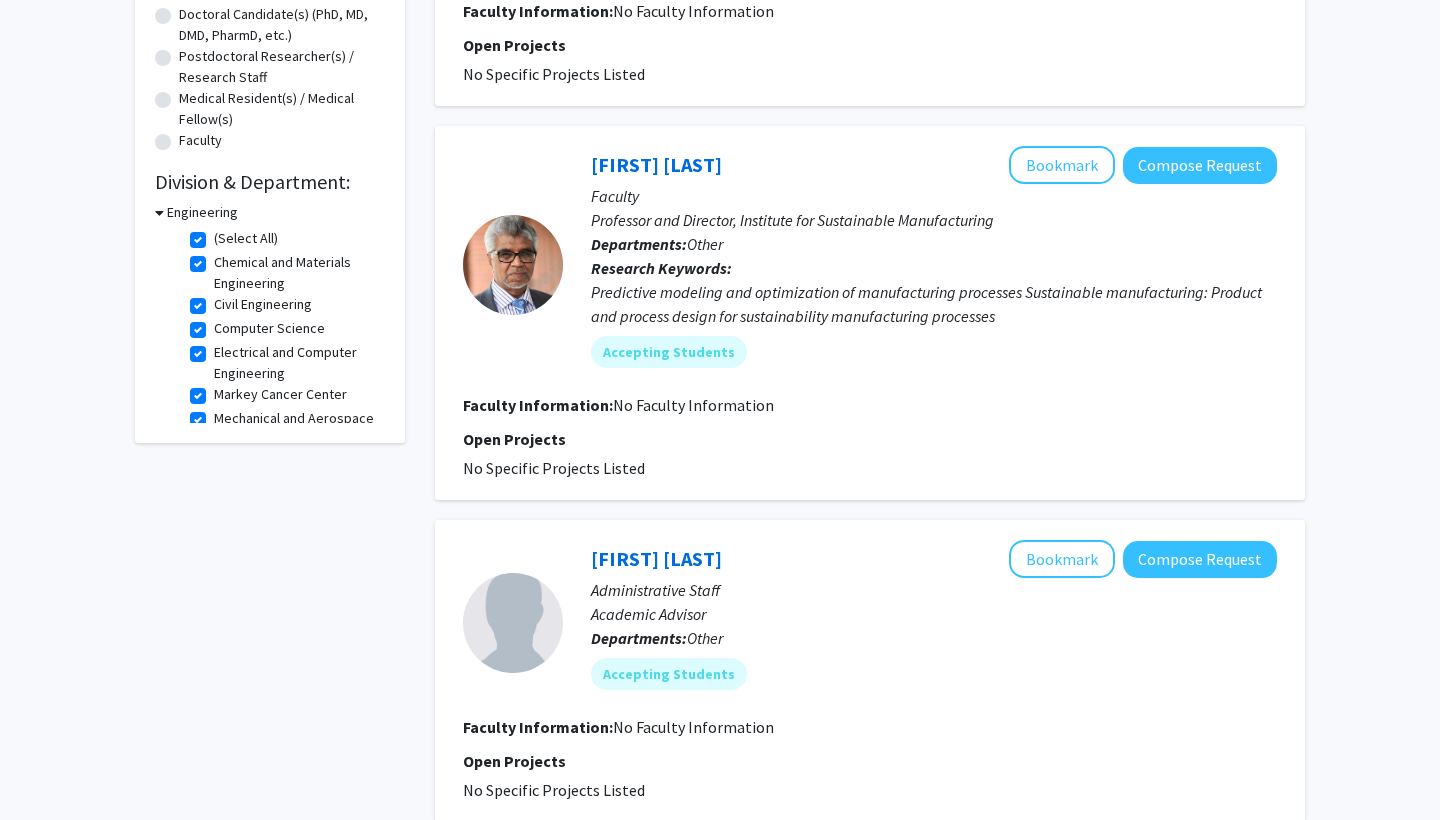 scroll, scrollTop: 413, scrollLeft: 0, axis: vertical 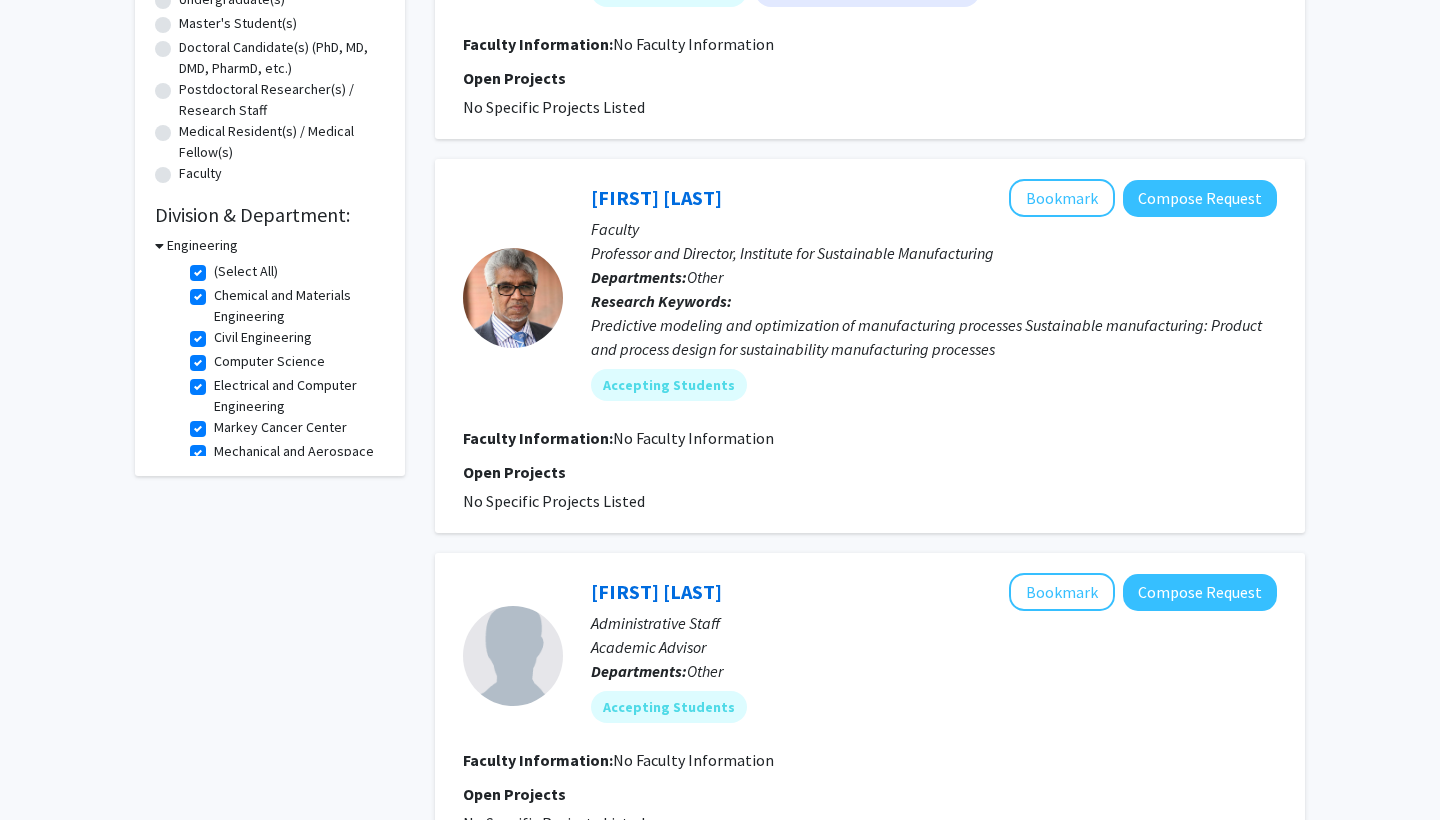click 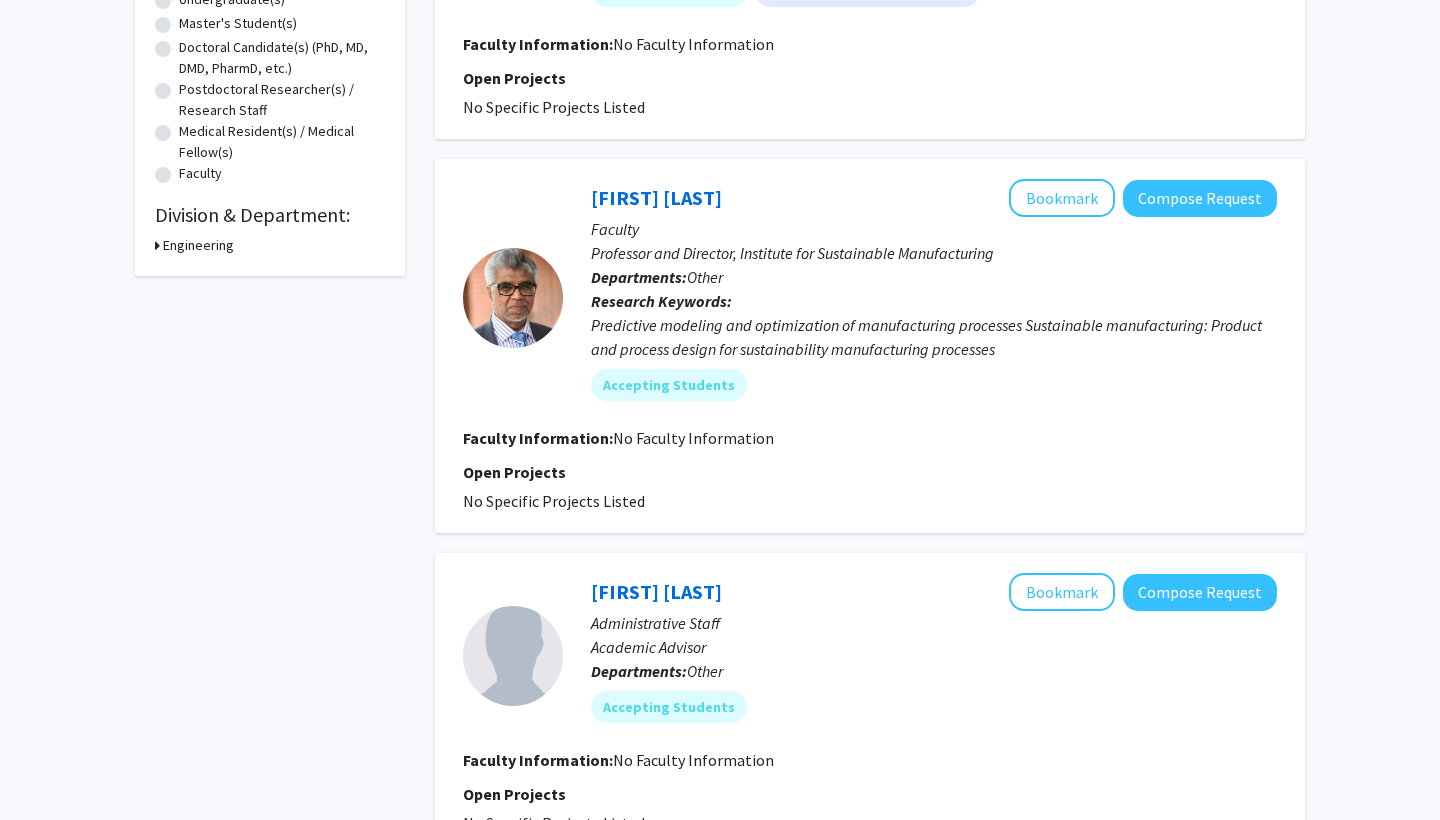 click on "Engineering" at bounding box center [198, 245] 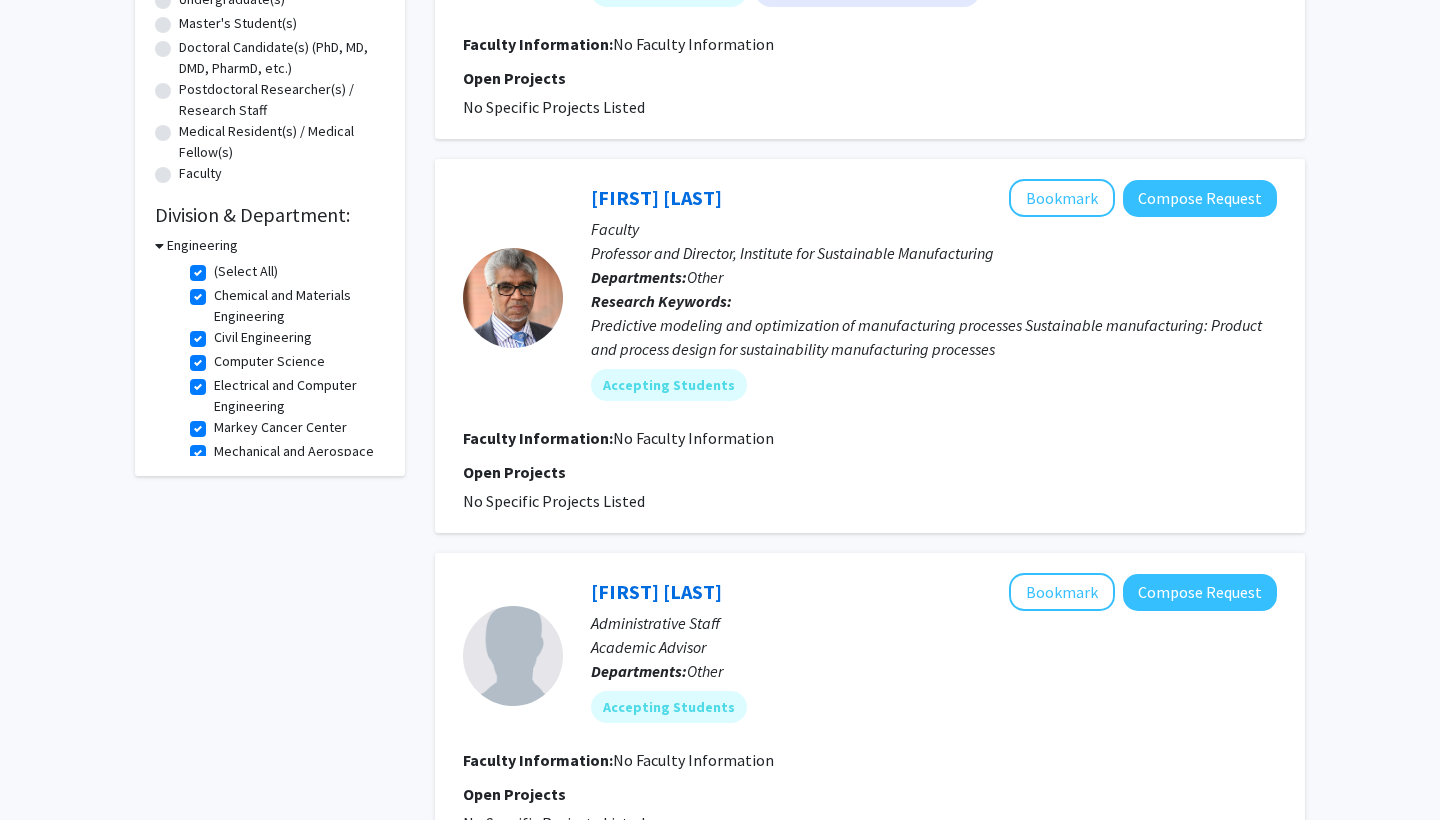 click on "(Select All)" 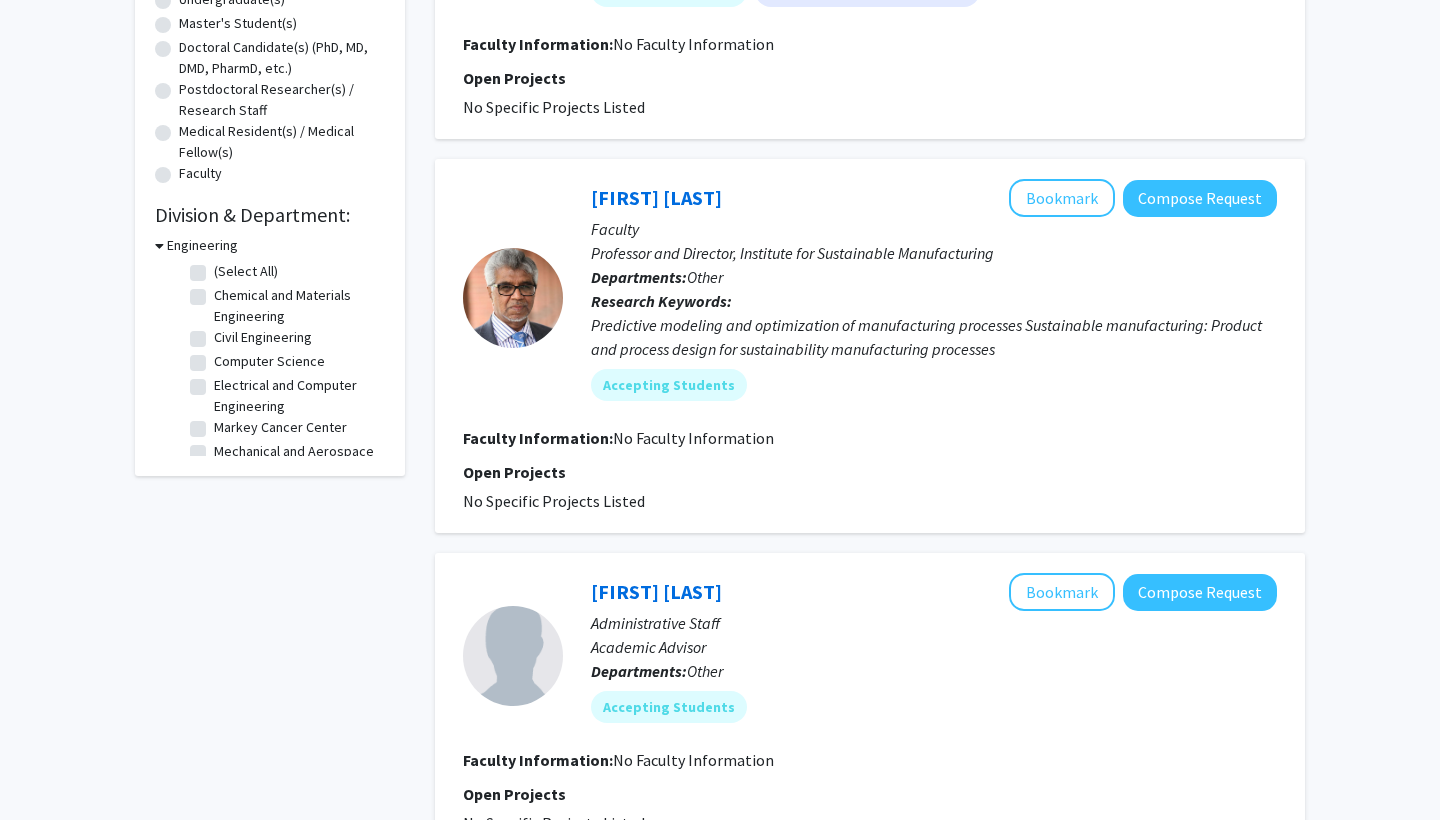 checkbox on "false" 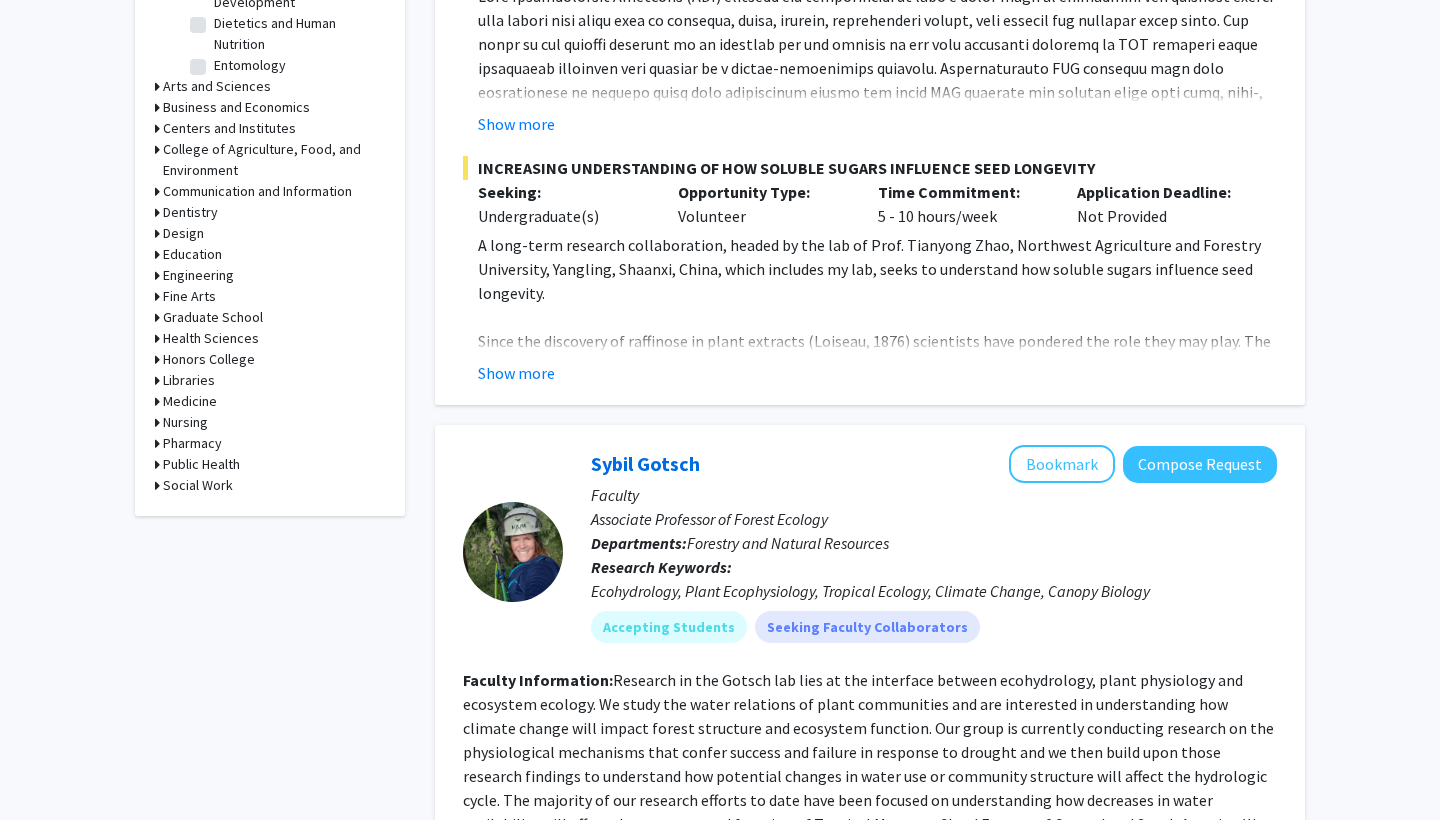 scroll, scrollTop: 781, scrollLeft: 0, axis: vertical 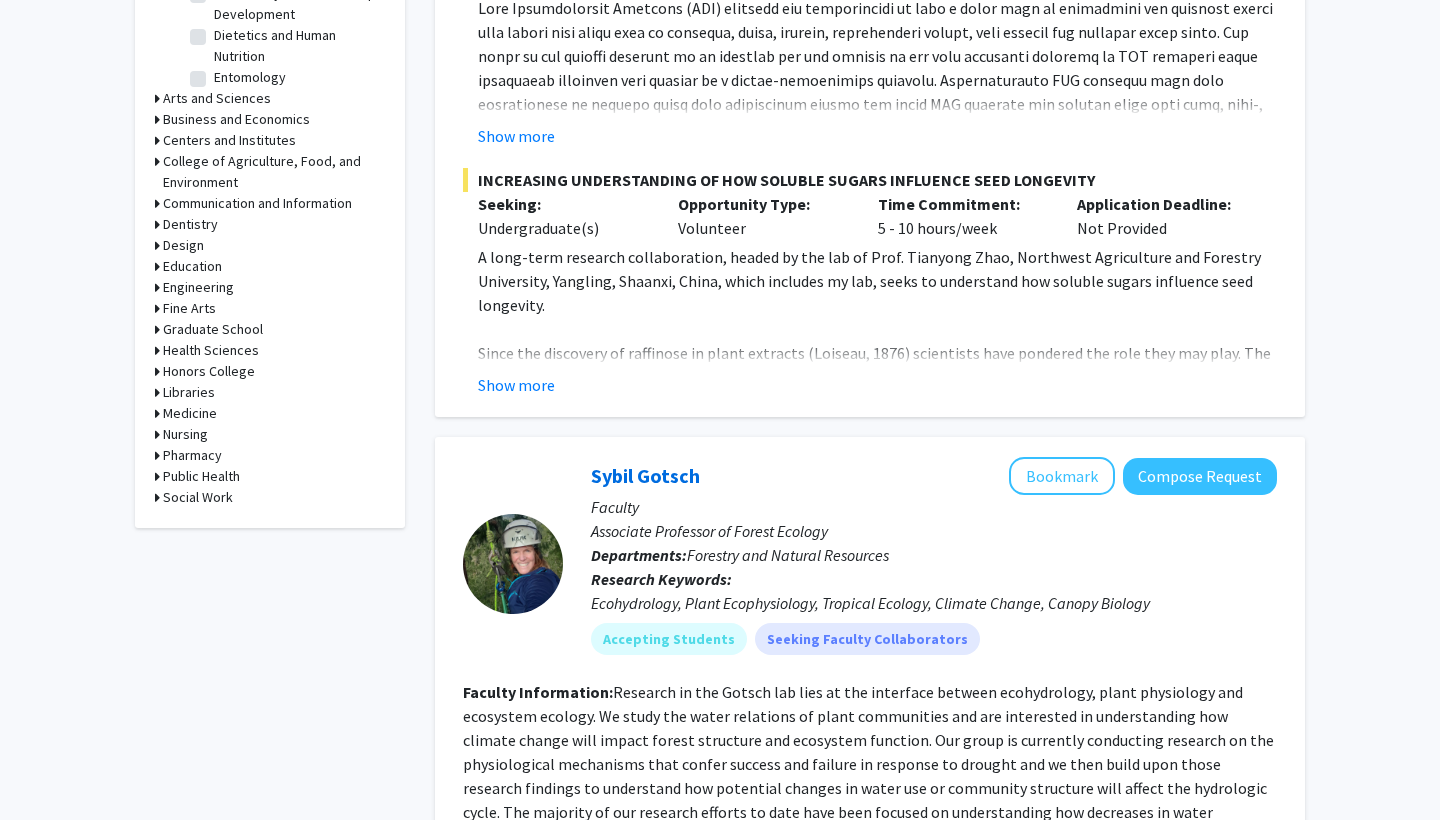 click 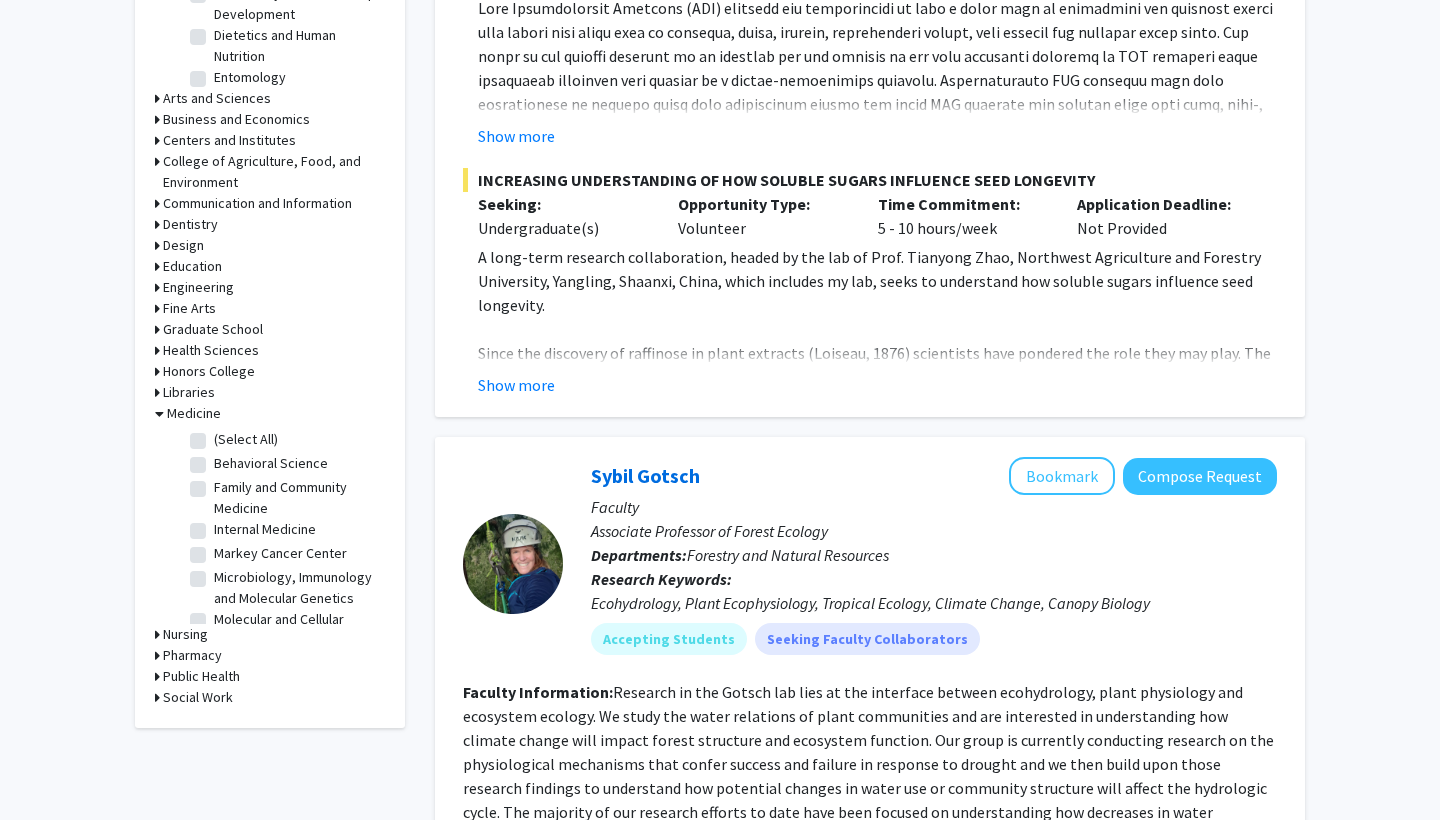 click on "(Select All)" 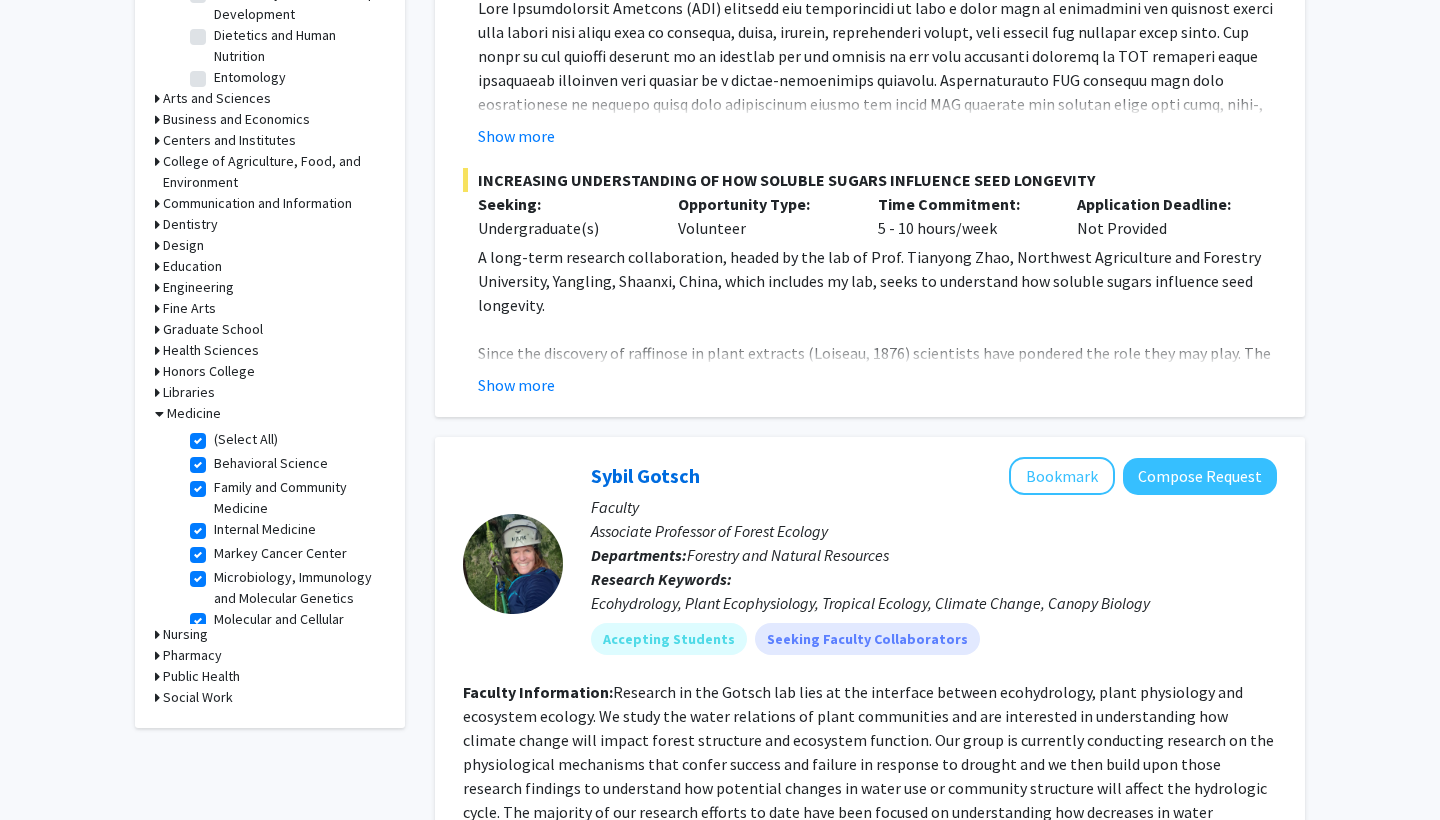 checkbox on "true" 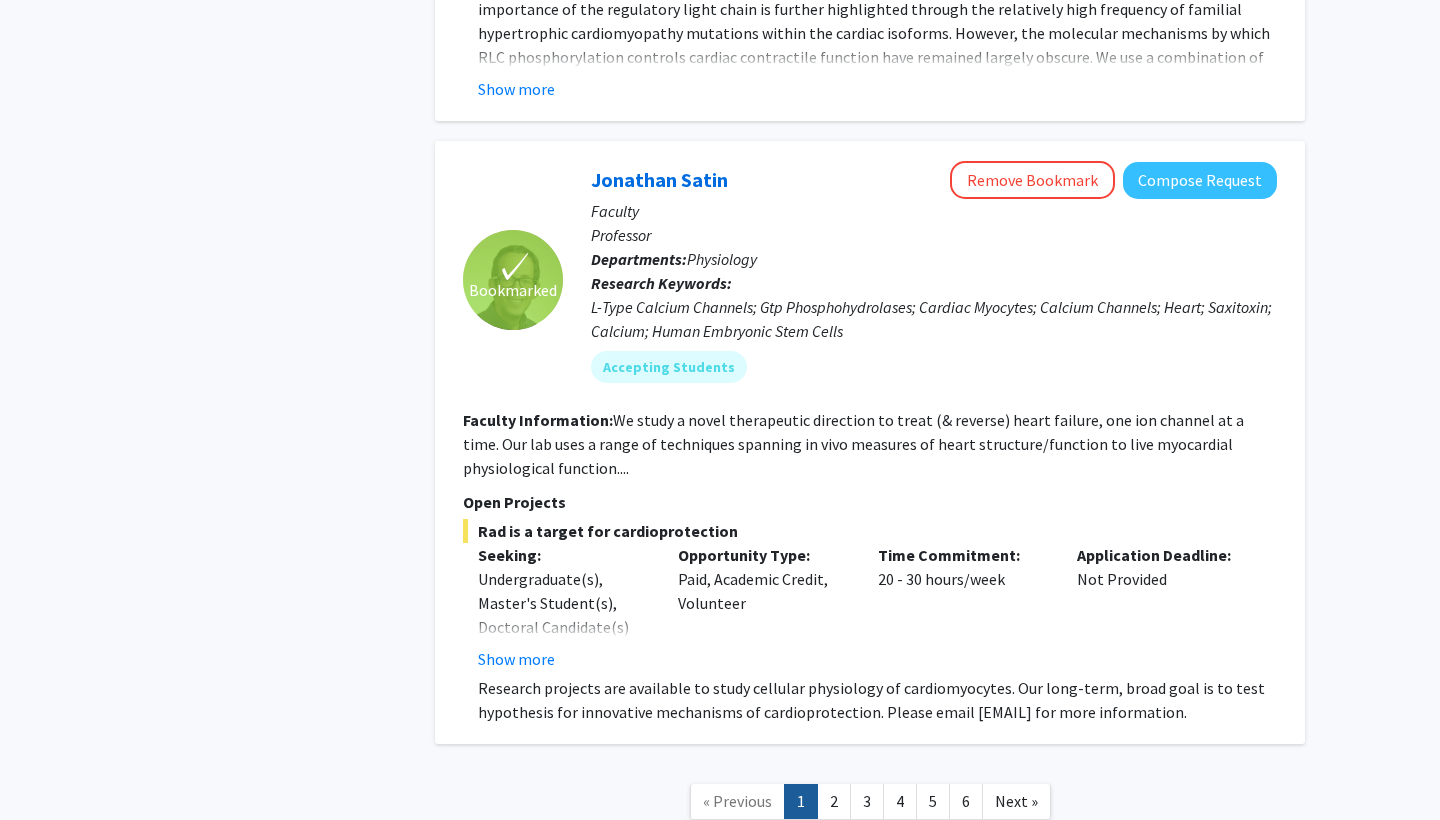 scroll, scrollTop: 6922, scrollLeft: 0, axis: vertical 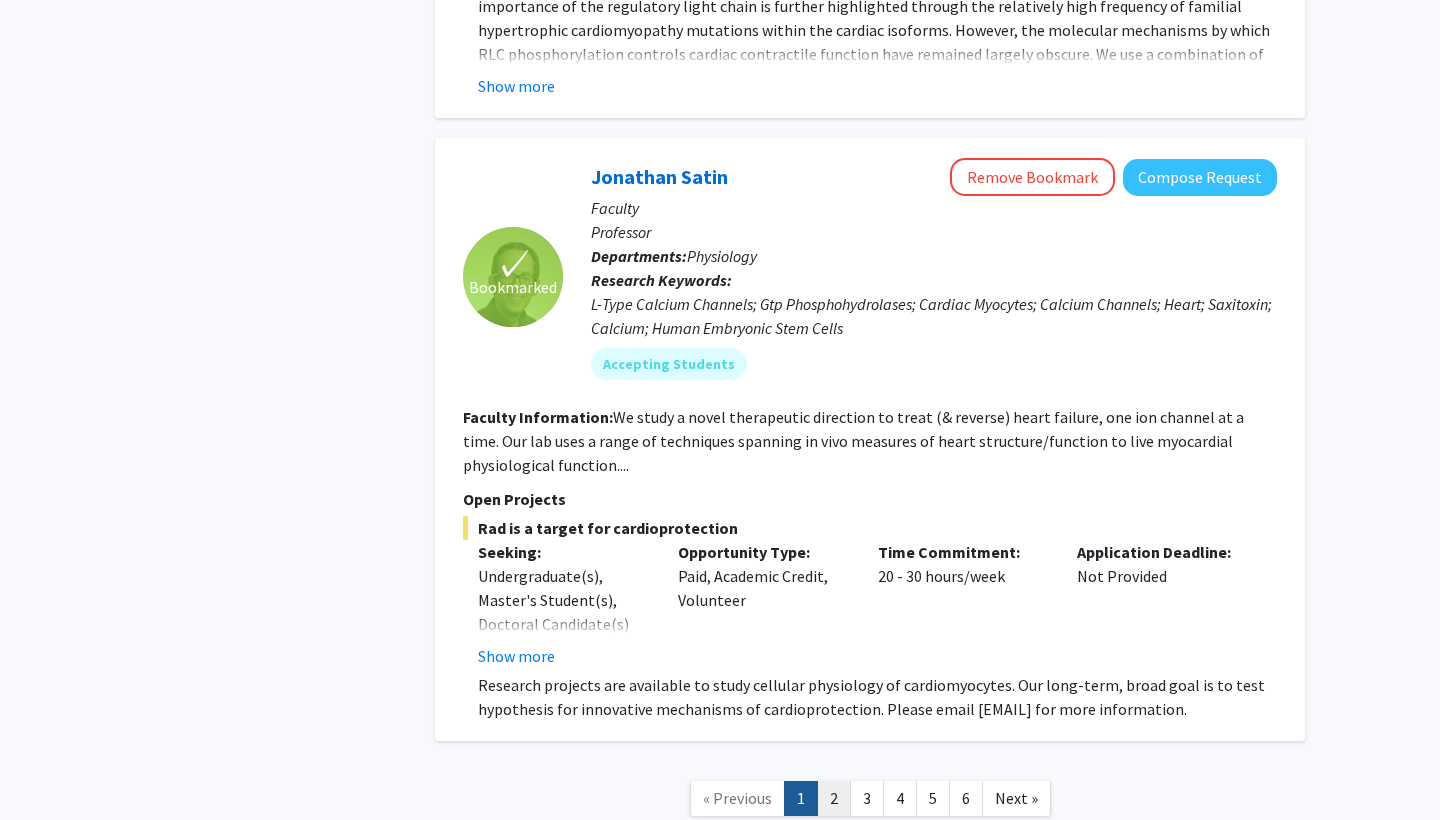 click on "2" 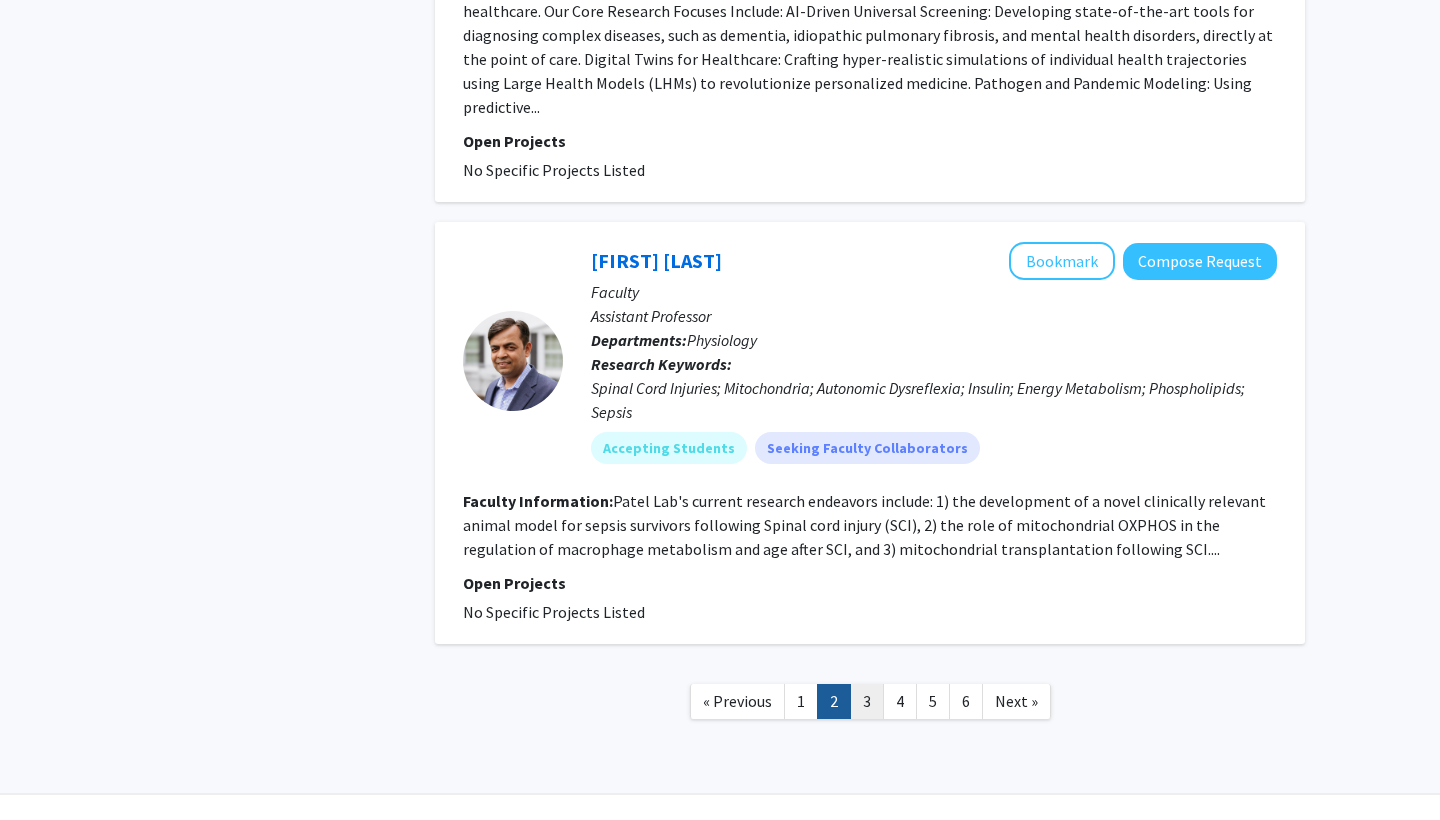 scroll, scrollTop: 4437, scrollLeft: 0, axis: vertical 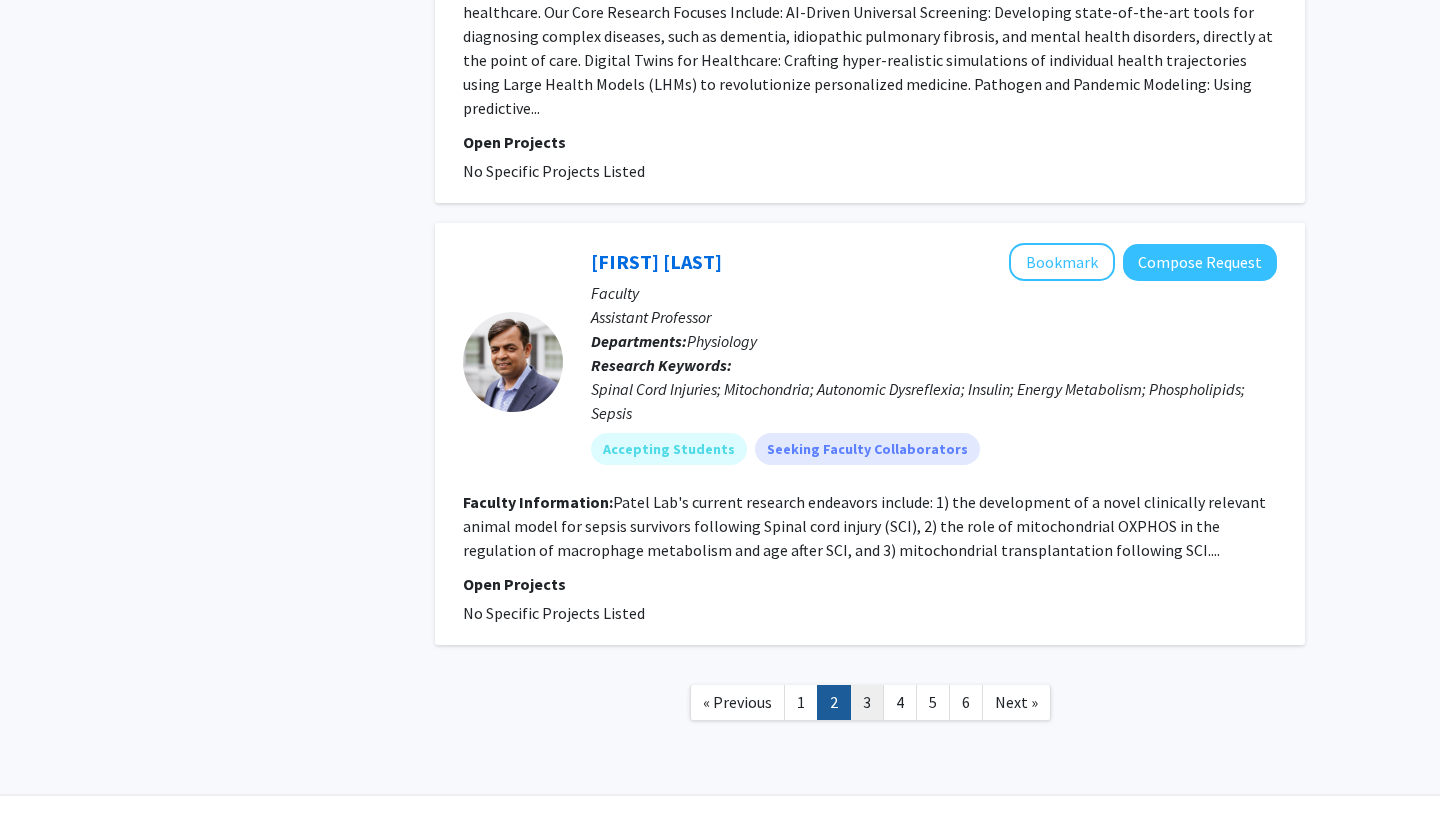 click on "3" 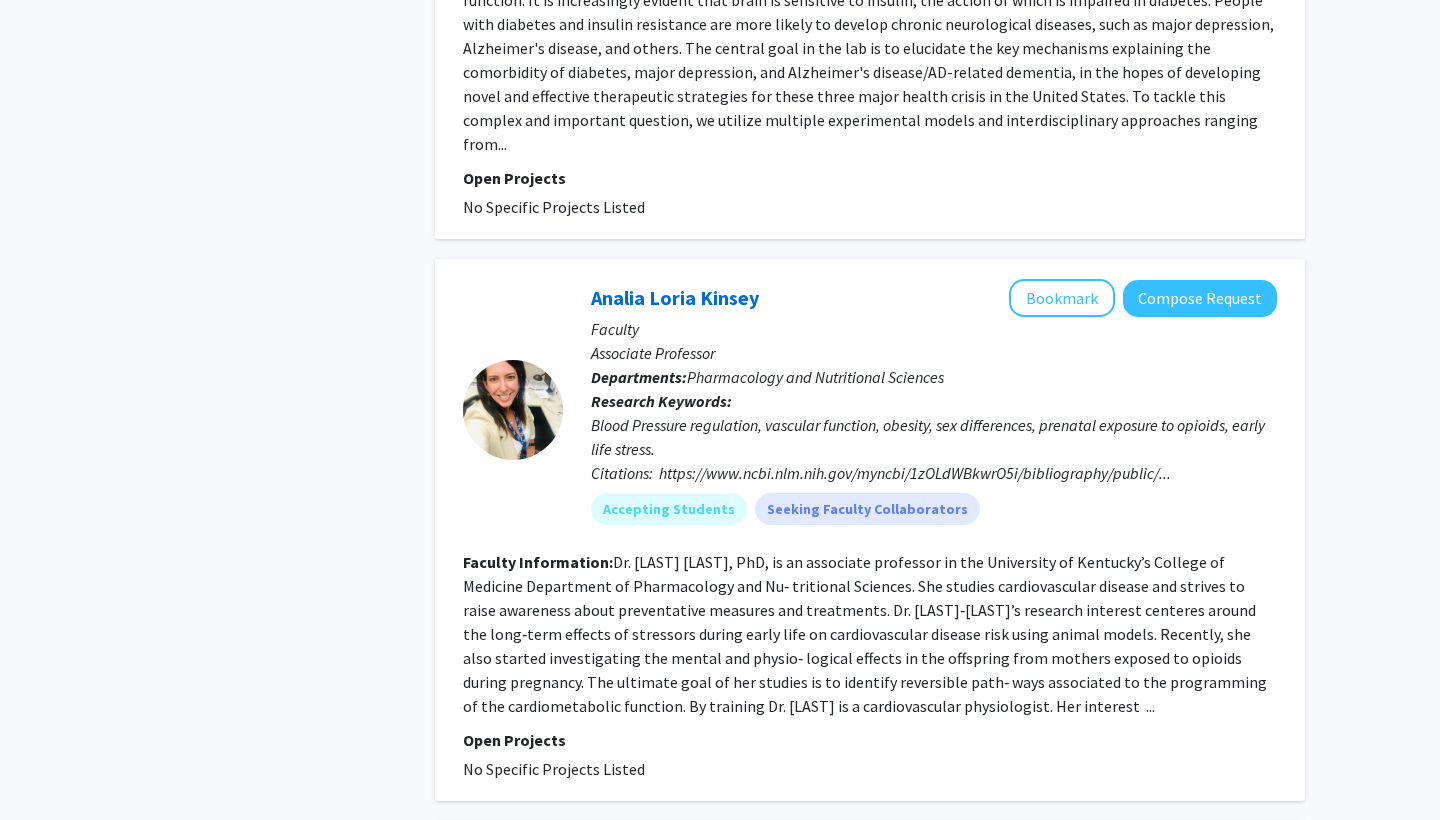 scroll, scrollTop: 3215, scrollLeft: 0, axis: vertical 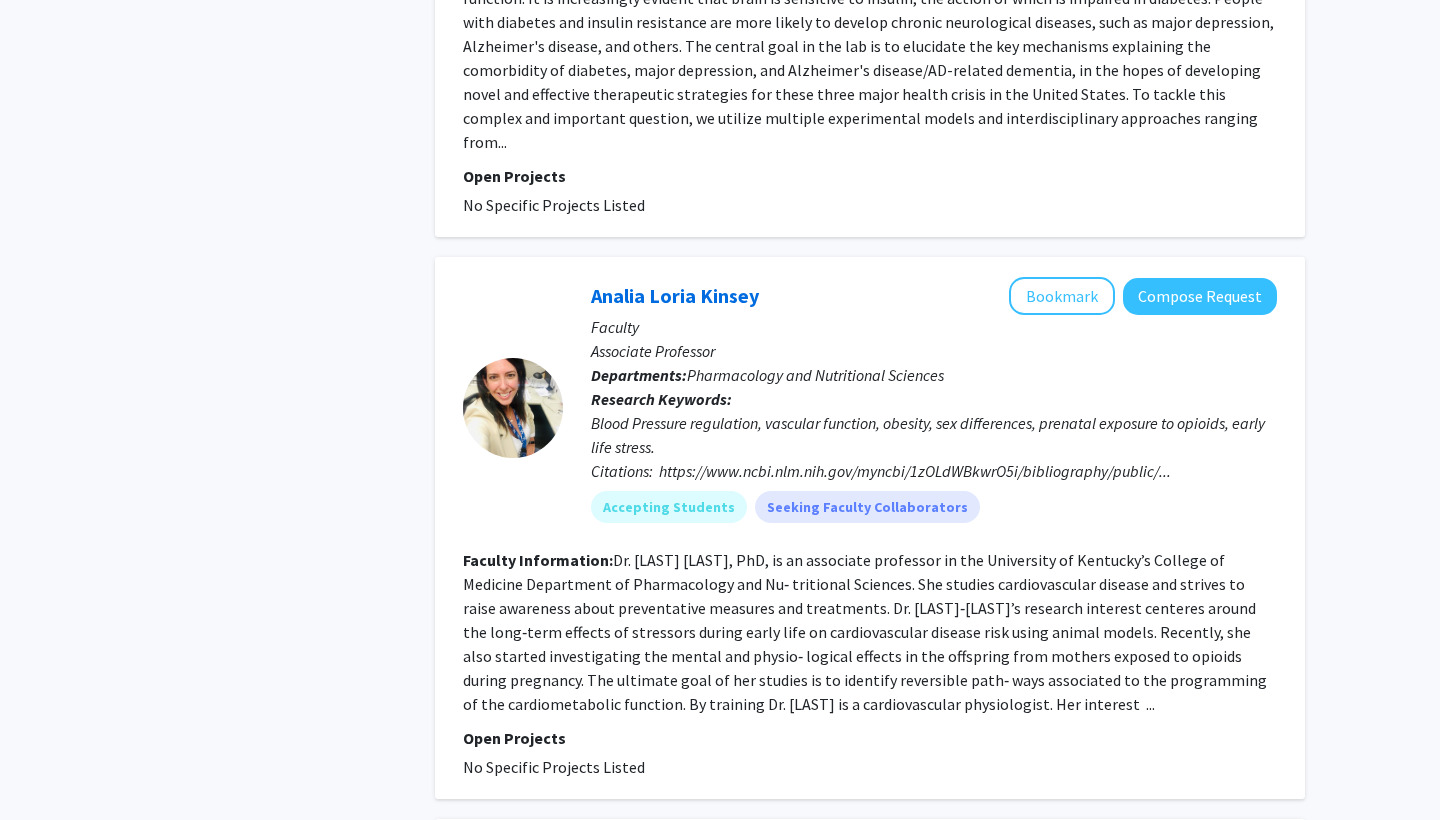click on "Faculty Information:  Dr. [LAST] [LAST], PhD, is an associate professor in the University of Kentucky’s College of Medicine Department of Pharmacology and Nu‐ tritional Sciences. She studies cardiovascular disease and strives to raise awareness about preventative measures and treatments.   Dr. [LAST]‐[LAST]’s research interest centeres around the long‐term effects of stressors during early life on cardiovascular disease risk using animal models. Recently, she also started investigating the mental and physio‐ logical effects in the offspring from mothers exposed to opioids during pregnancy. The ultimate goal of her studies is to identify reversible path‐ ways associated to the programming of the cardiometabolic function.  By training Dr. [LAST] is a cardiovascular physiologist. Her interest  ..." 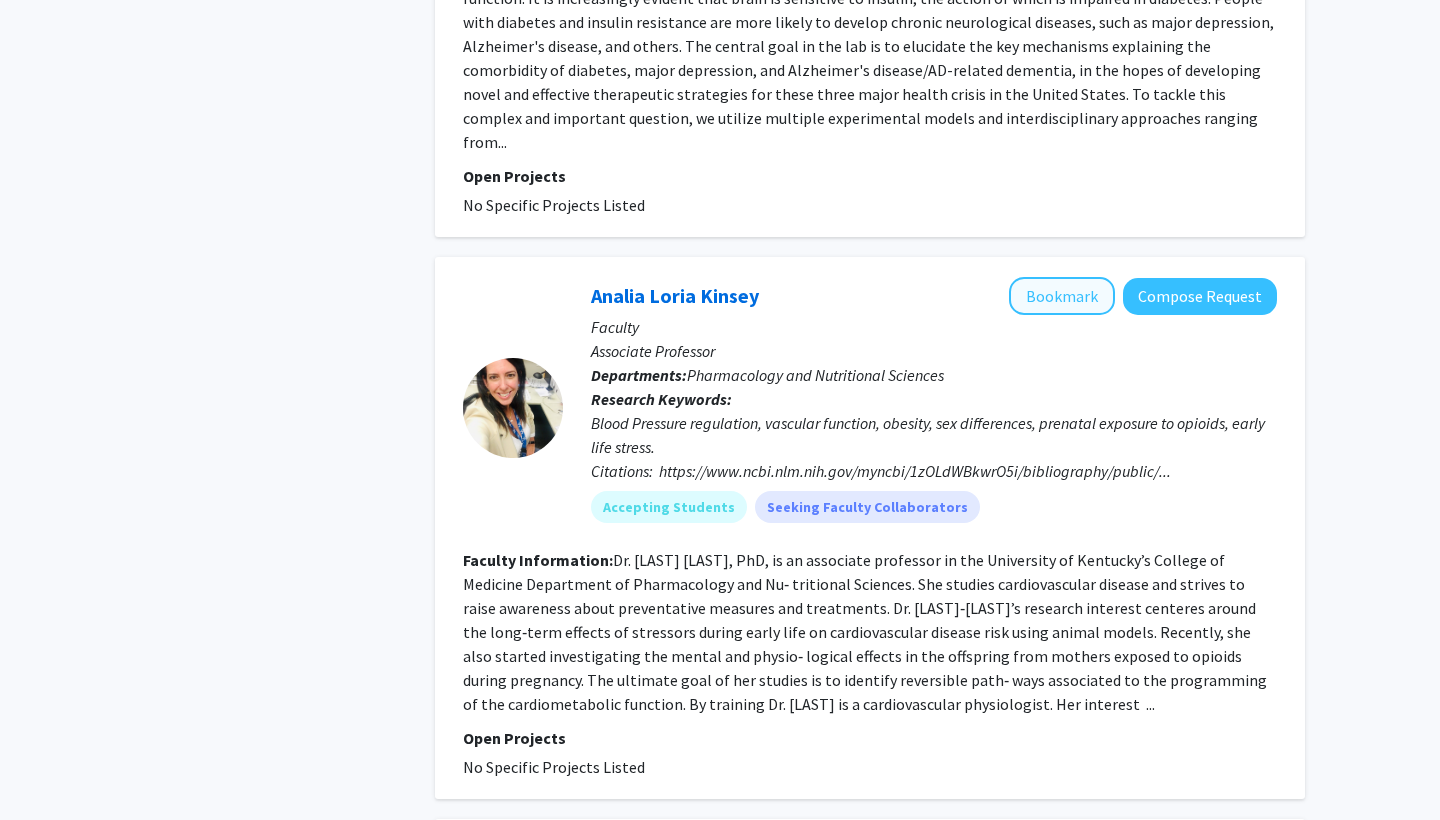click on "Bookmark" 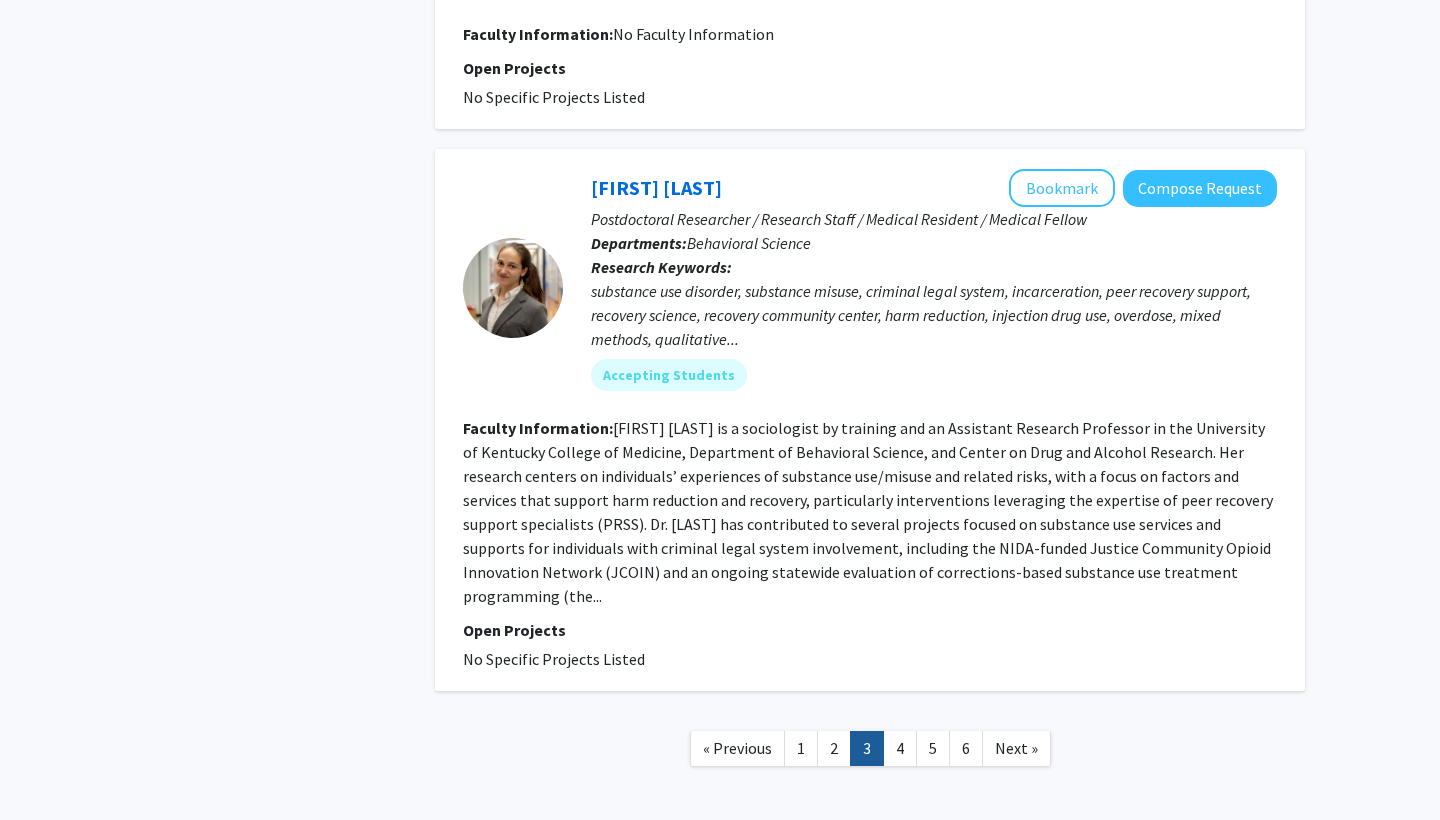 scroll, scrollTop: 4277, scrollLeft: 0, axis: vertical 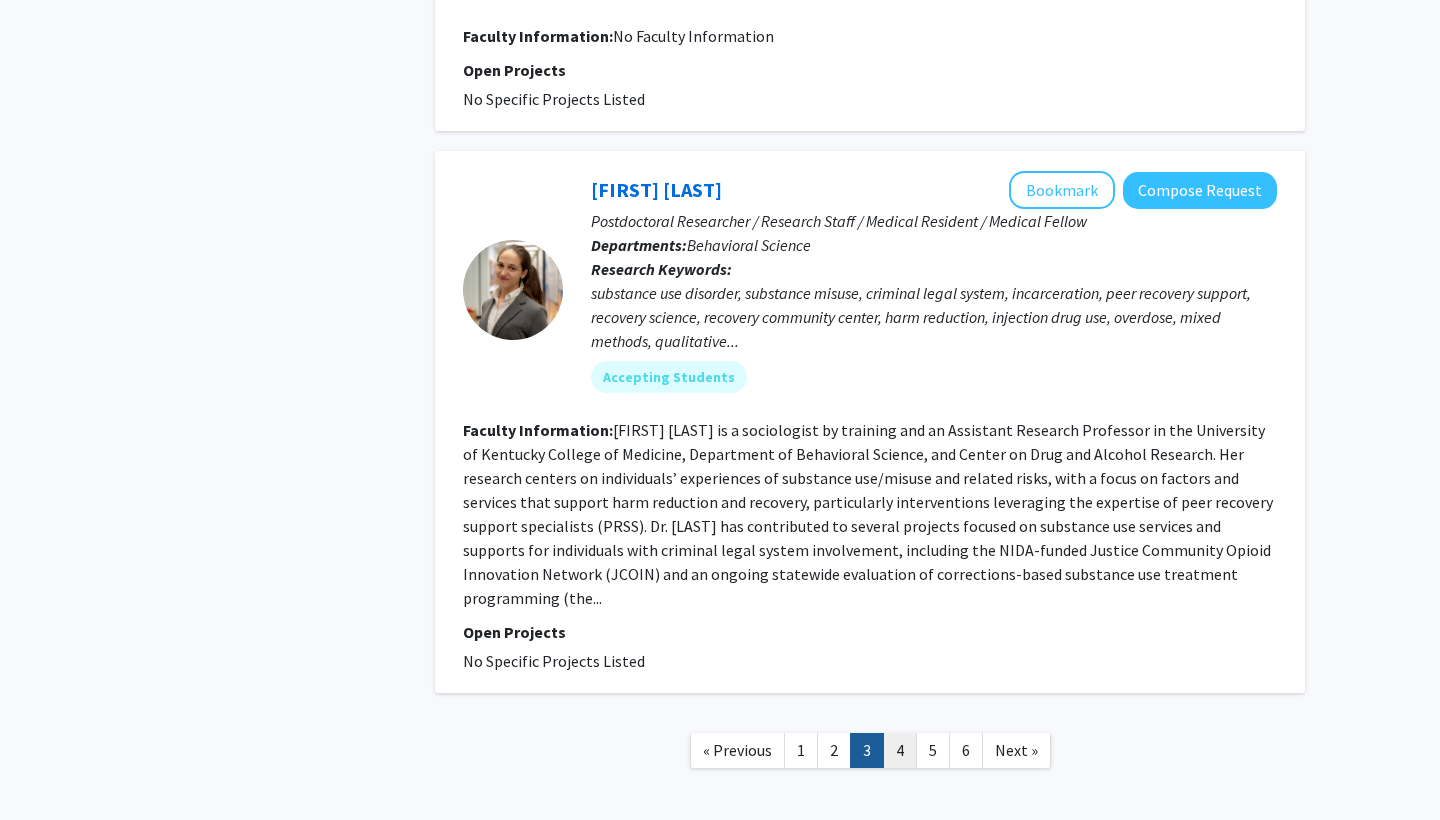 click on "4" 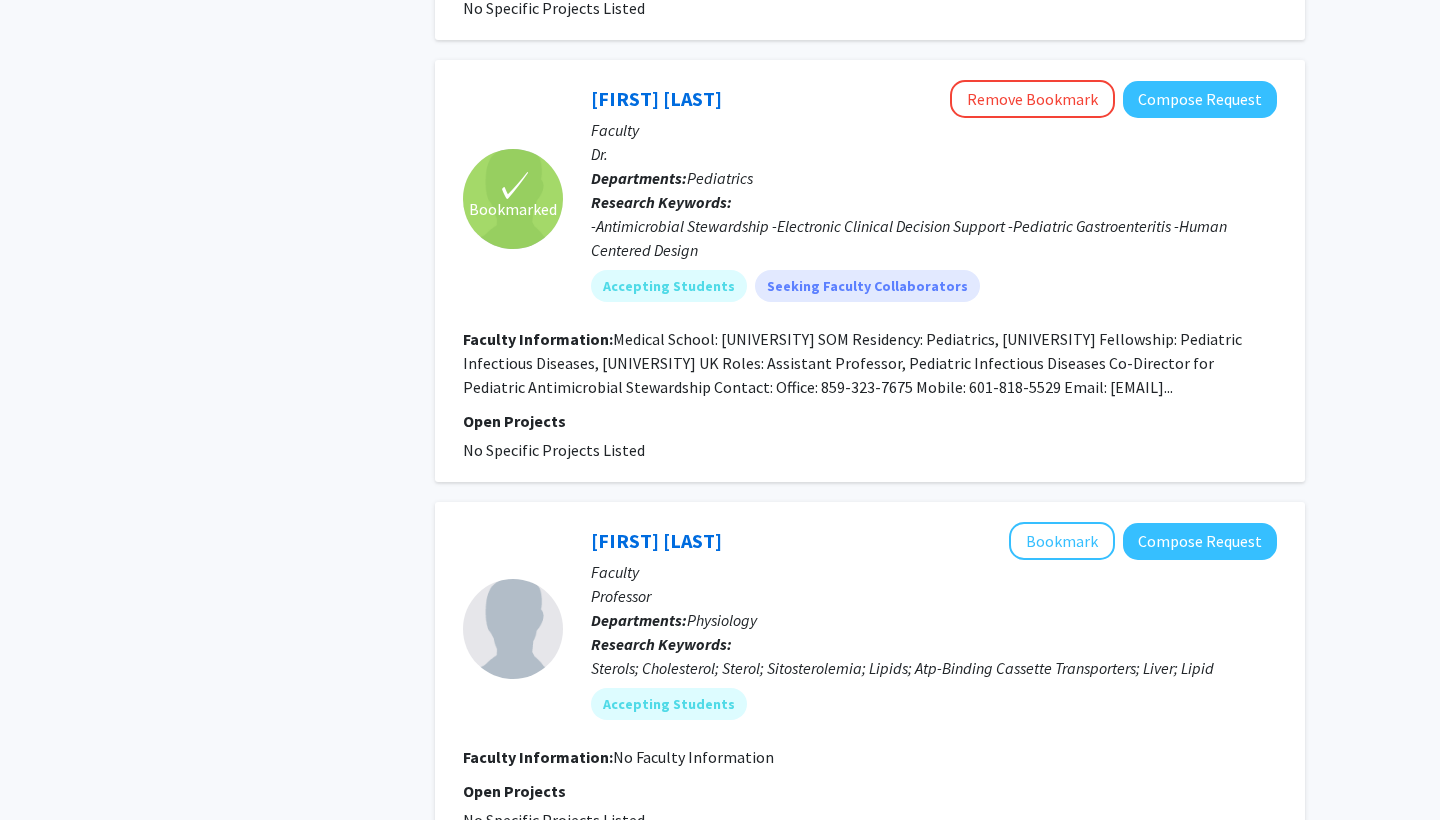 scroll, scrollTop: 2328, scrollLeft: 0, axis: vertical 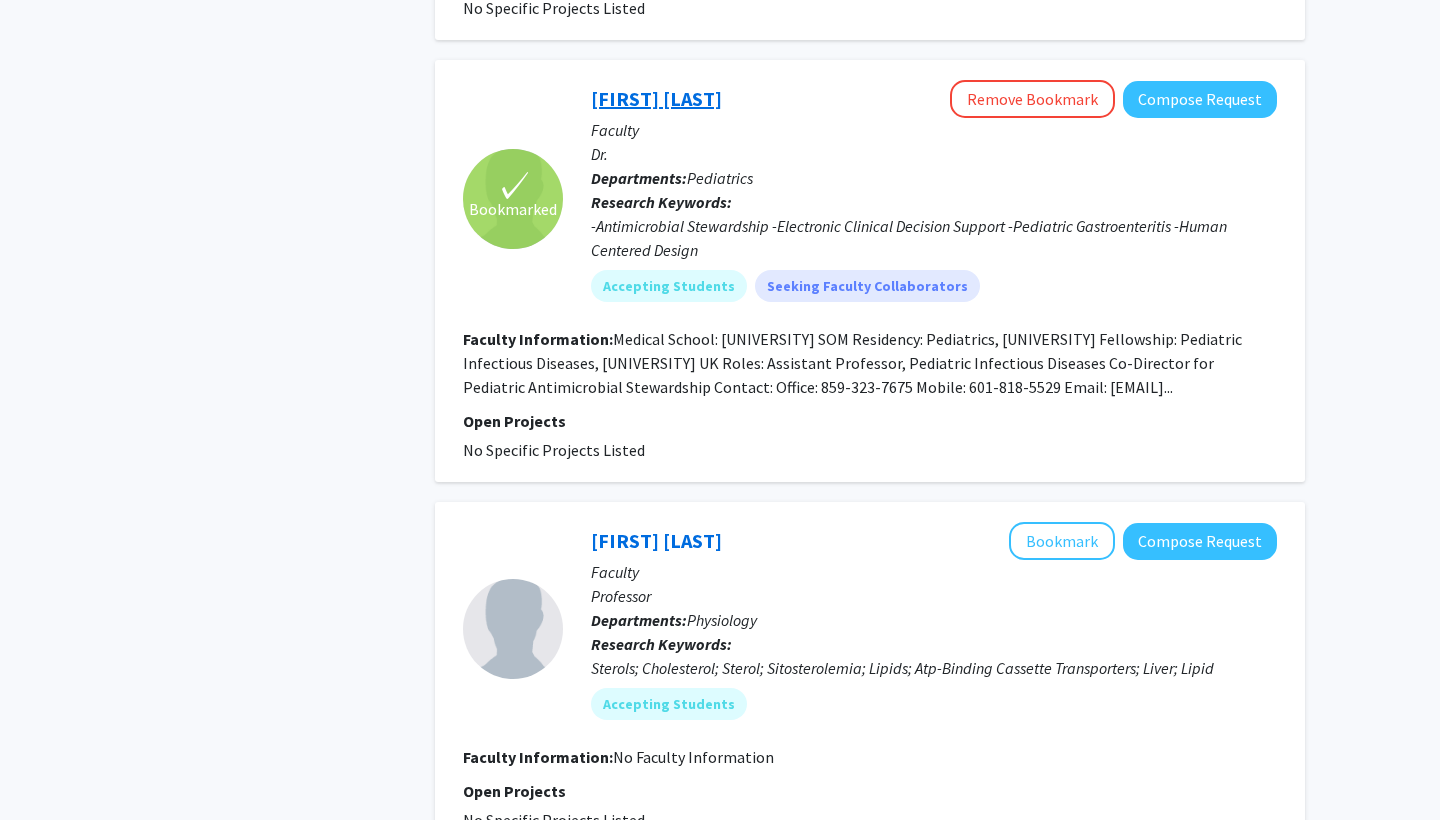 click on "[FIRST] [LAST]" 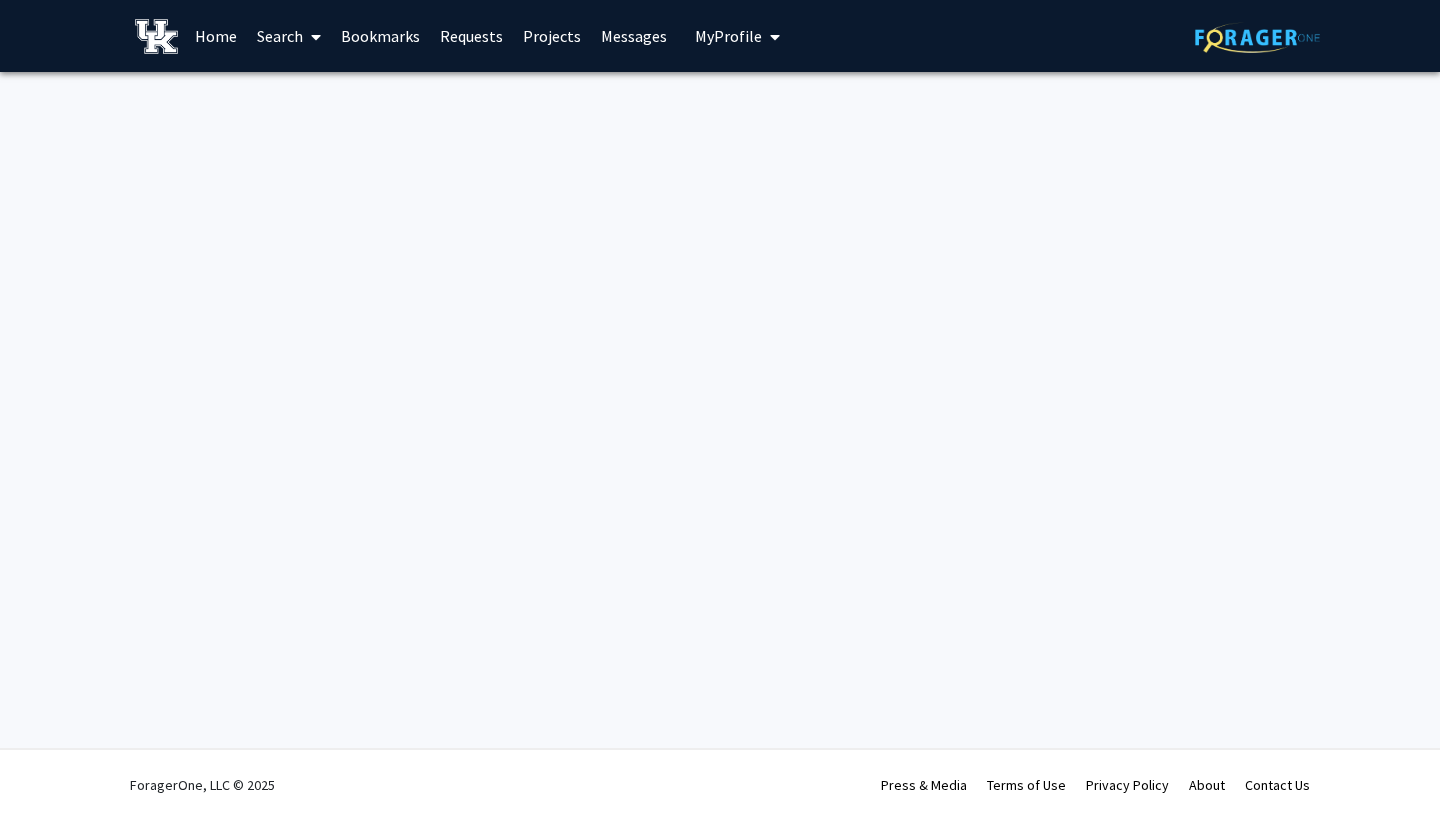 scroll, scrollTop: 0, scrollLeft: 0, axis: both 